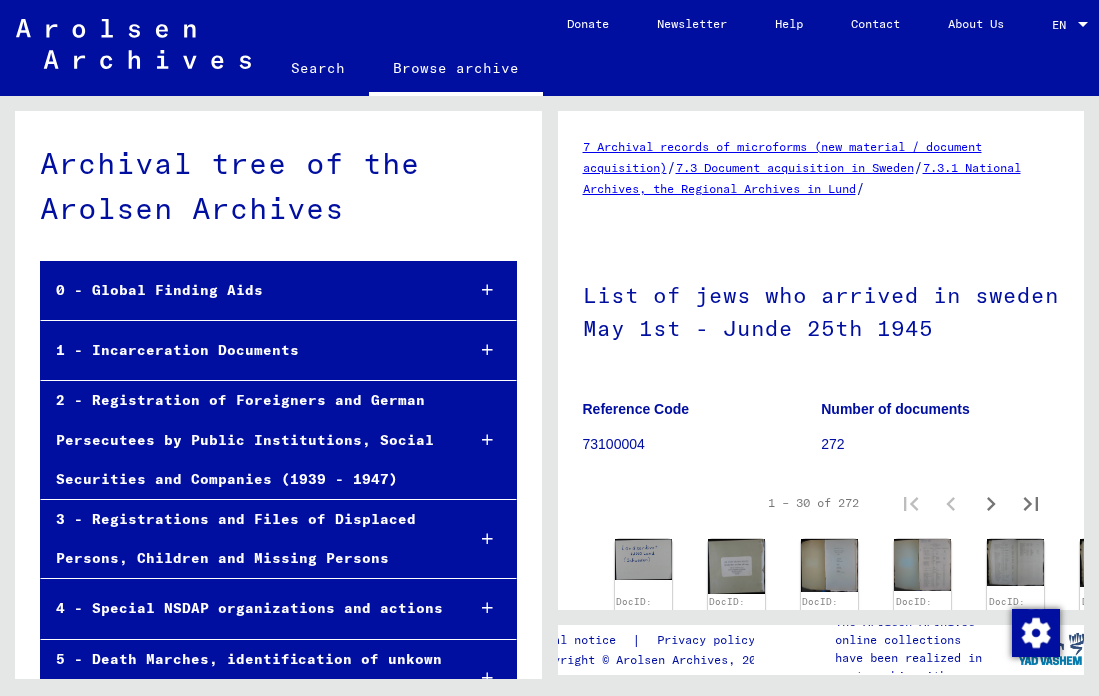 scroll, scrollTop: 0, scrollLeft: 0, axis: both 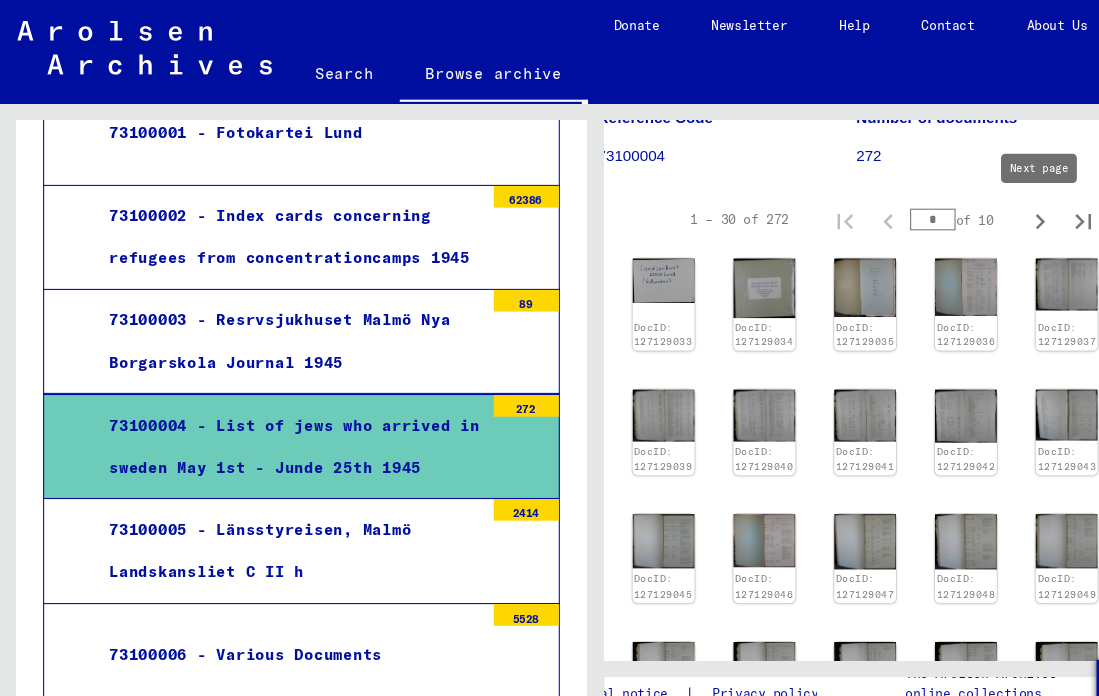 click 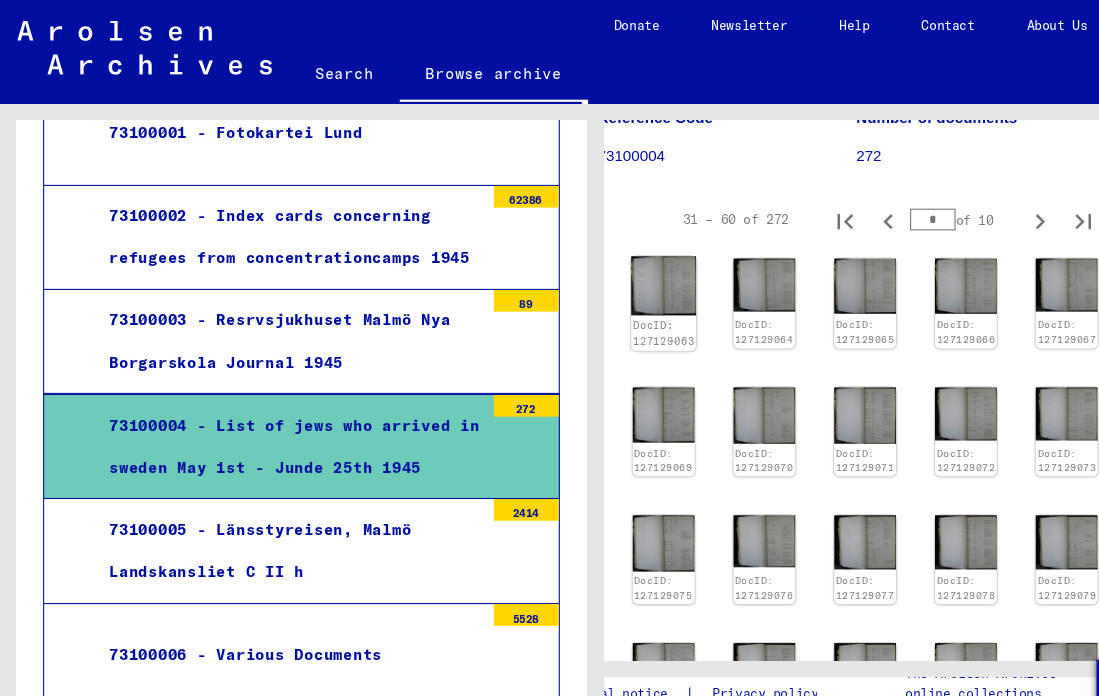 click 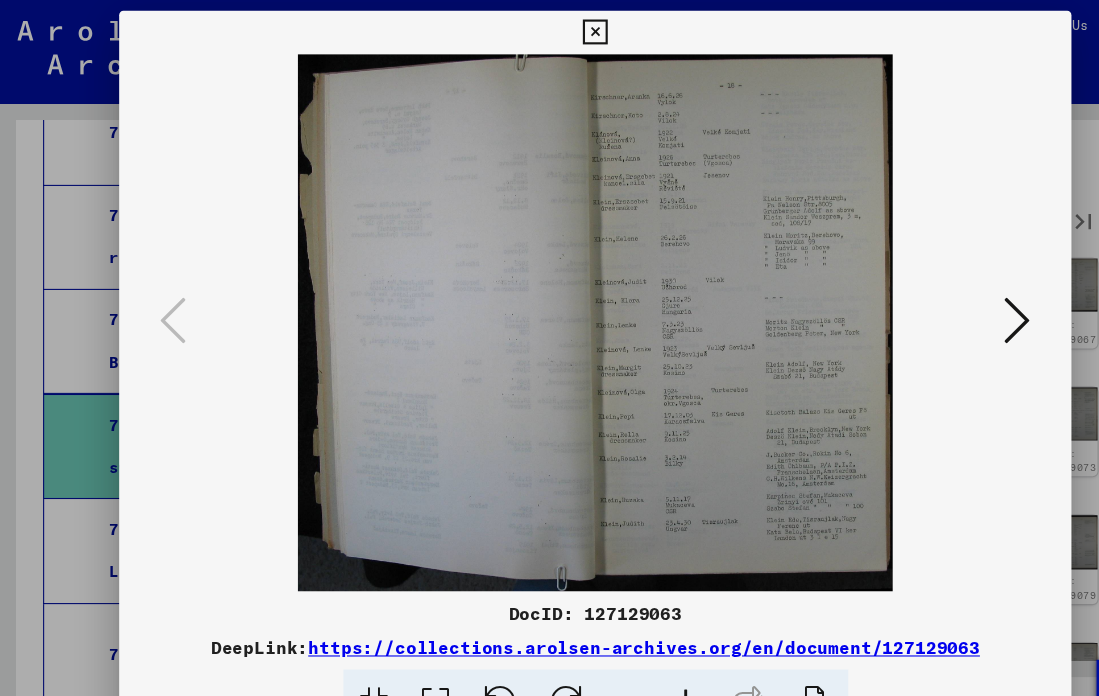 click at bounding box center (939, 297) 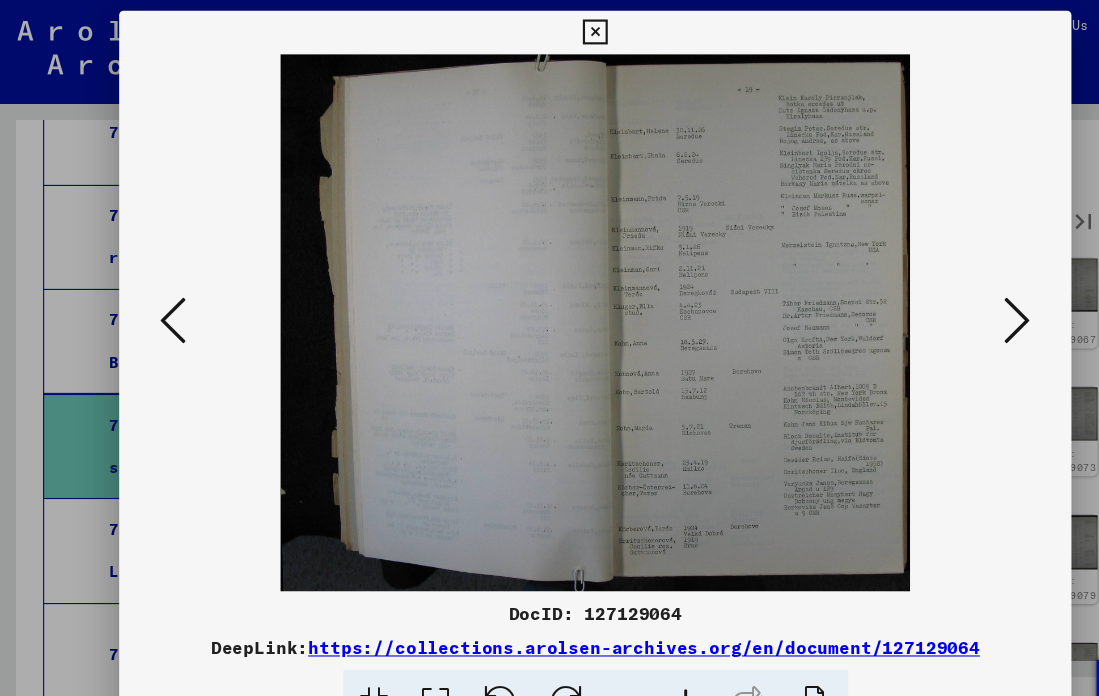click at bounding box center [939, 297] 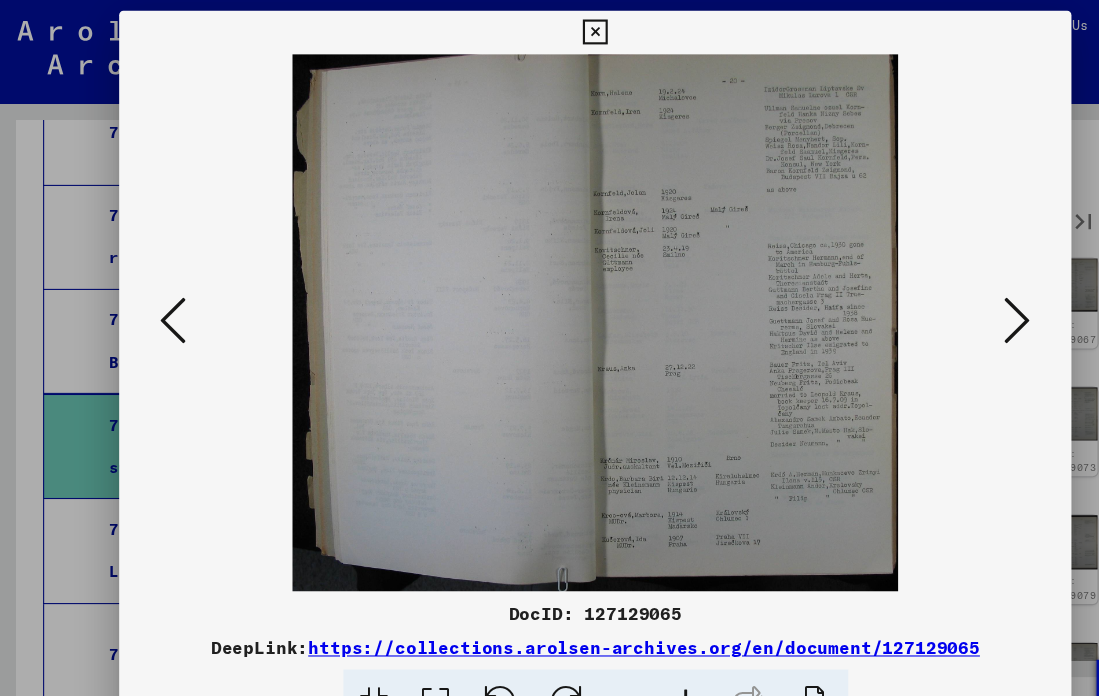 click at bounding box center [939, 297] 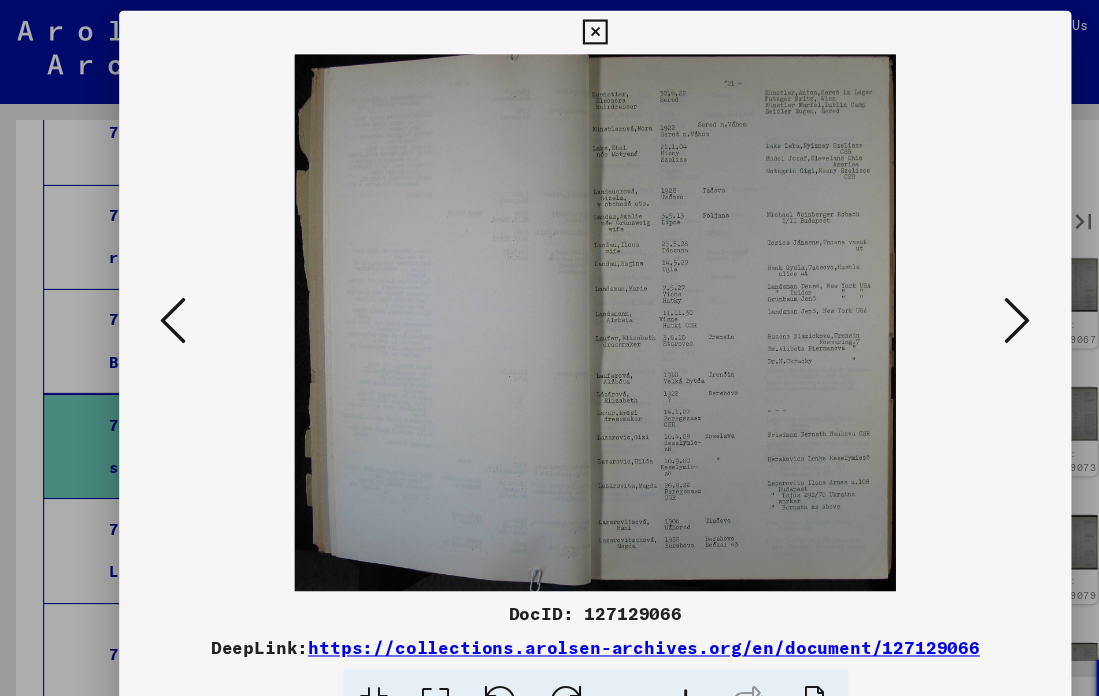 click at bounding box center (939, 297) 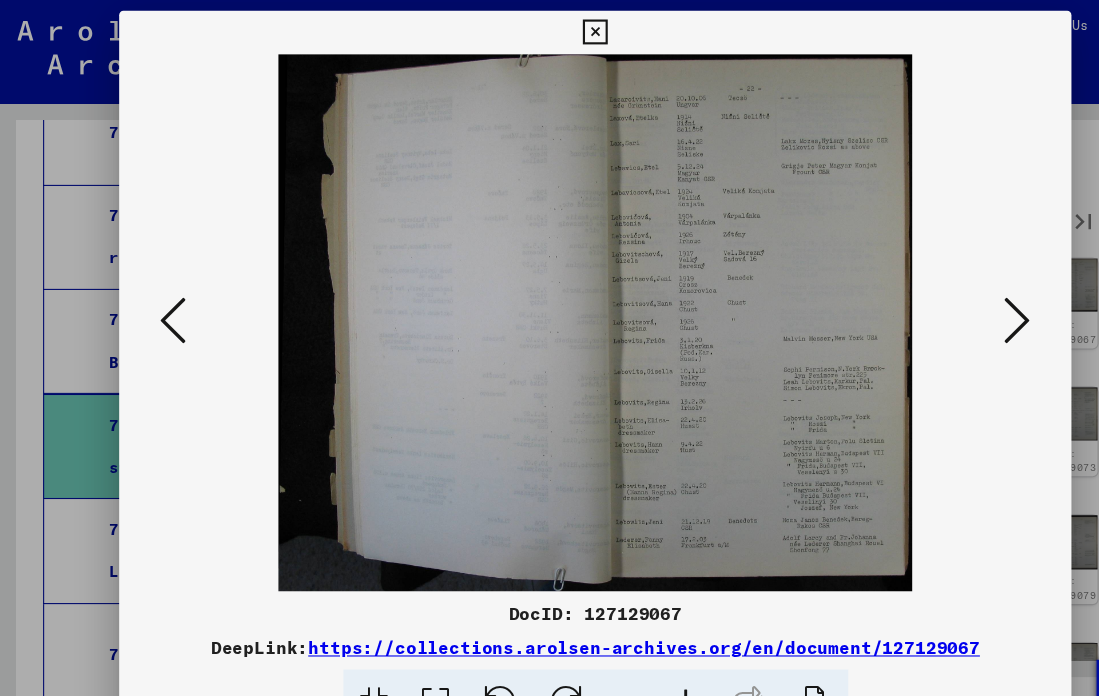 click at bounding box center (939, 297) 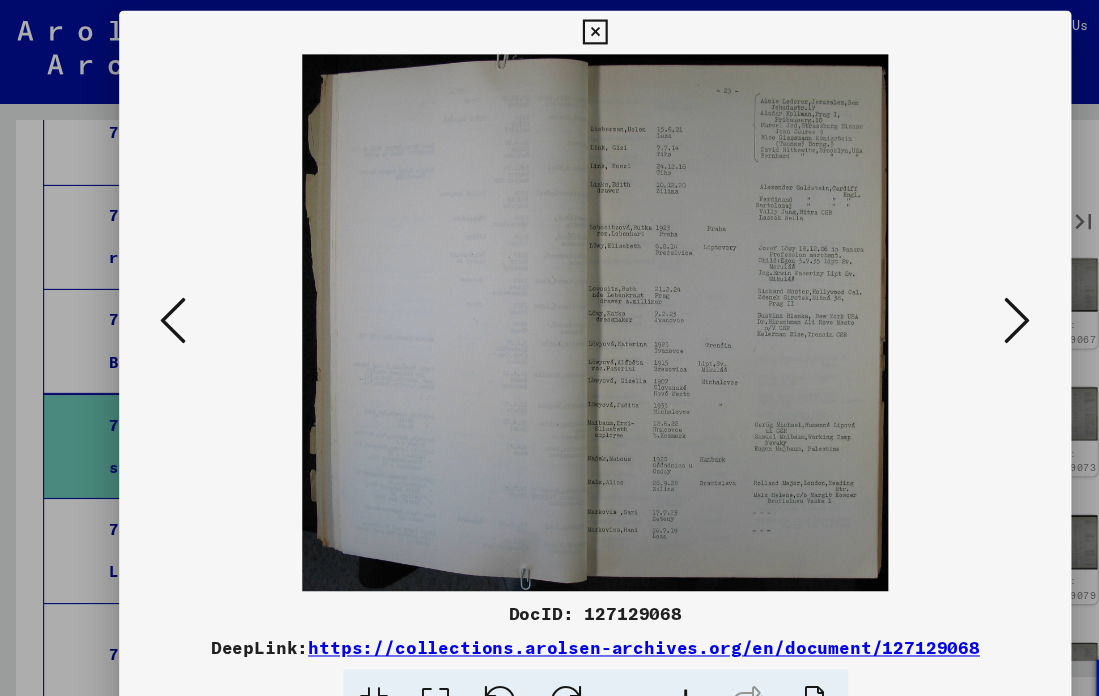 click at bounding box center [939, 297] 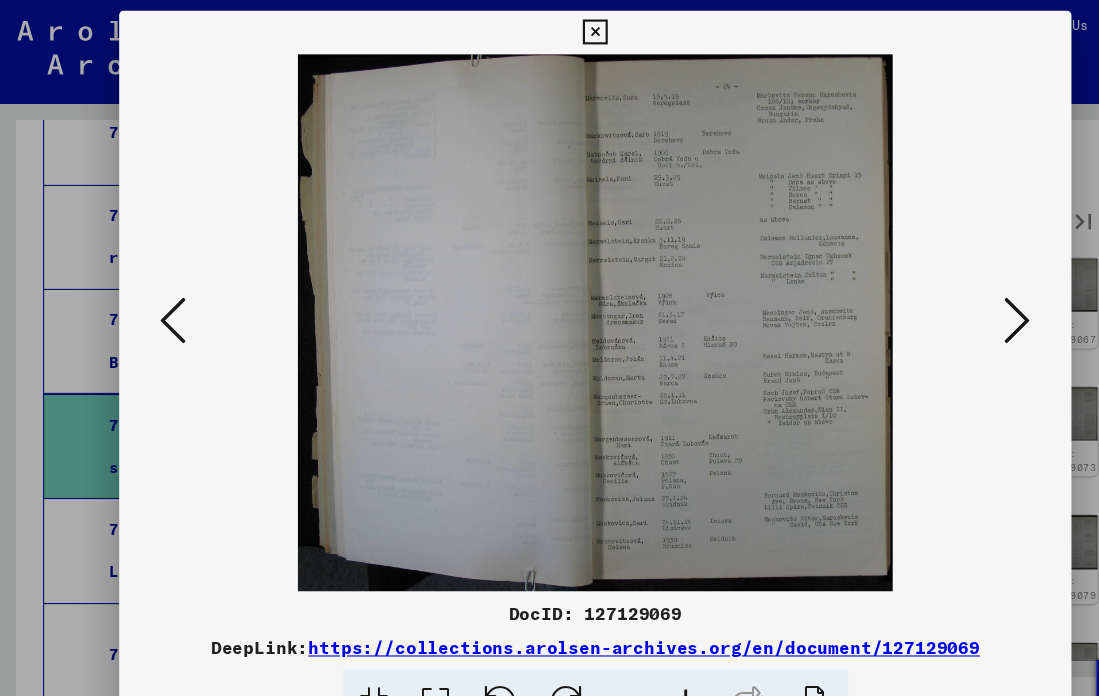 click at bounding box center (939, 297) 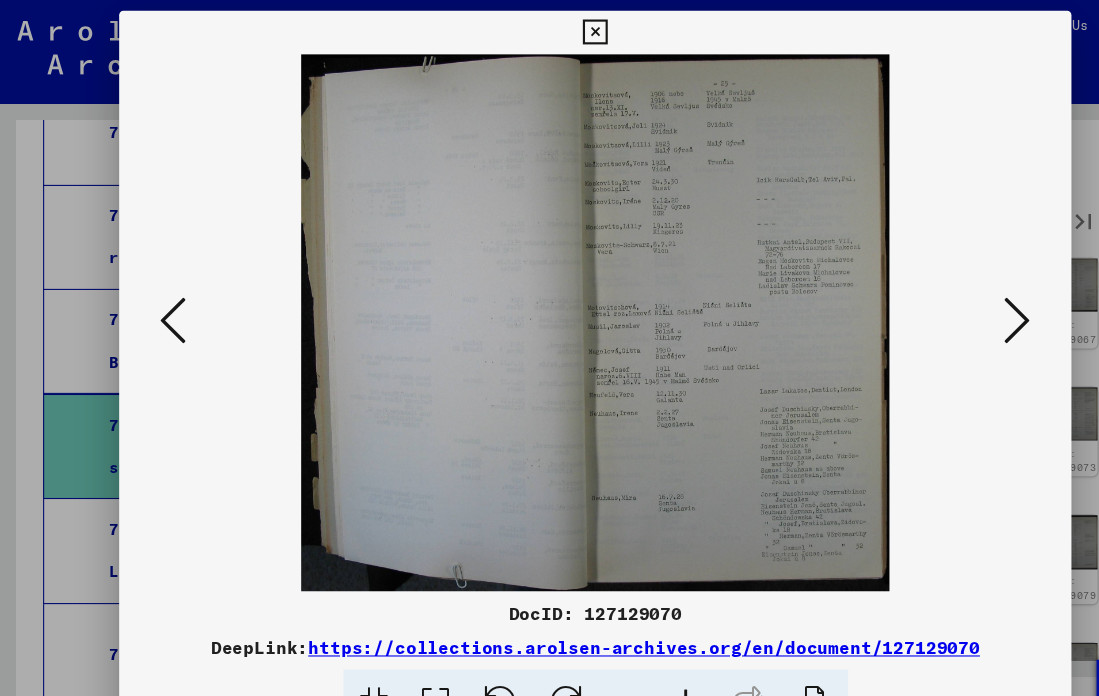 click at bounding box center [939, 297] 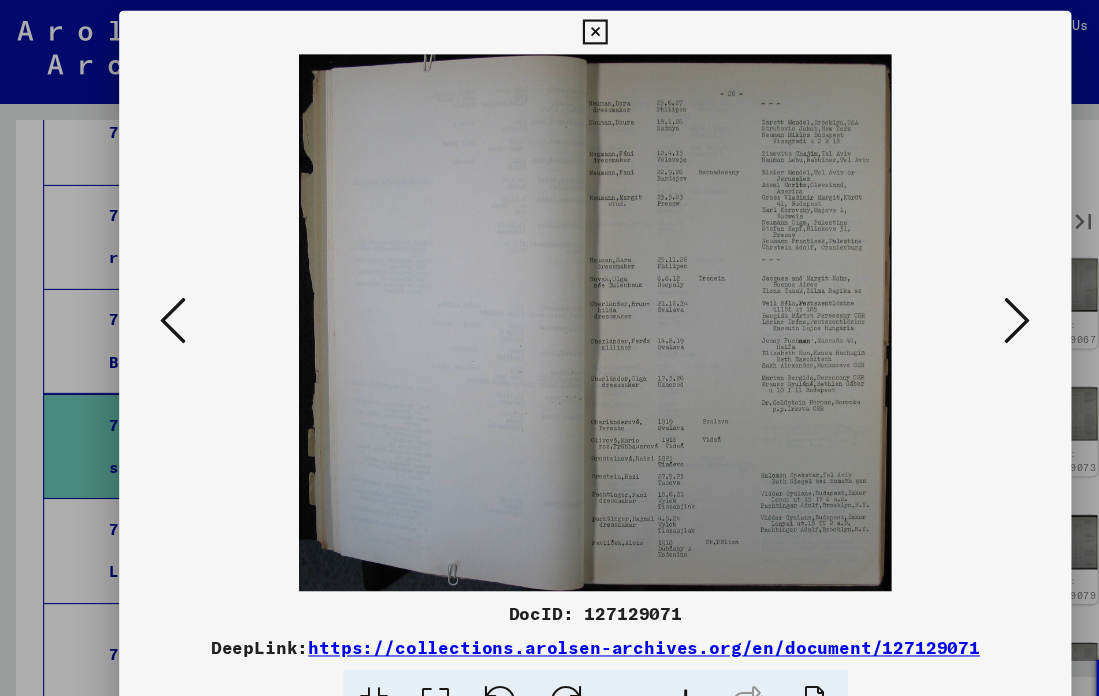 click at bounding box center [939, 297] 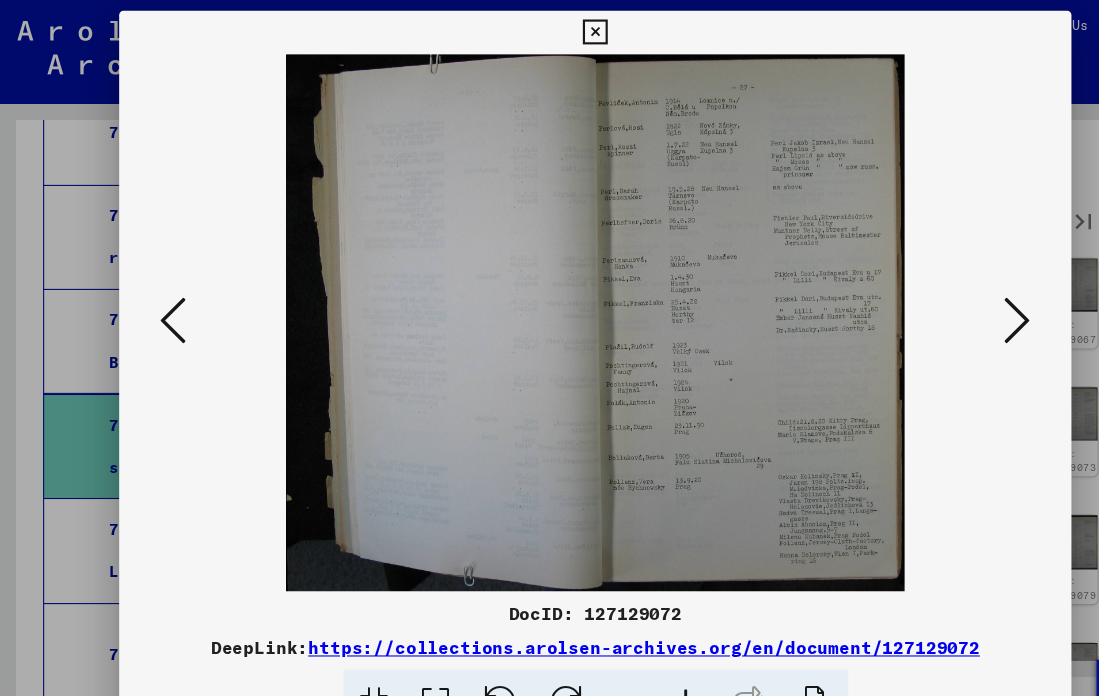 click at bounding box center (939, 297) 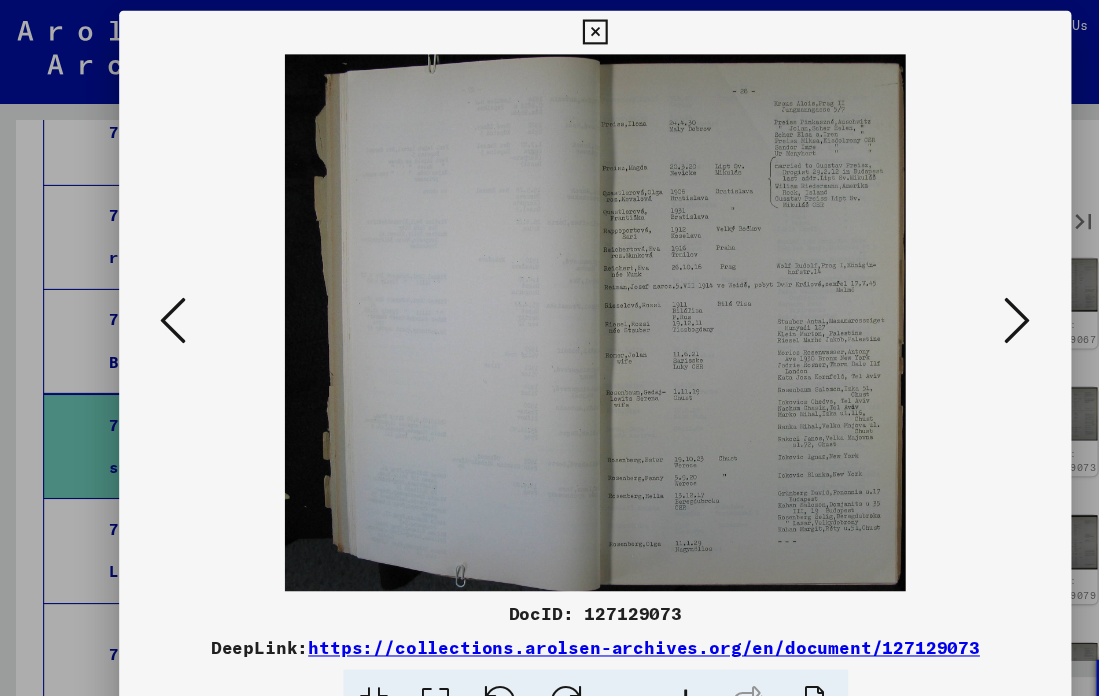 click at bounding box center (939, 297) 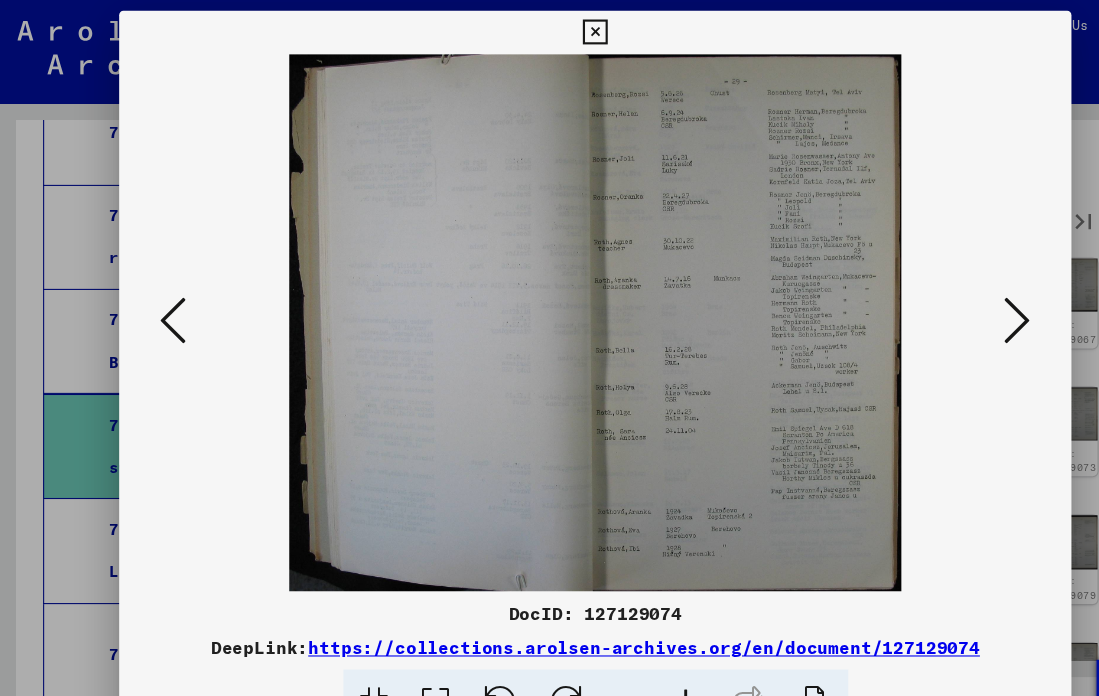 click at bounding box center (939, 297) 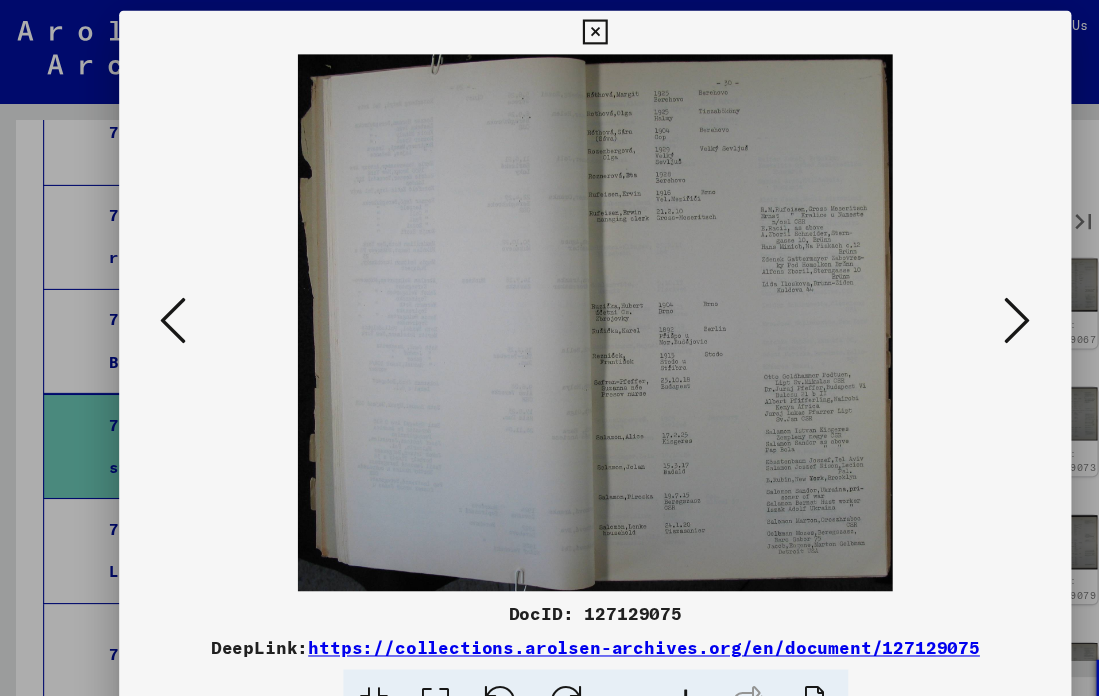 click at bounding box center (939, 297) 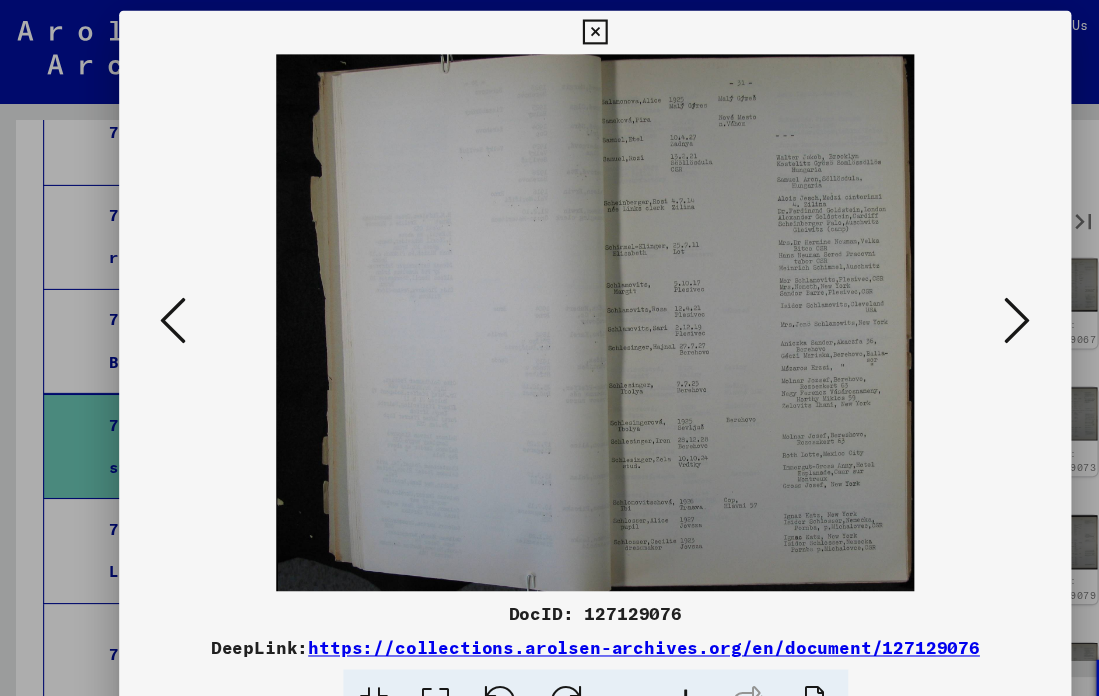 click at bounding box center (939, 297) 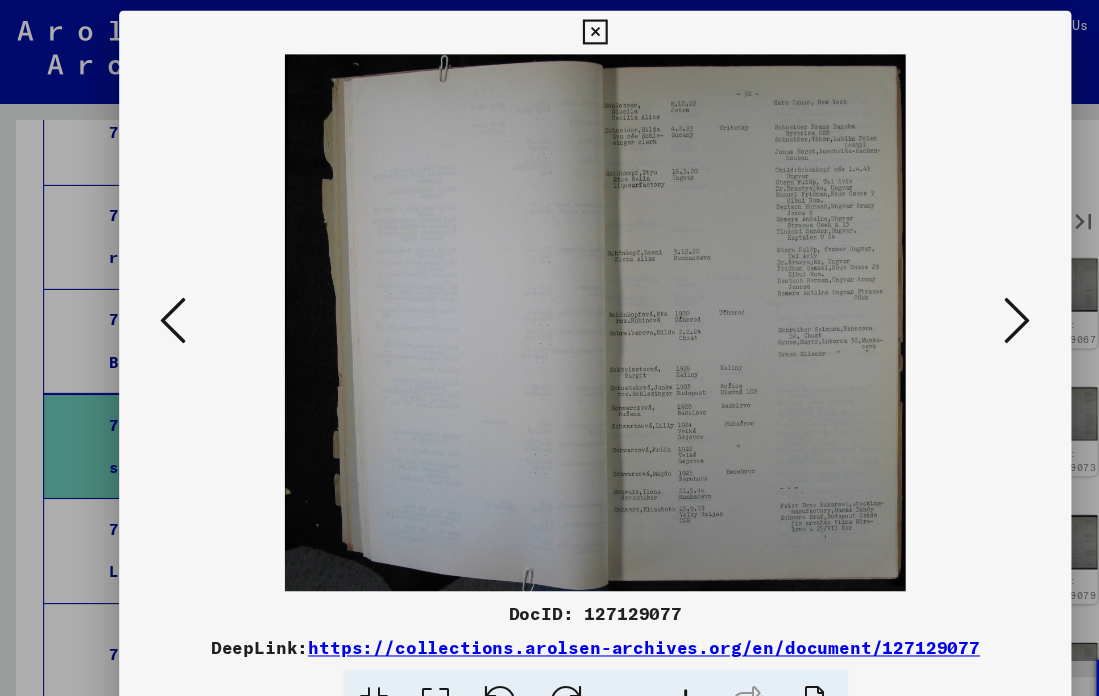 click at bounding box center (939, 297) 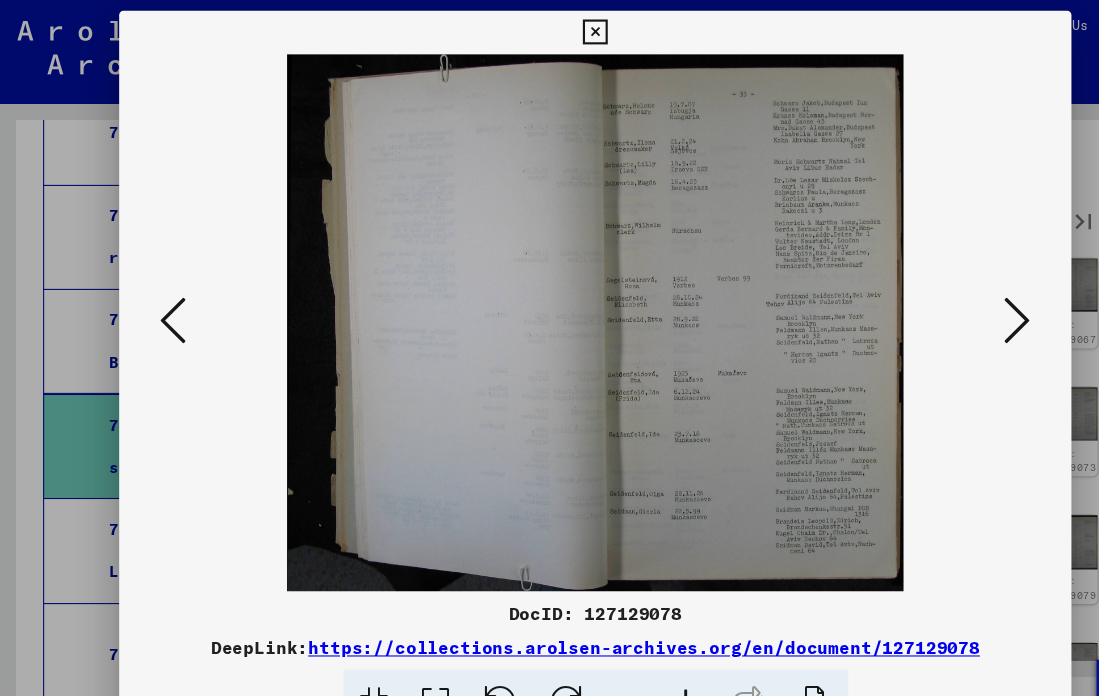 click at bounding box center [939, 297] 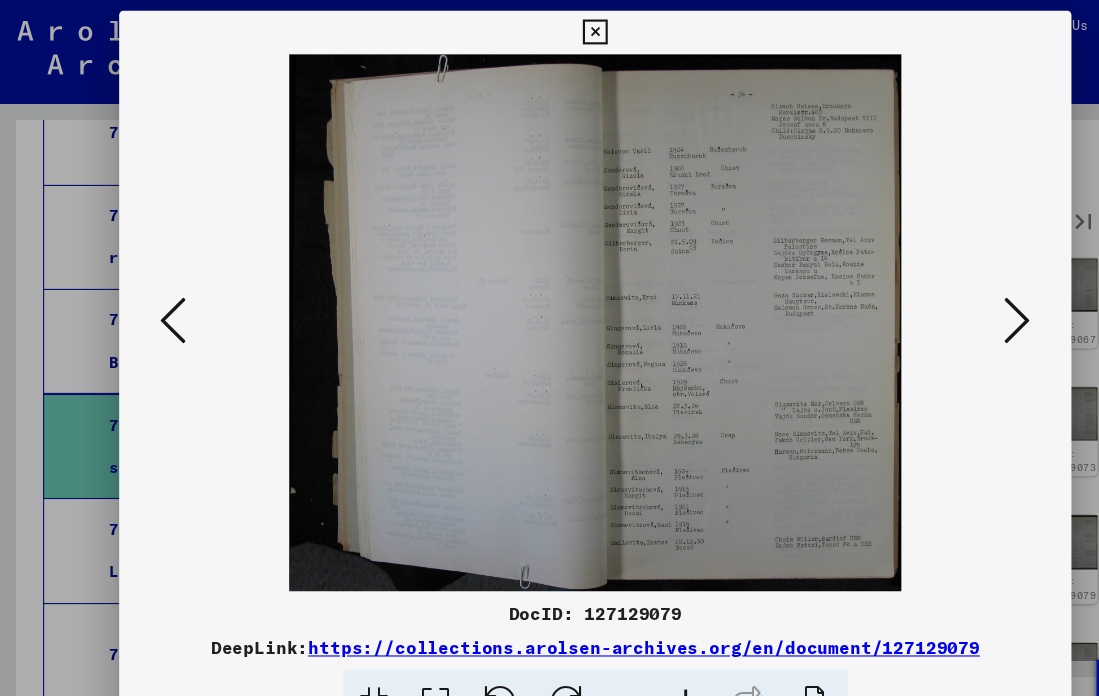 click at bounding box center (939, 297) 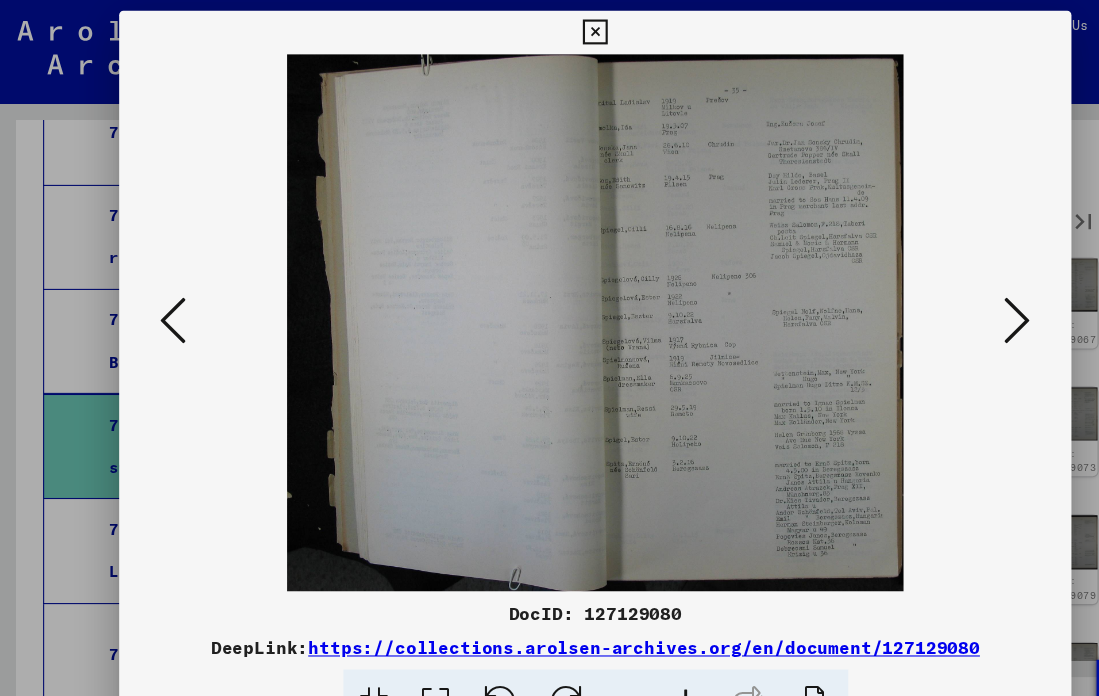 click at bounding box center [939, 297] 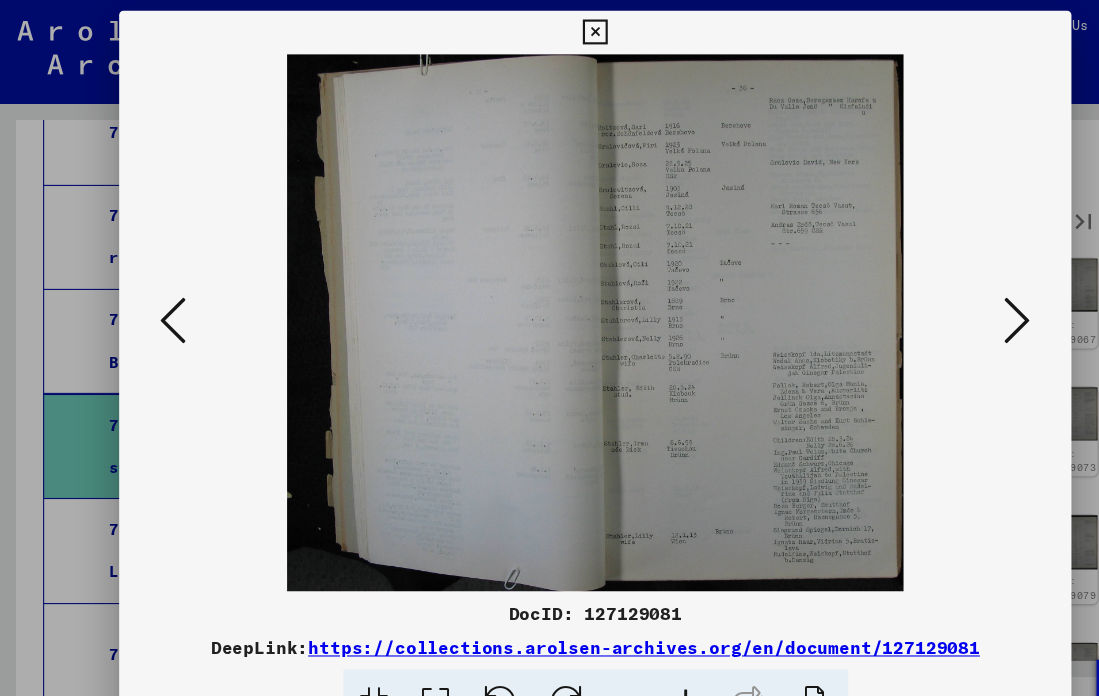 click at bounding box center [939, 297] 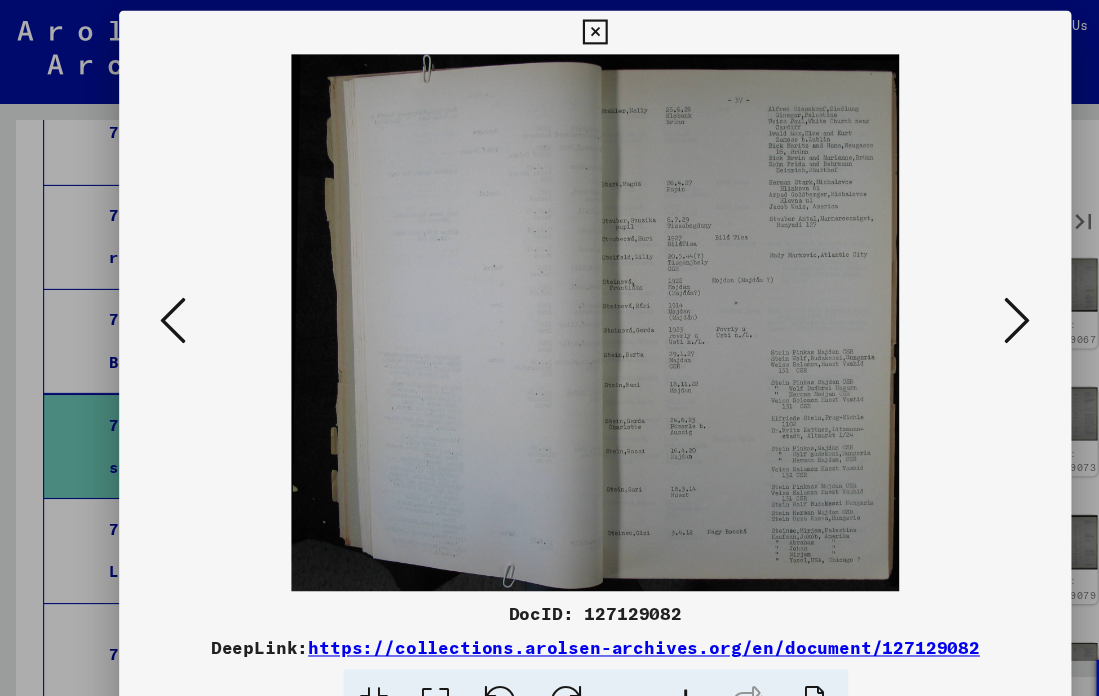 click at bounding box center (549, 30) 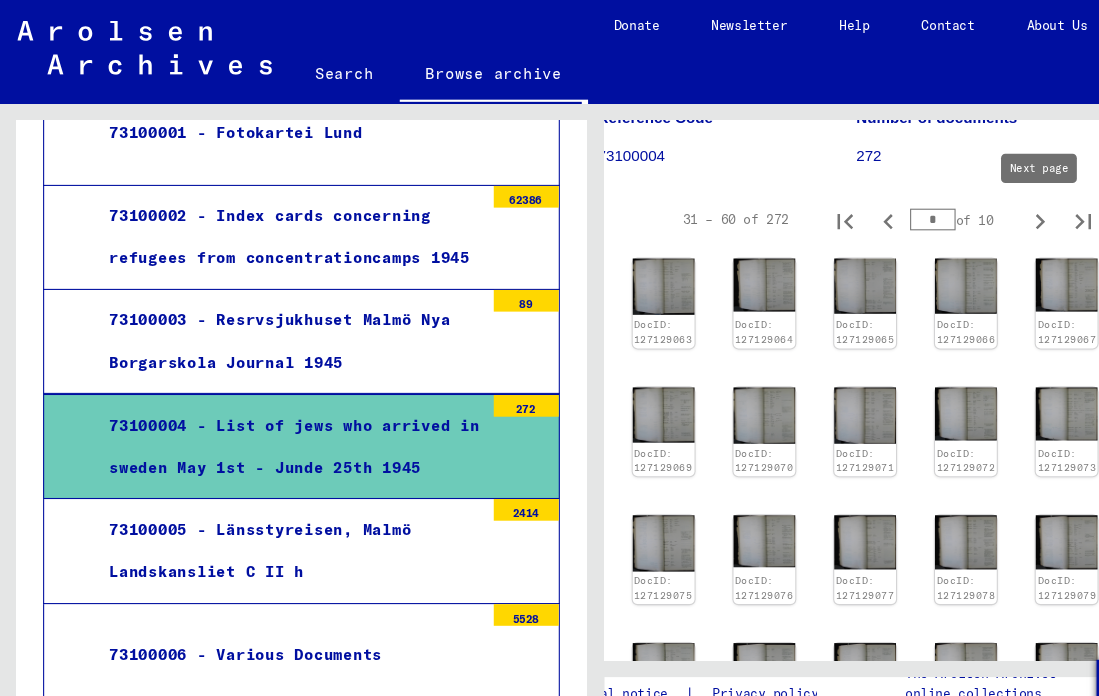 click 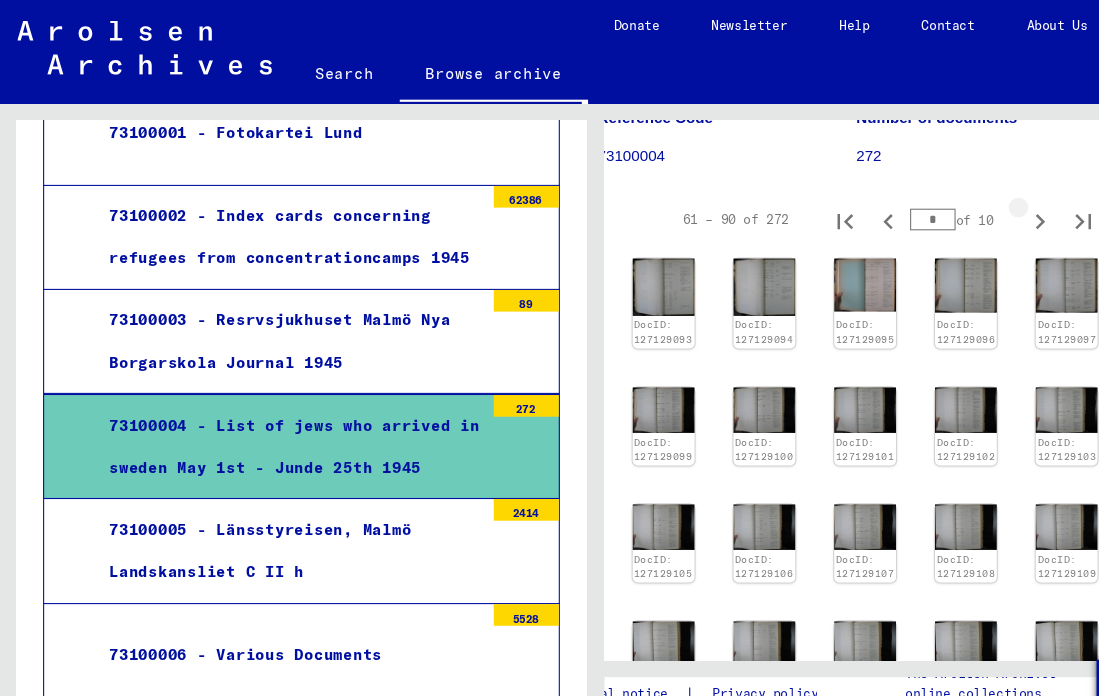 click 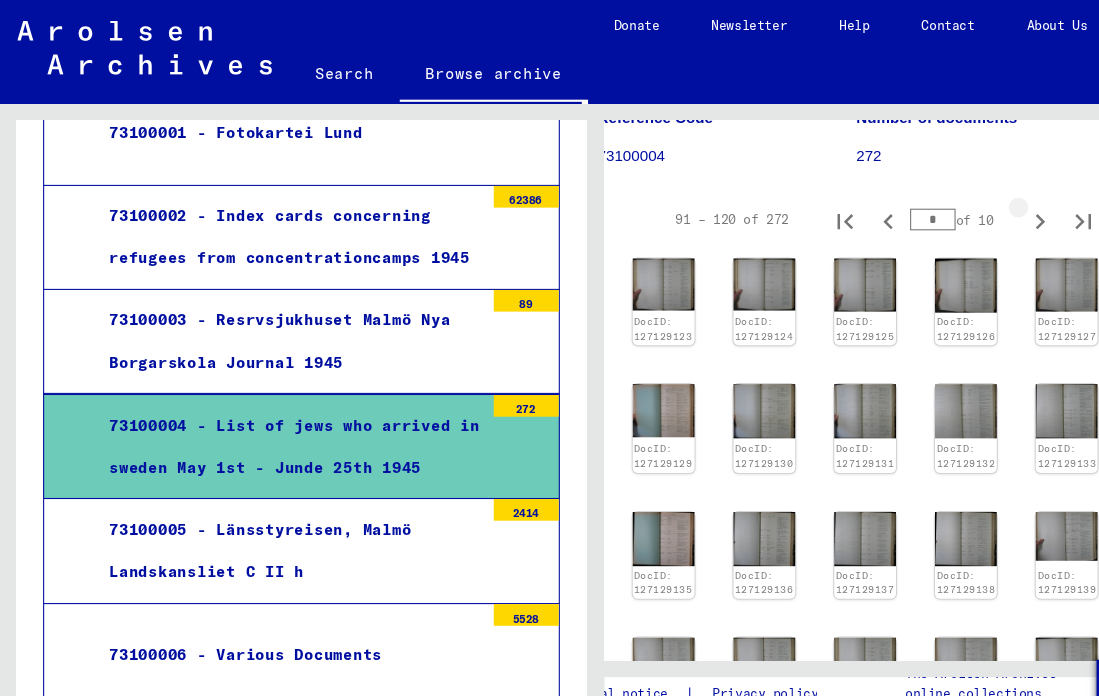 click 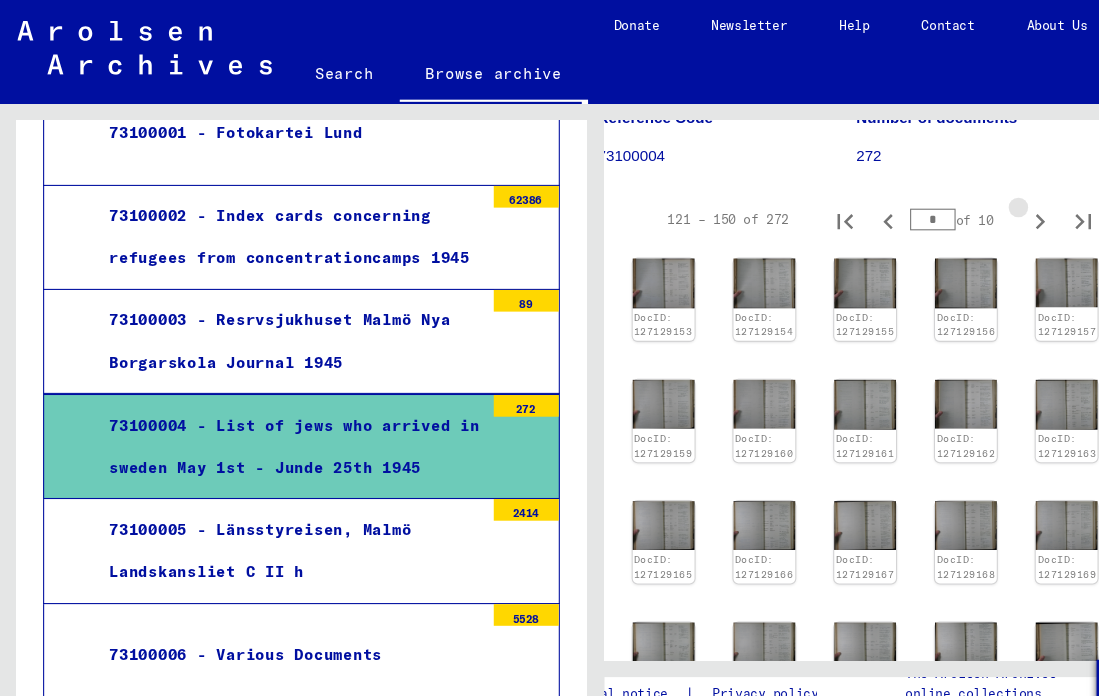 click 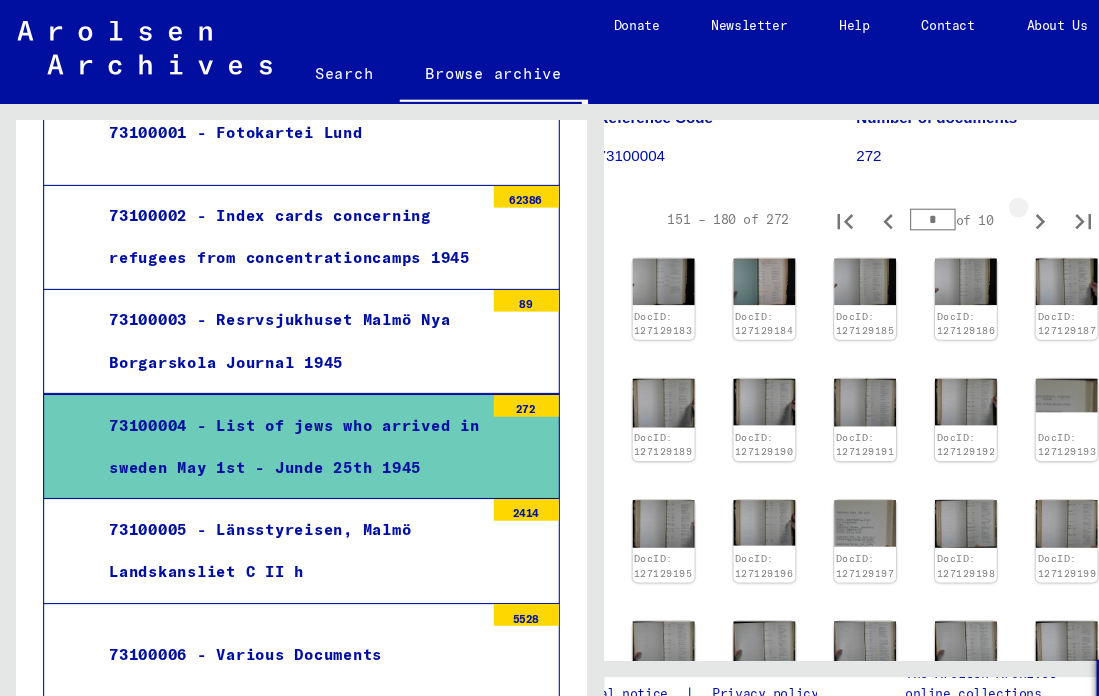 click 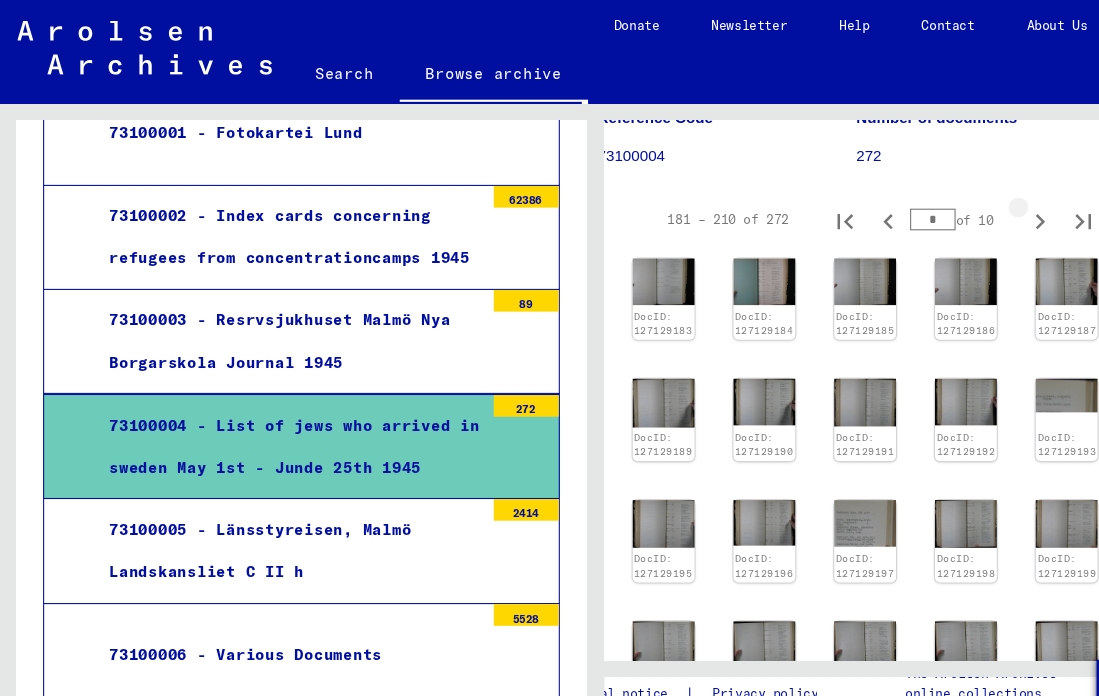 click 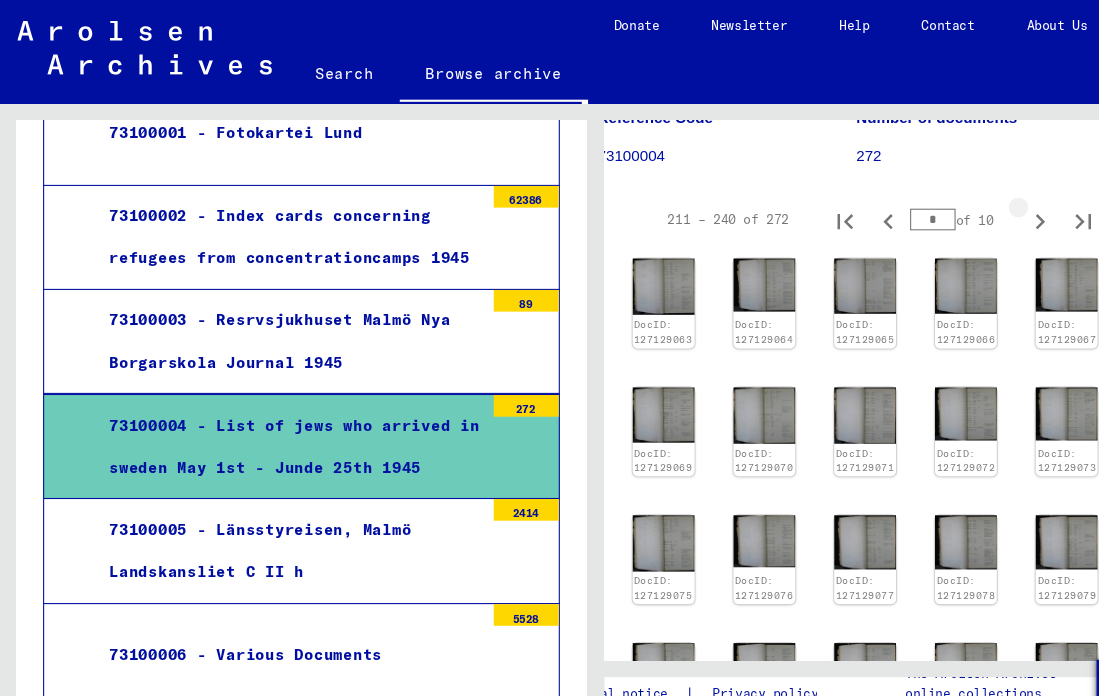 click 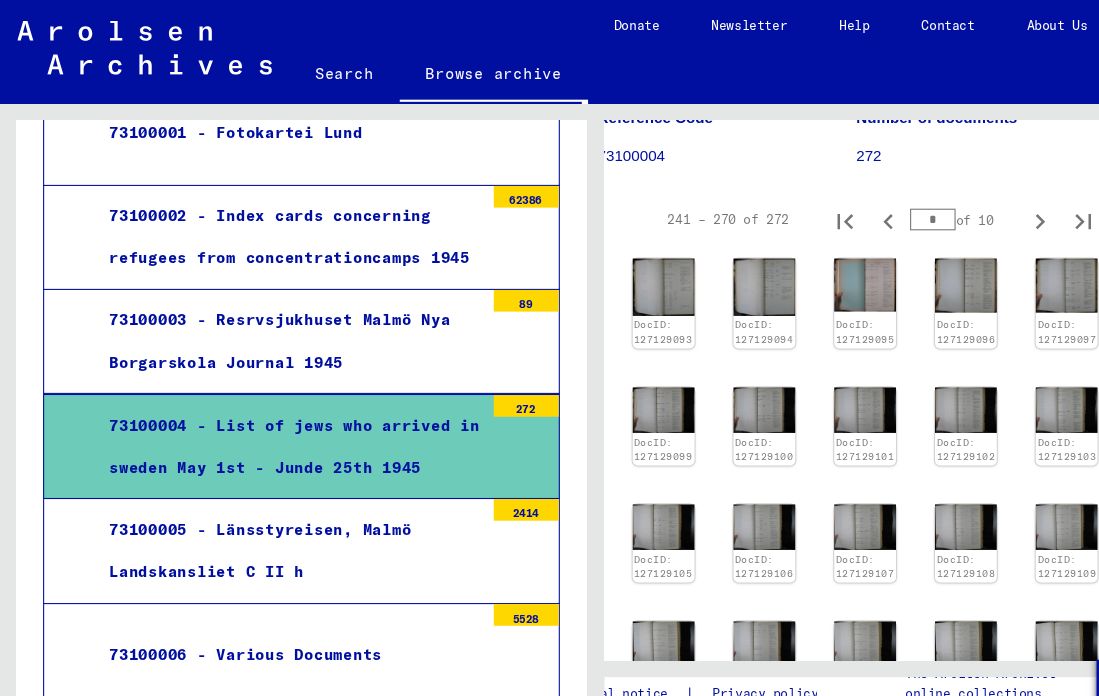 scroll, scrollTop: 342, scrollLeft: 31, axis: both 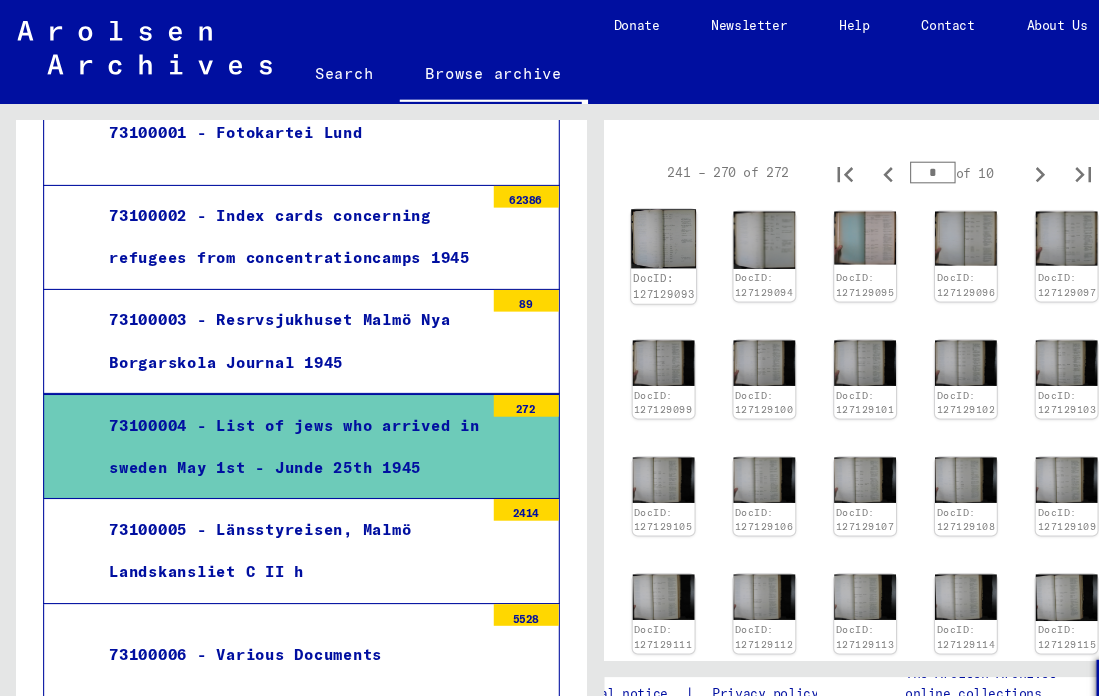 click 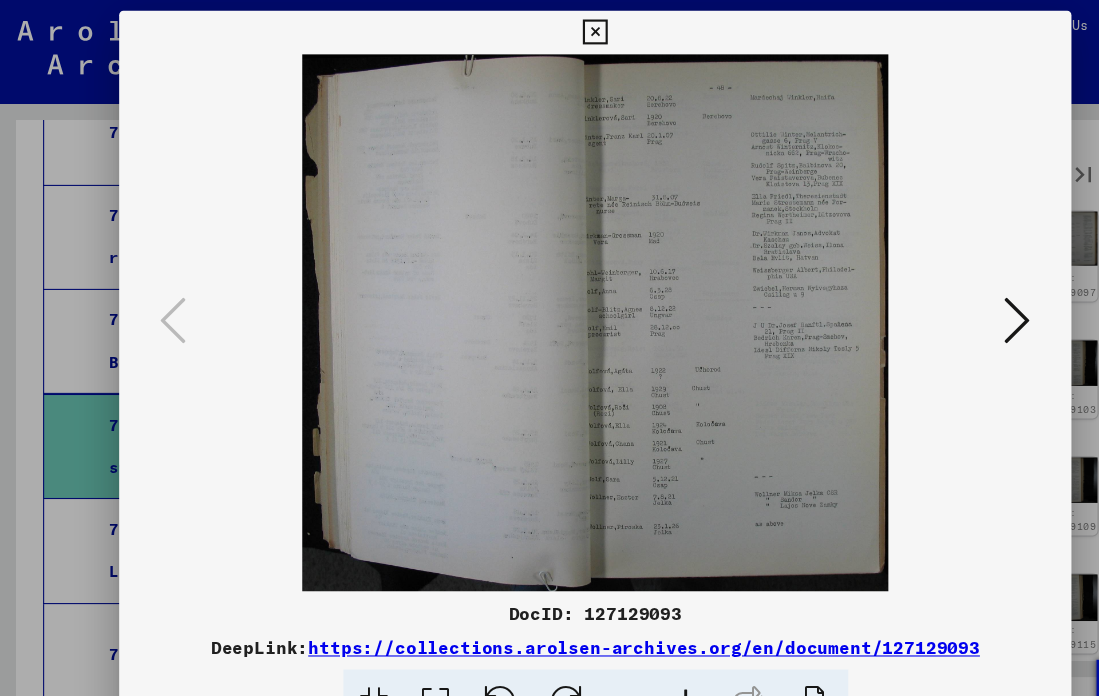 click at bounding box center (939, 296) 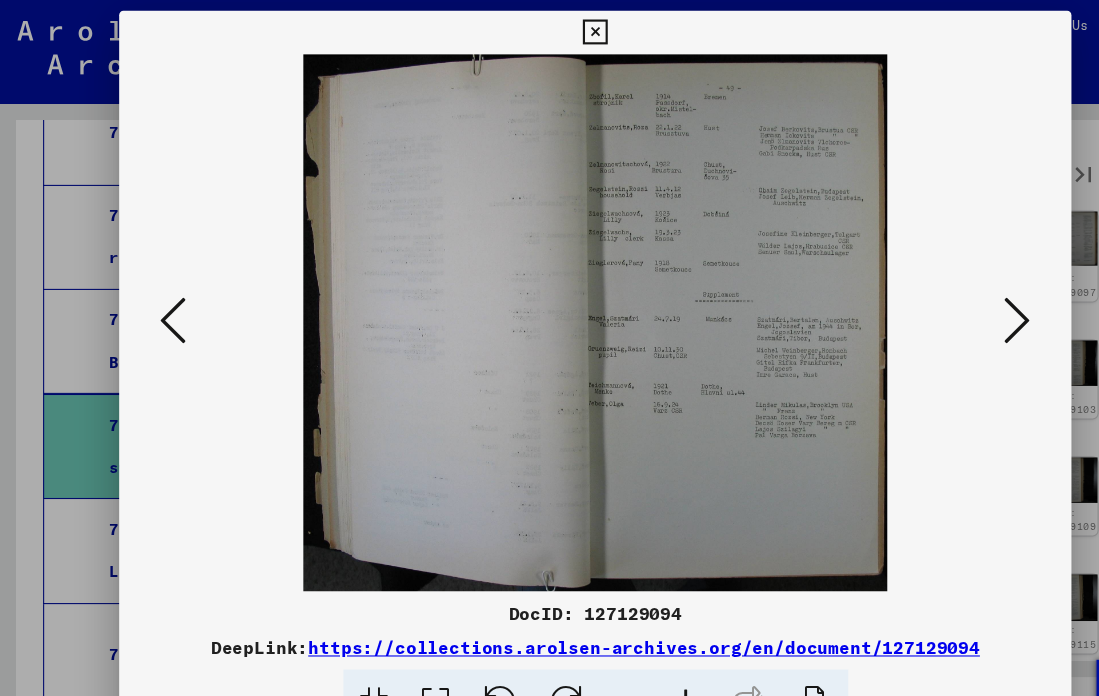 click at bounding box center [939, 296] 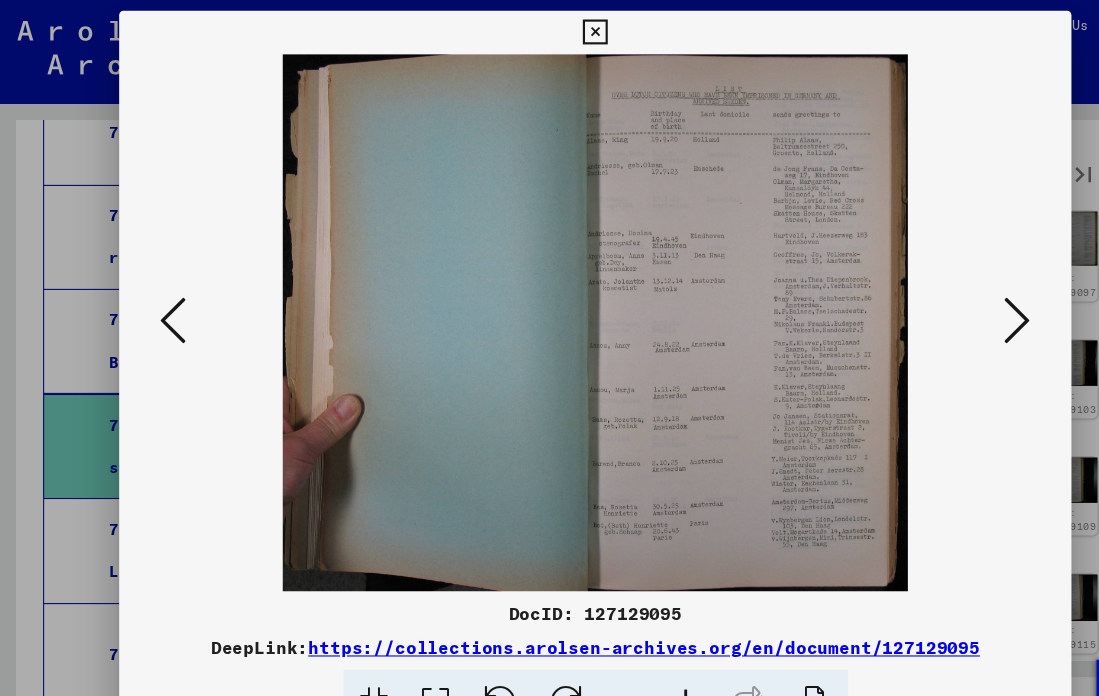 click at bounding box center (939, 296) 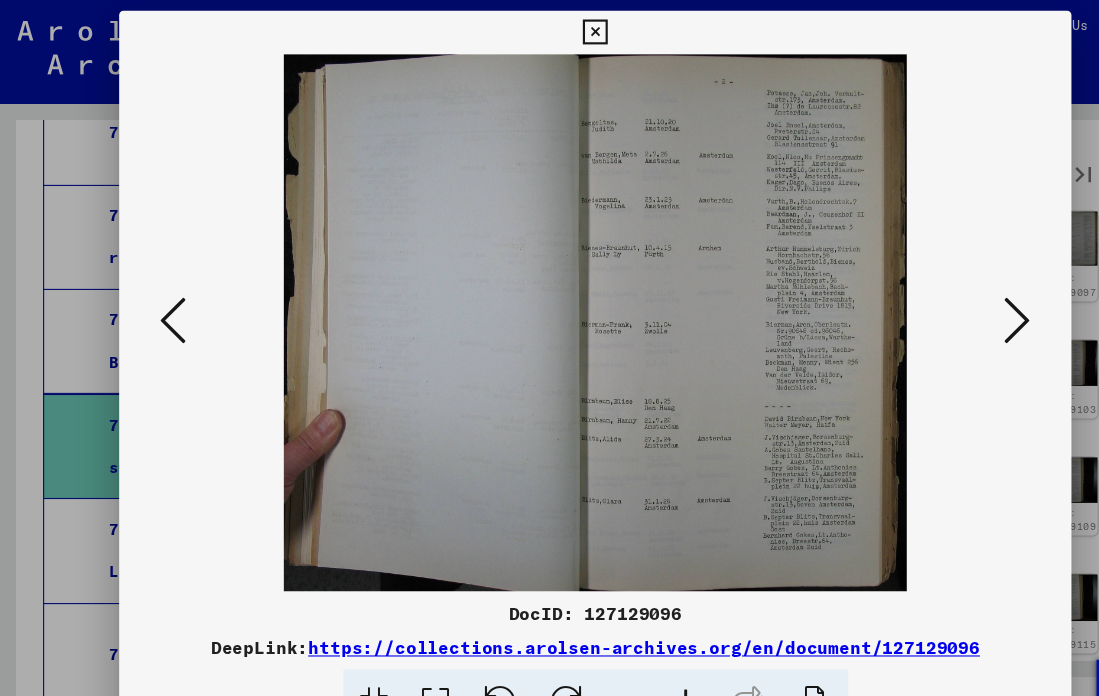 click at bounding box center [160, 296] 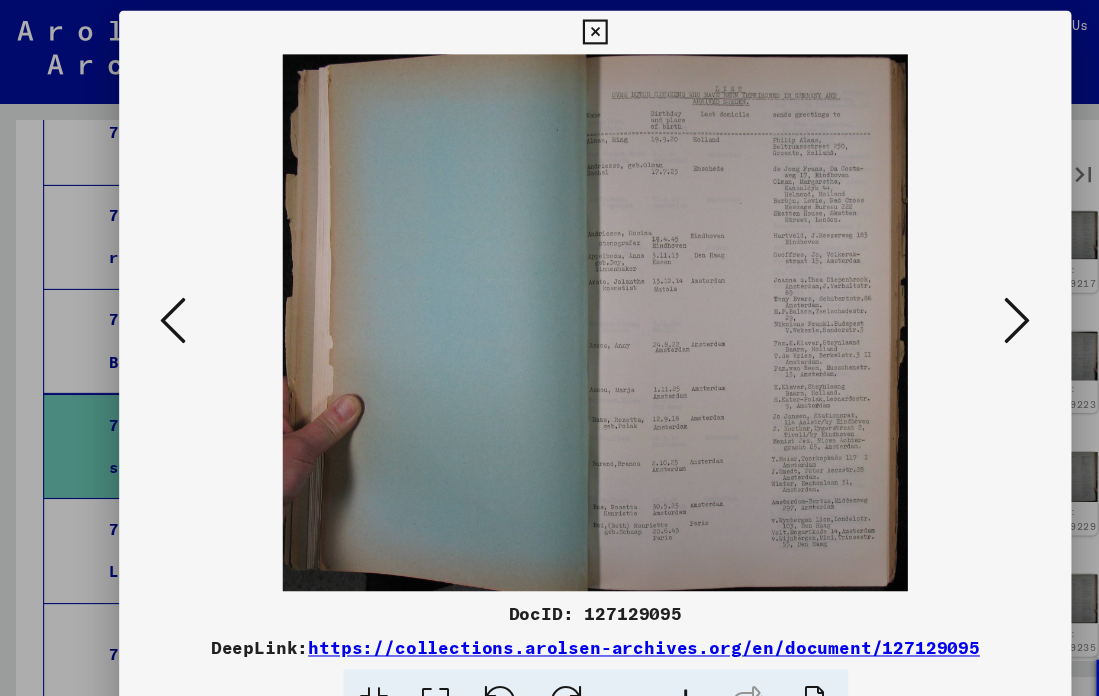click at bounding box center [939, 296] 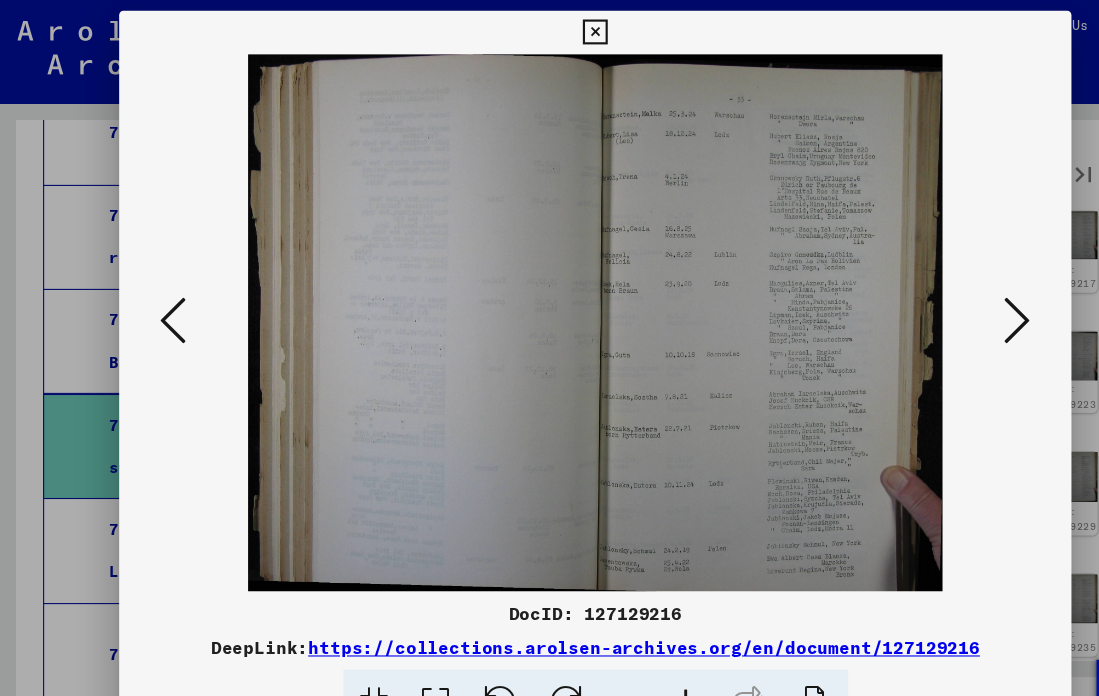 click at bounding box center [939, 296] 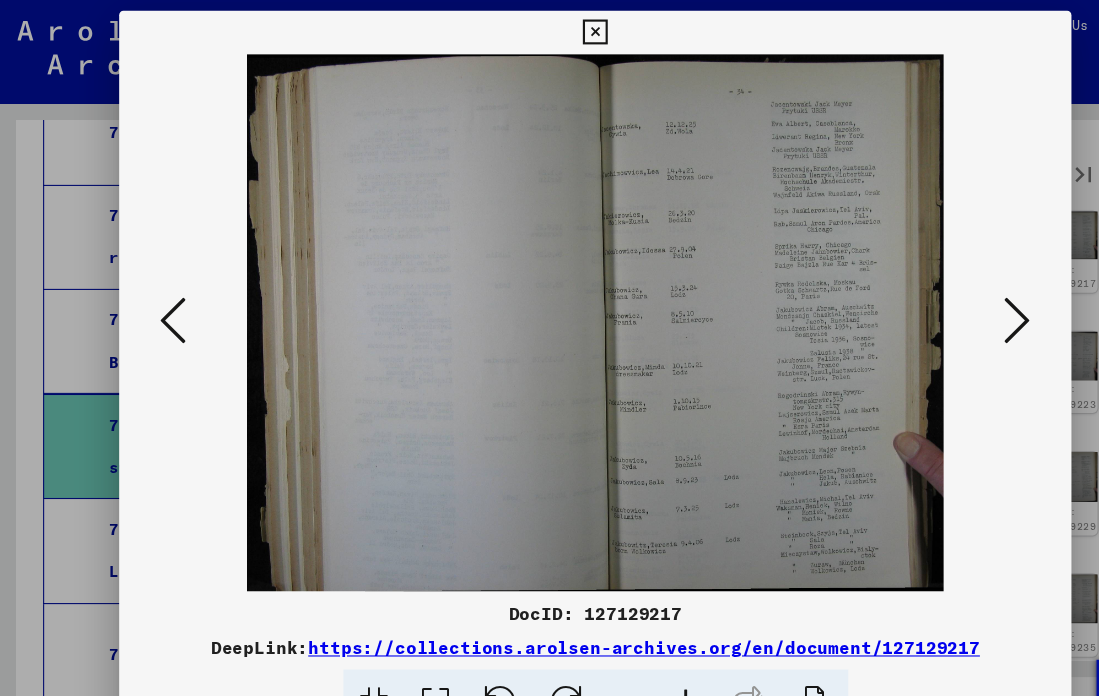 click at bounding box center (939, 296) 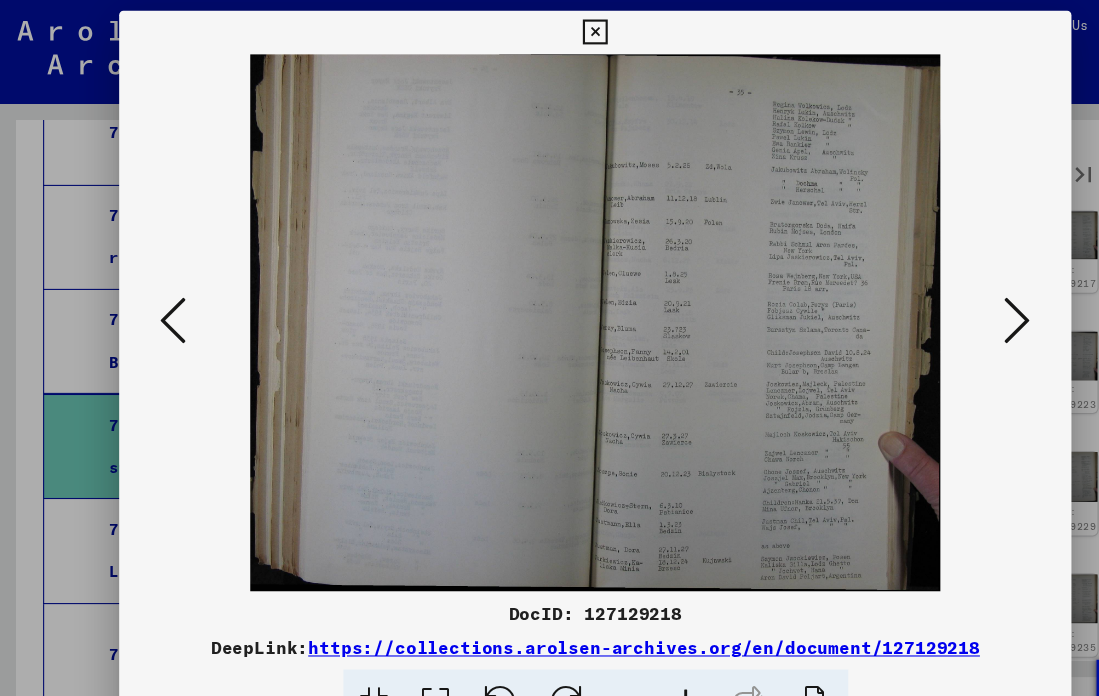 click at bounding box center (939, 296) 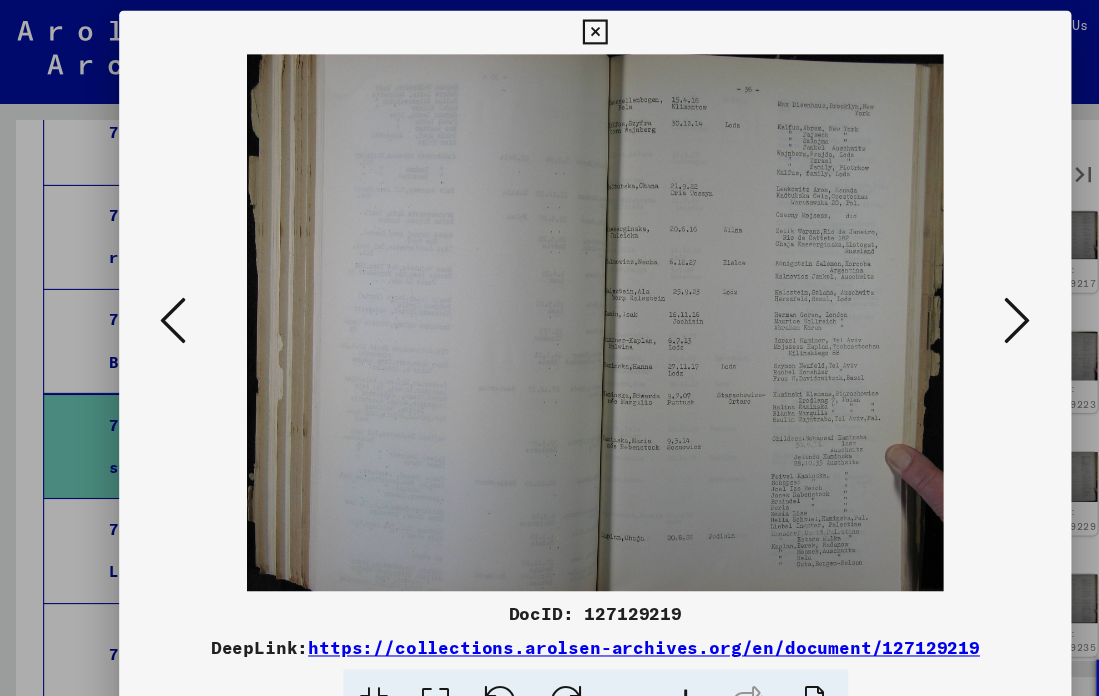 click at bounding box center [939, 296] 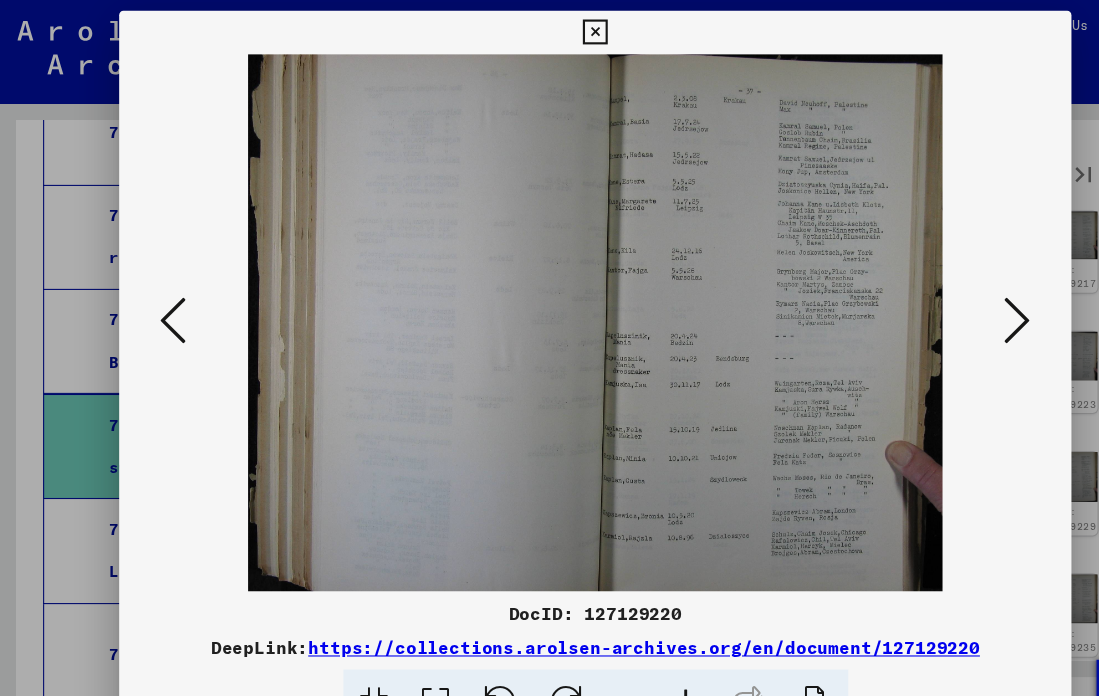 click at bounding box center (939, 296) 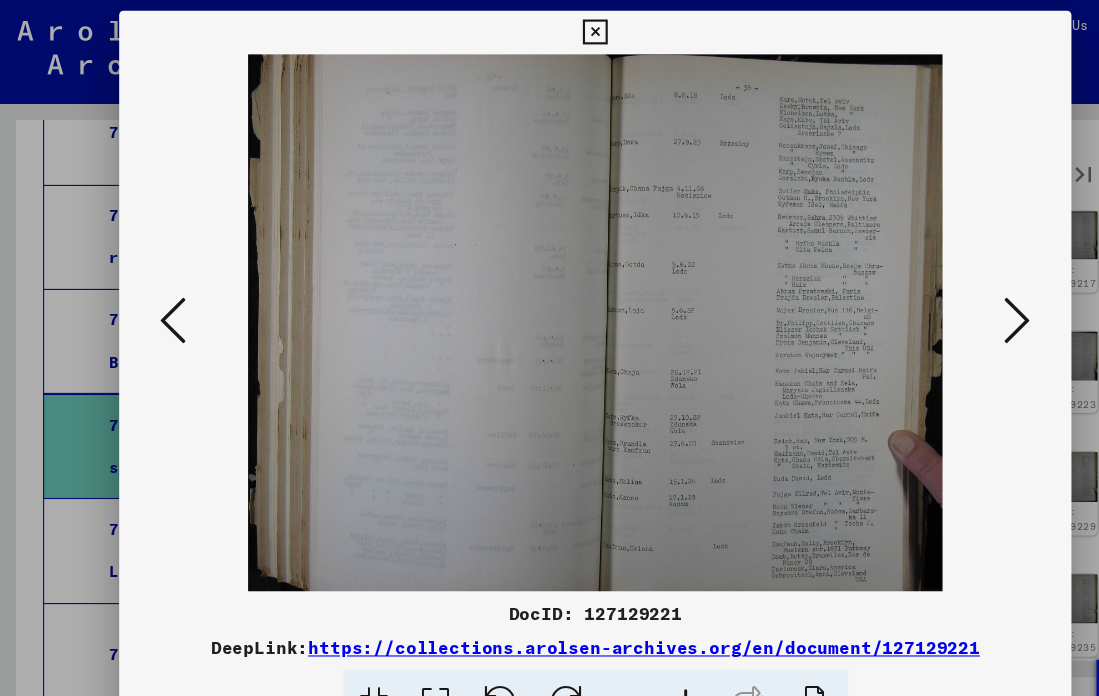 click at bounding box center (939, 296) 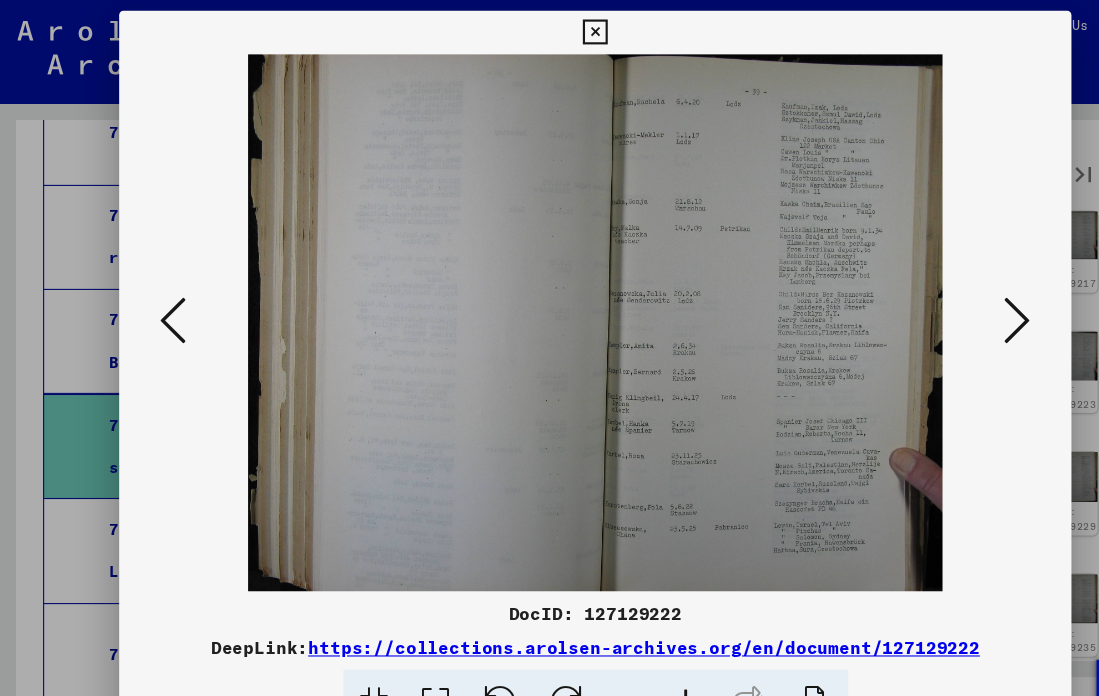 click at bounding box center [939, 296] 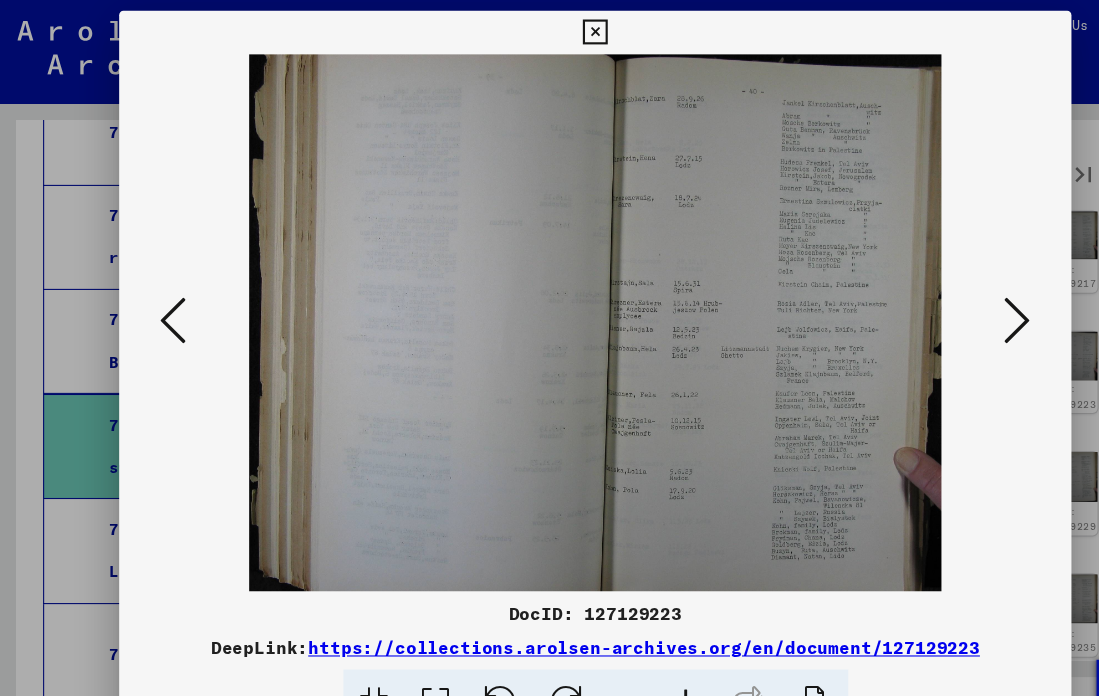 click at bounding box center [939, 296] 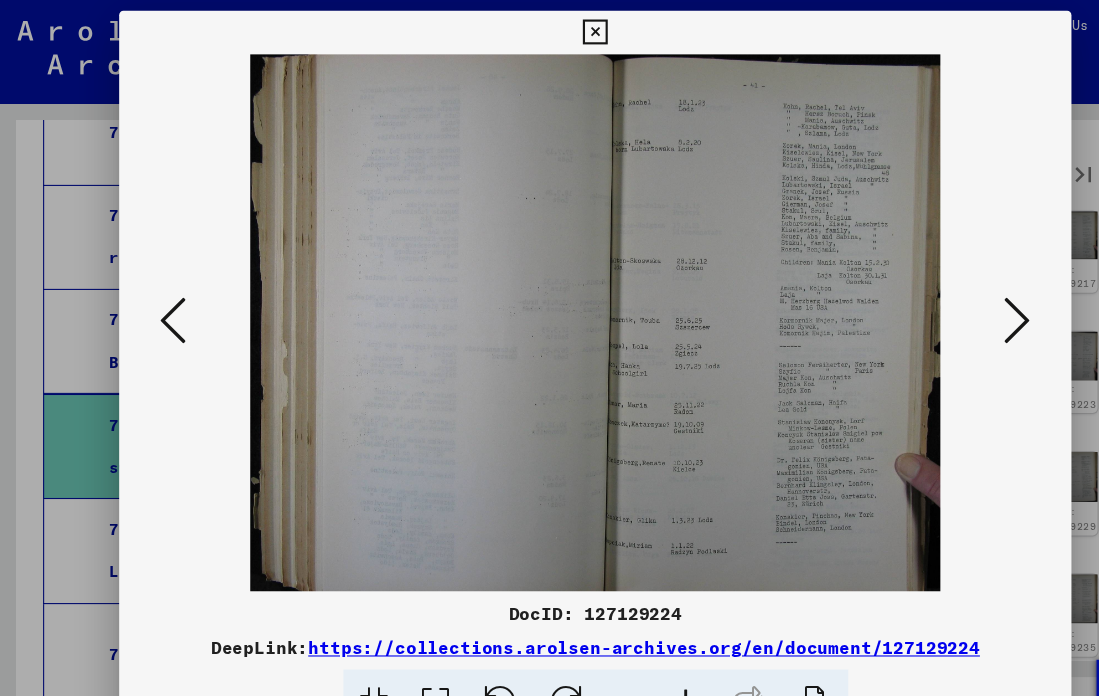 click at bounding box center [939, 296] 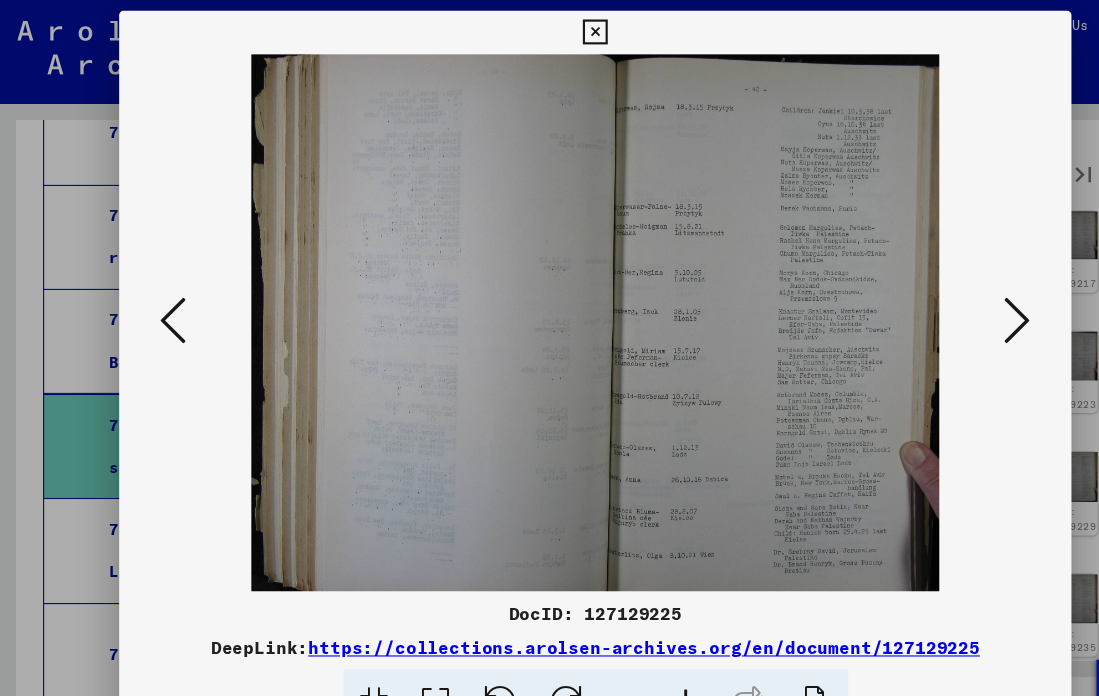 click at bounding box center (939, 296) 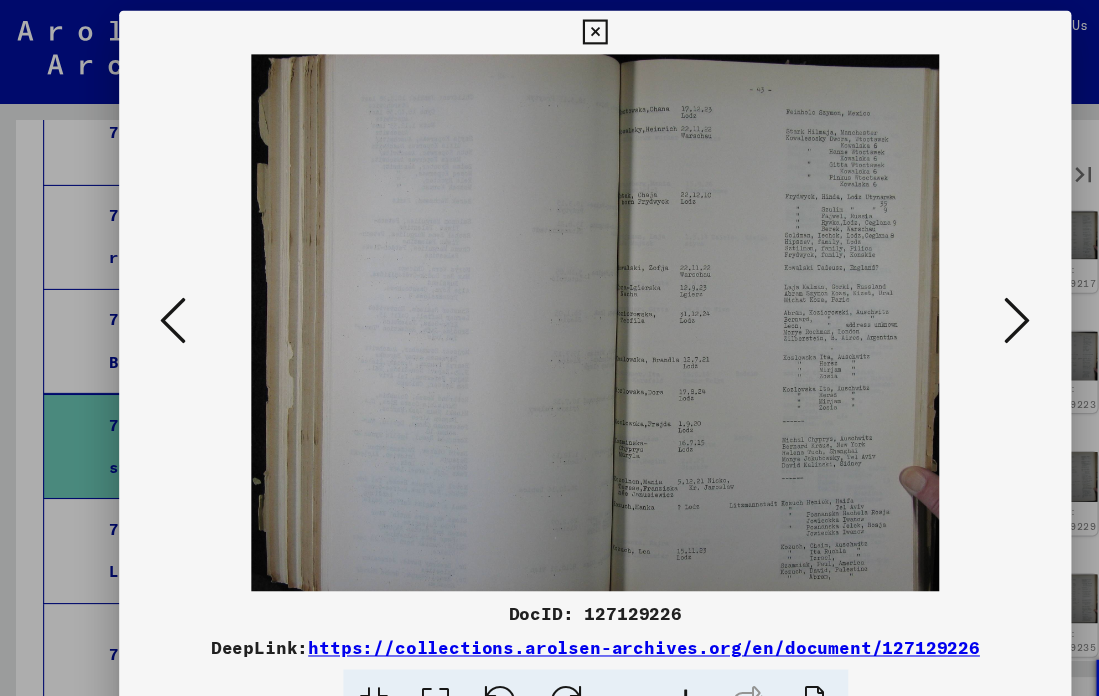 click at bounding box center [939, 296] 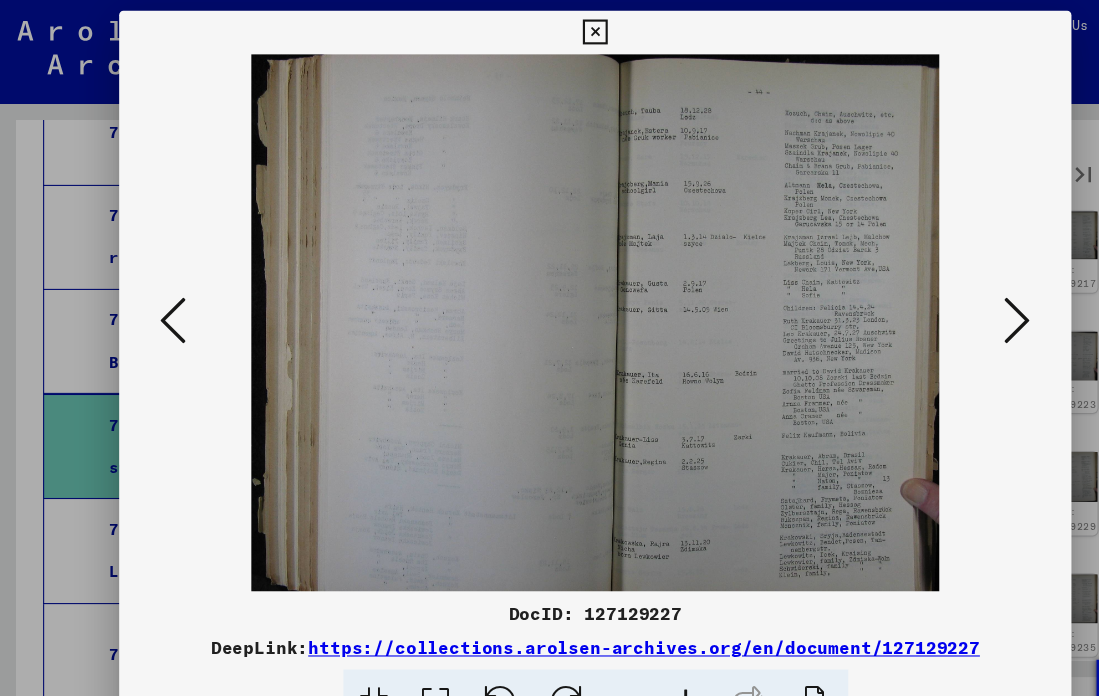 click at bounding box center (939, 296) 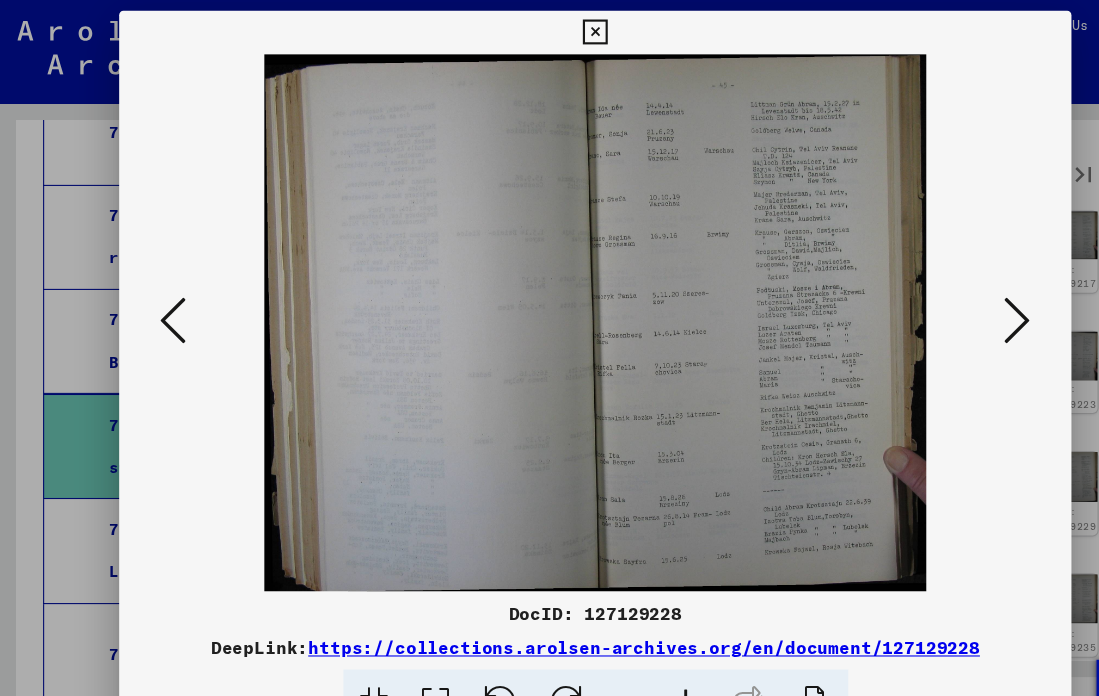 click at bounding box center (939, 296) 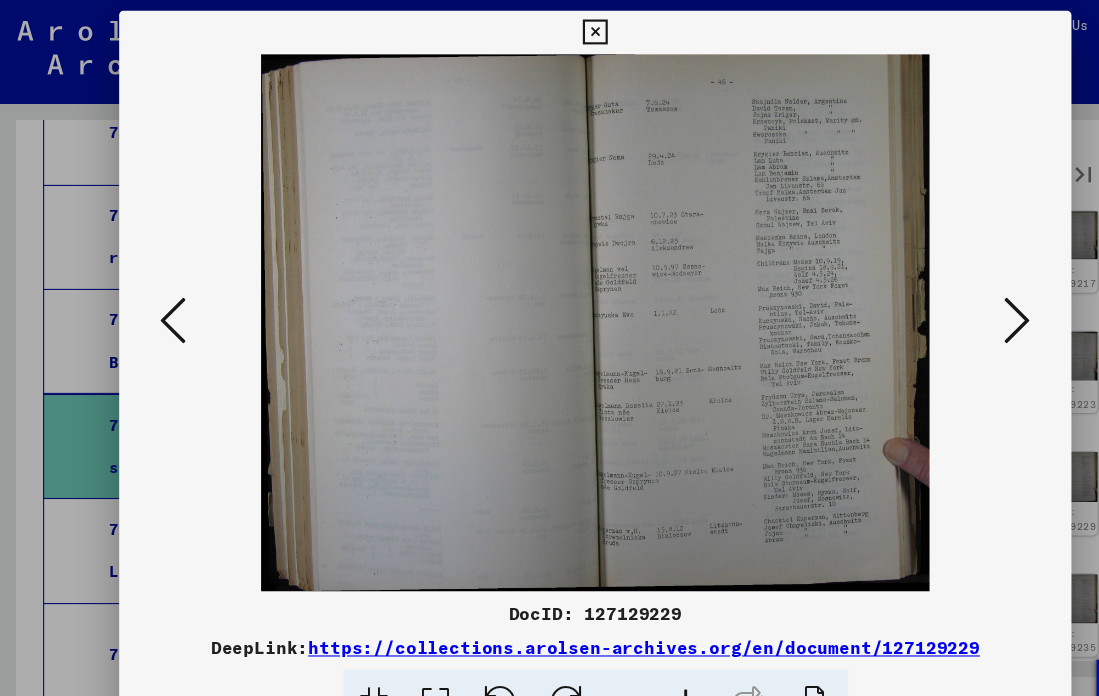 click at bounding box center (939, 296) 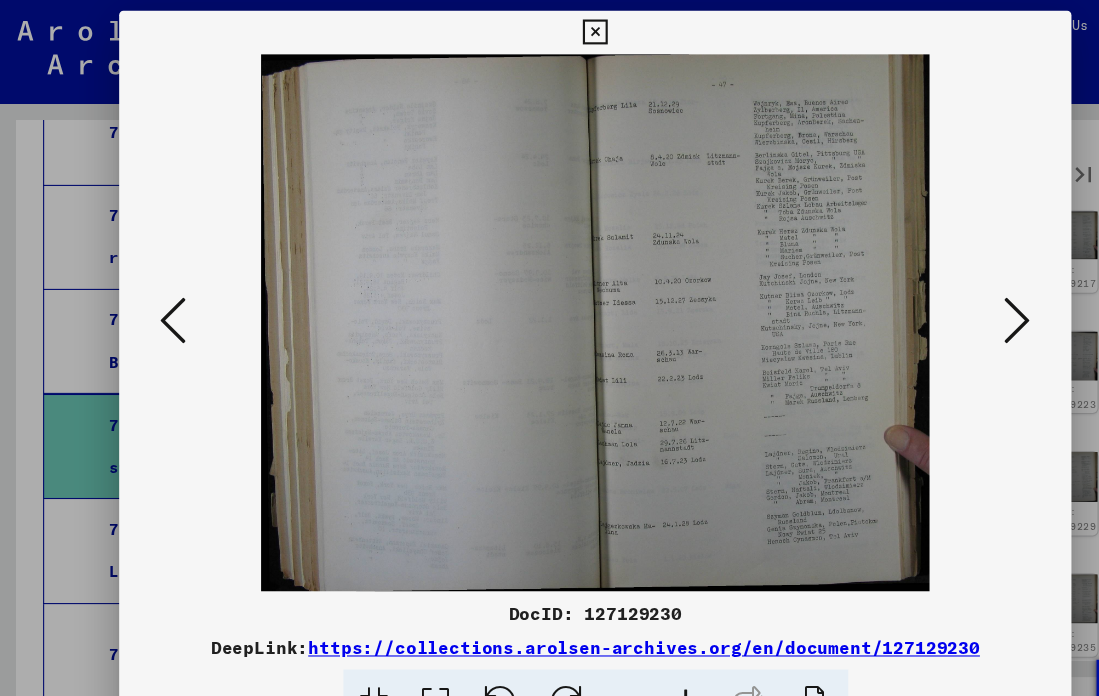 click at bounding box center (939, 296) 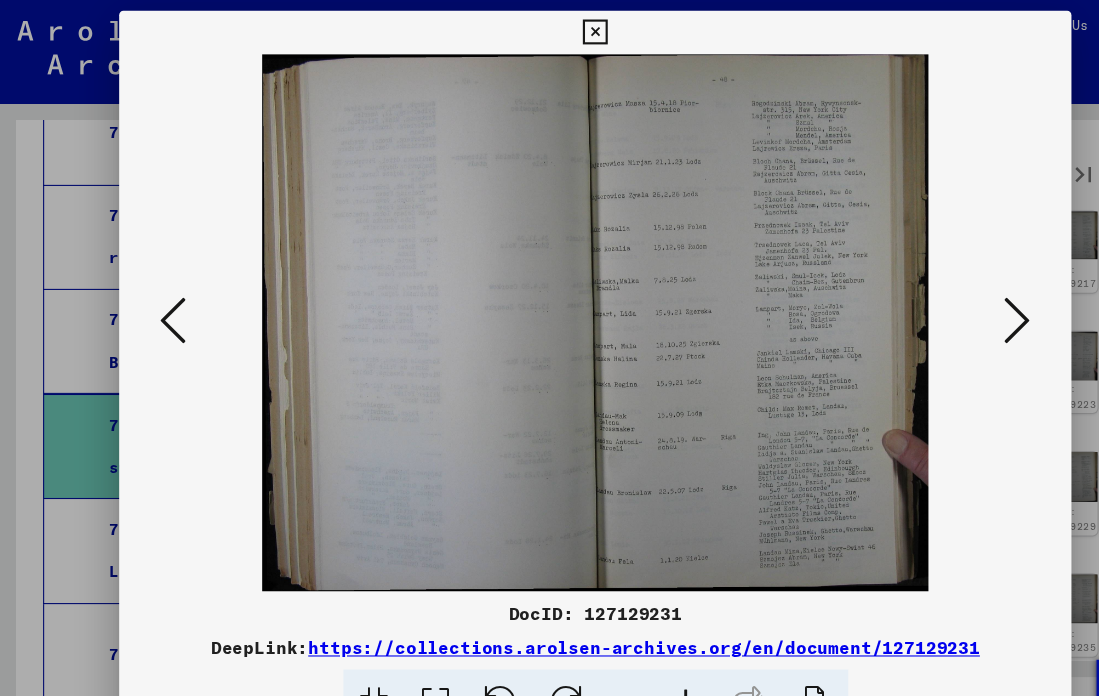 click at bounding box center [939, 296] 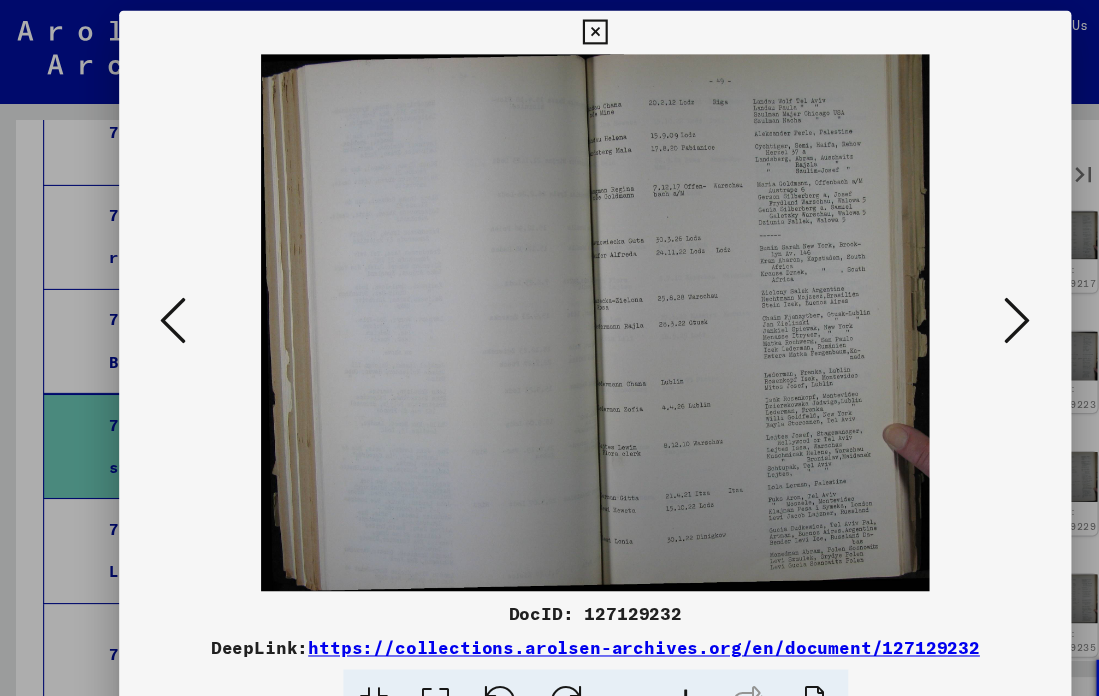 click at bounding box center (939, 296) 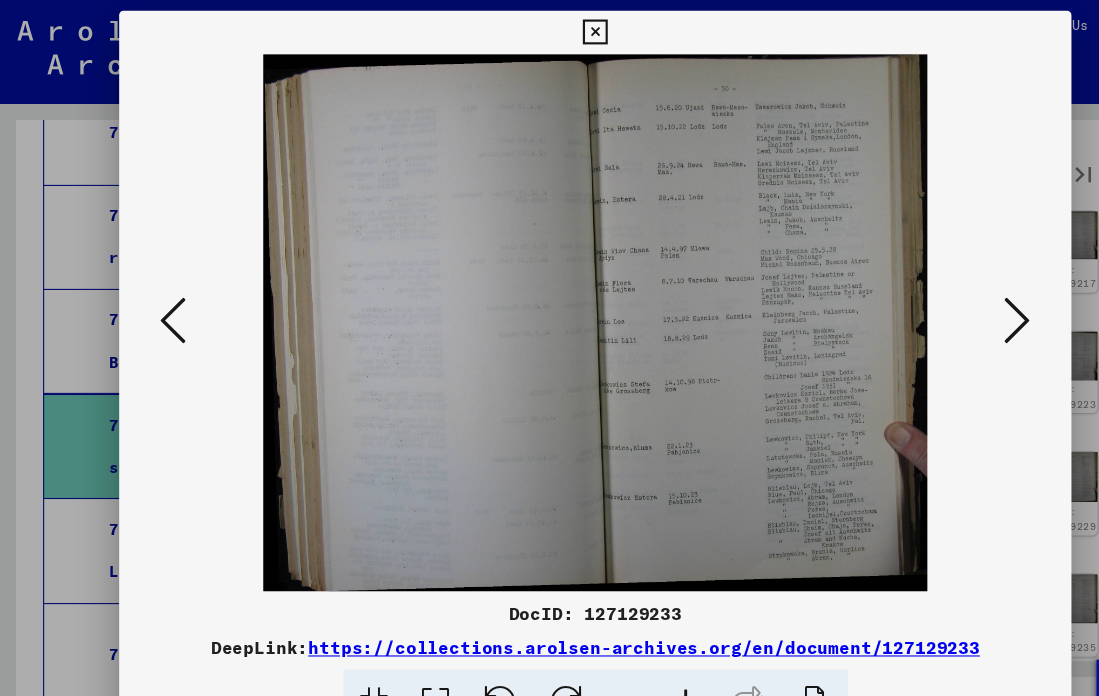 click at bounding box center [939, 296] 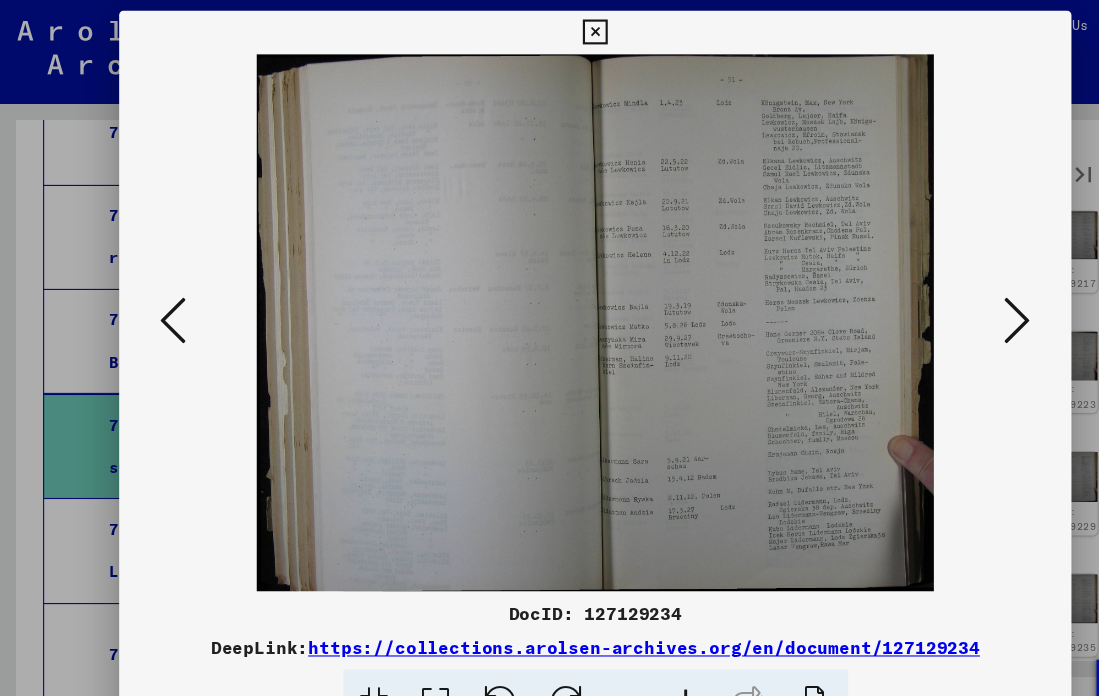 click at bounding box center [939, 296] 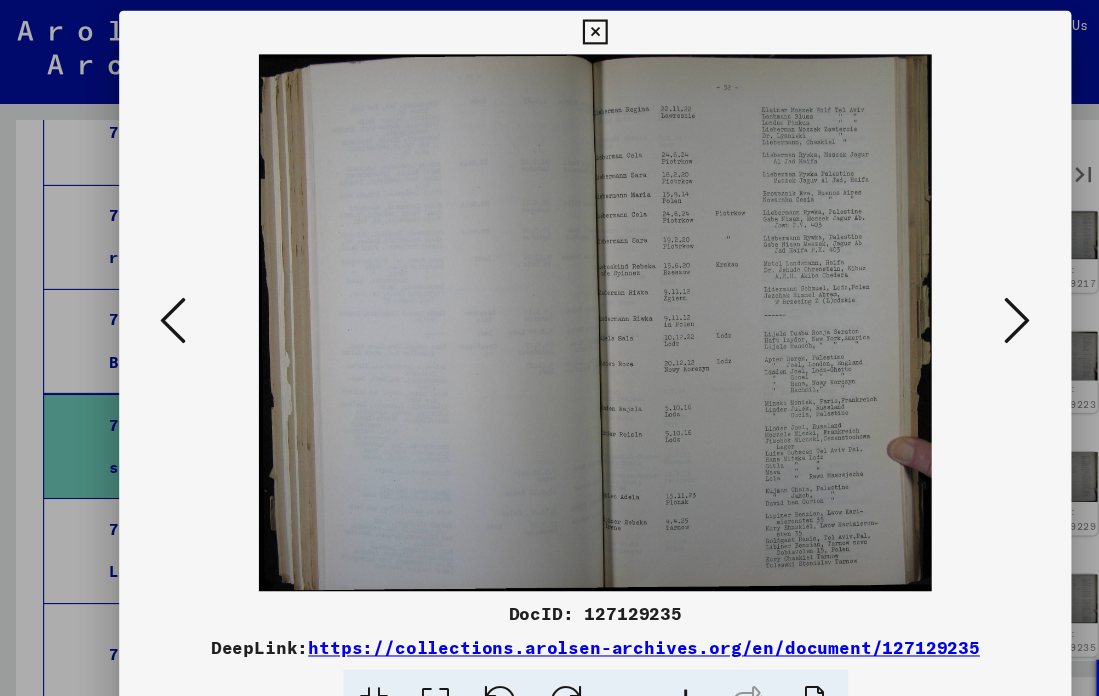 click at bounding box center [939, 296] 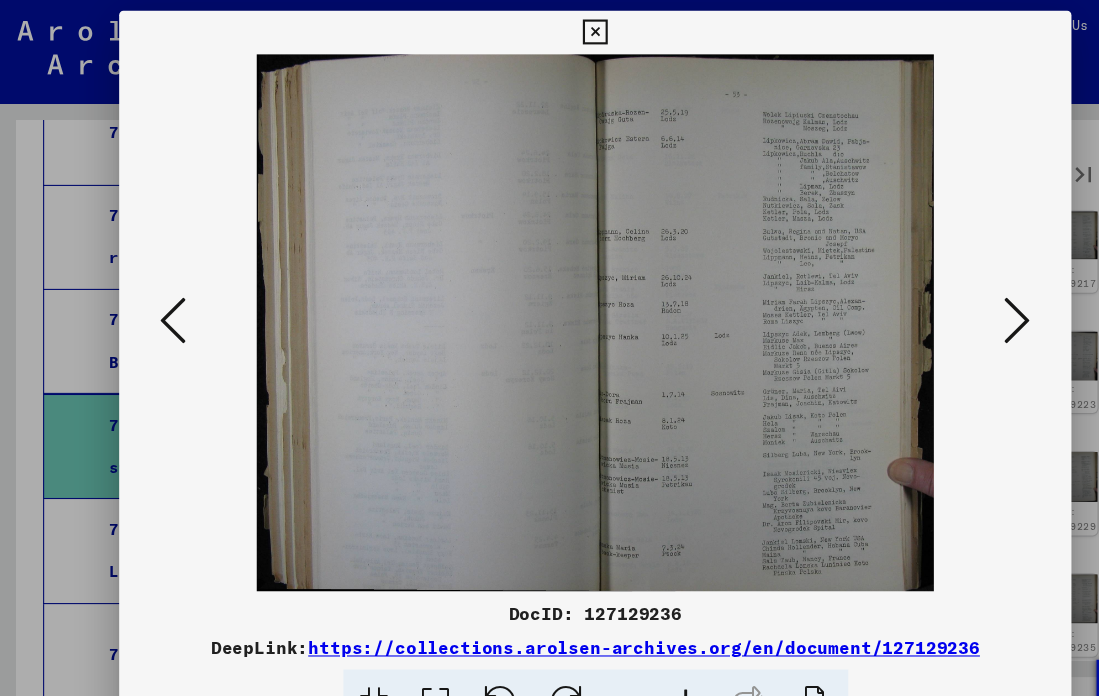 click at bounding box center (939, 296) 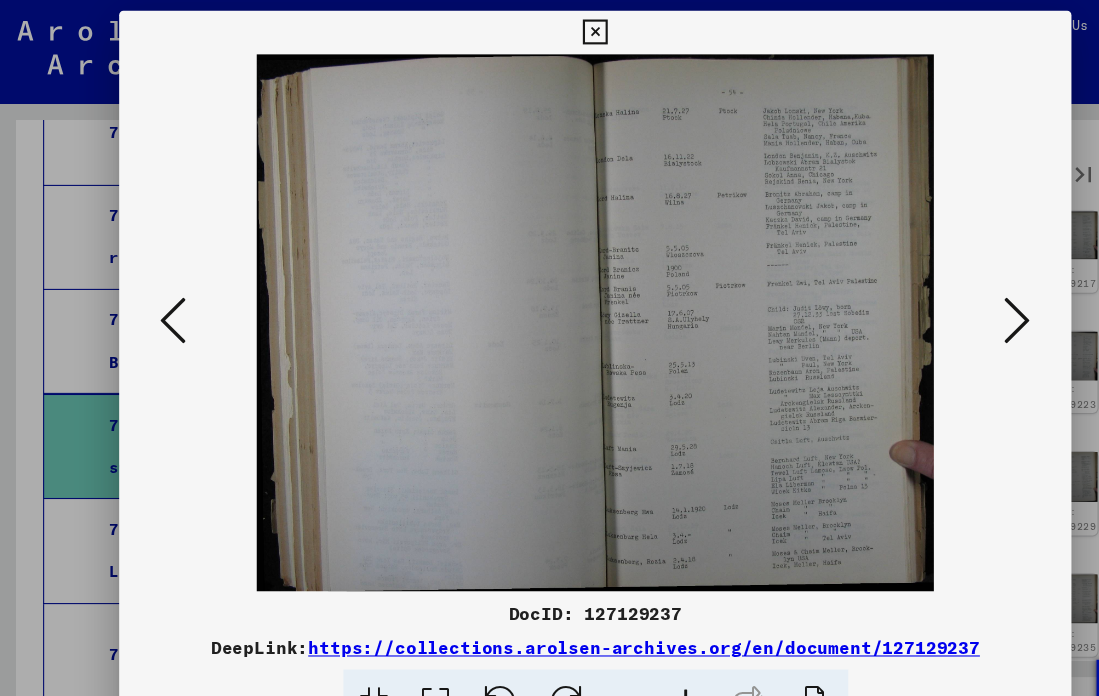 click at bounding box center (939, 296) 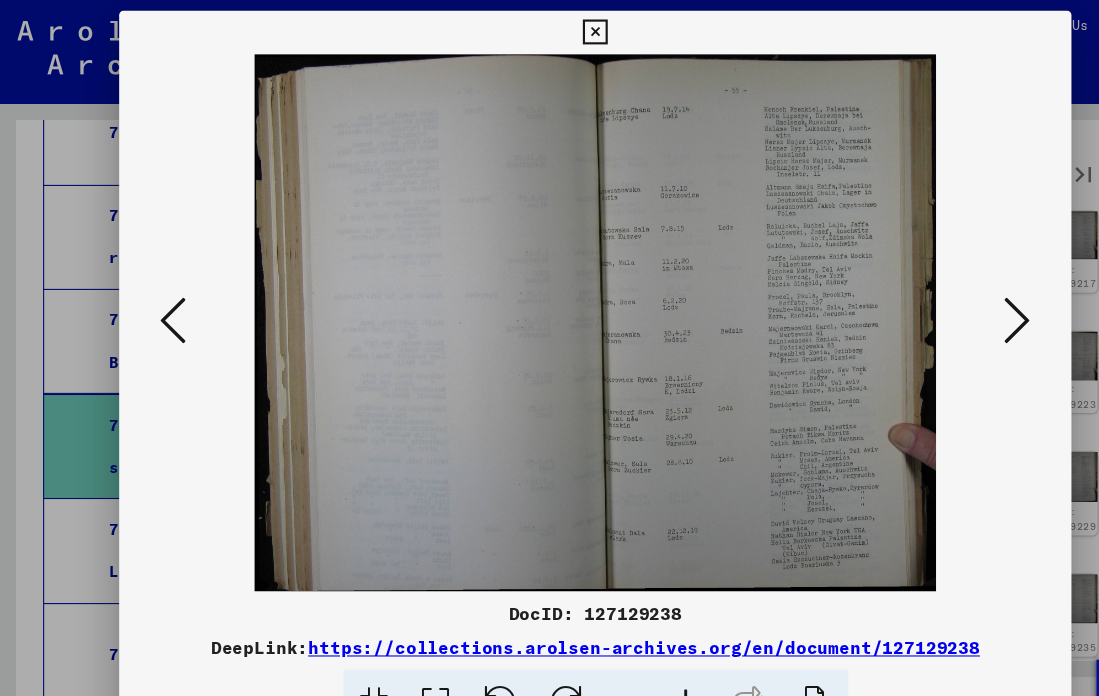 click at bounding box center (939, 296) 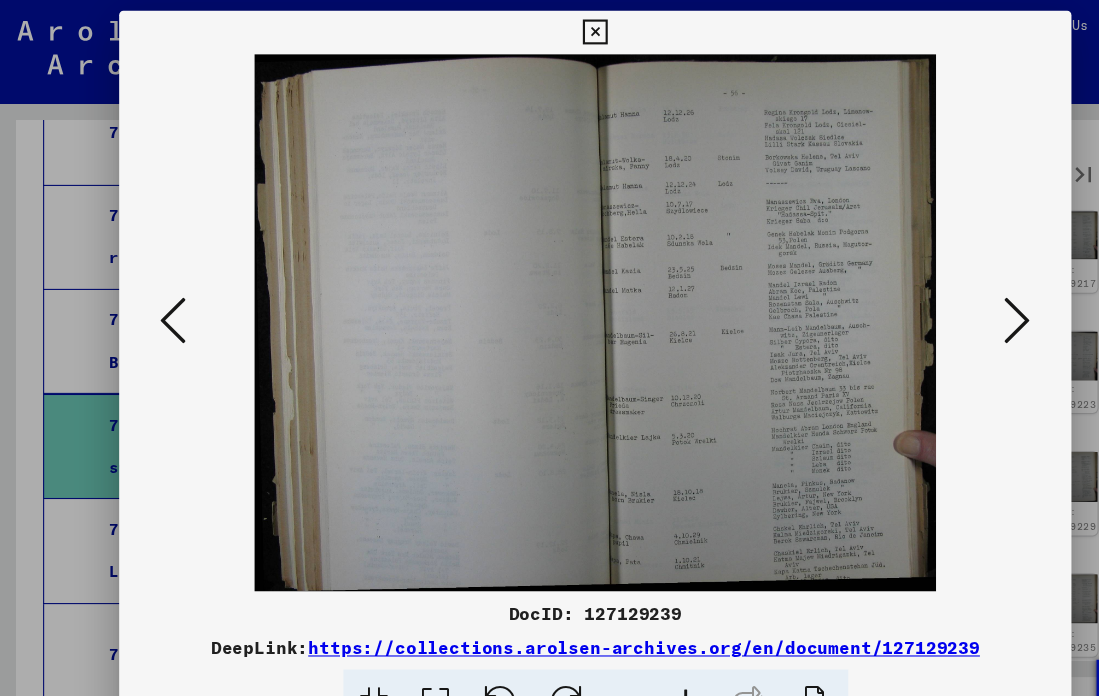 click at bounding box center (939, 296) 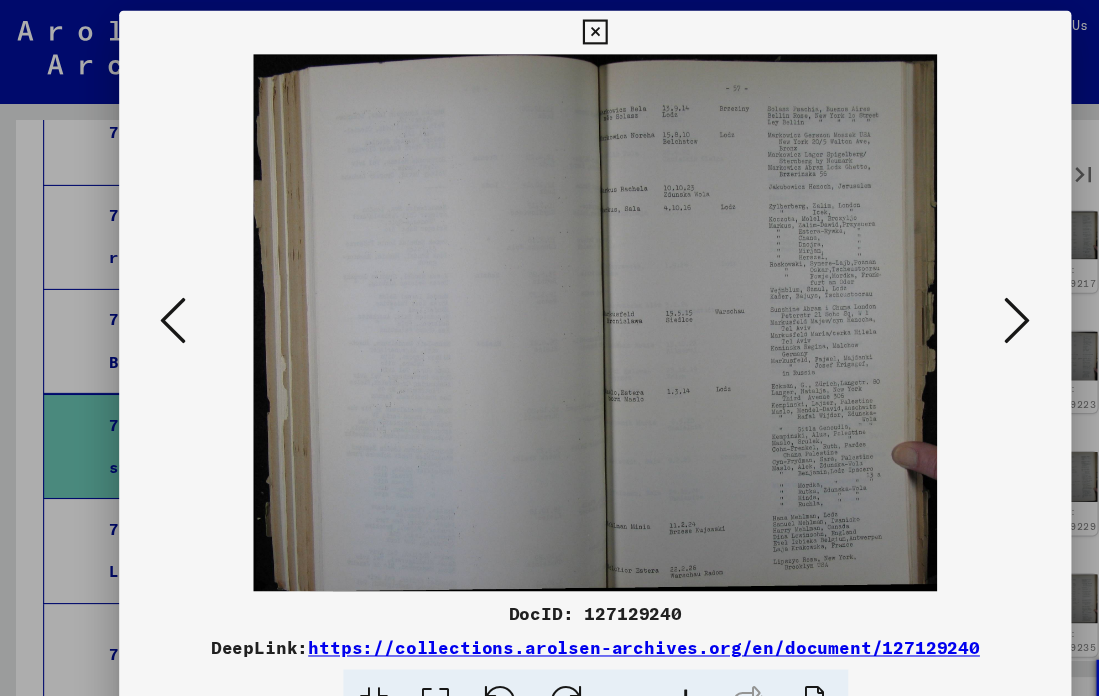 click at bounding box center (939, 296) 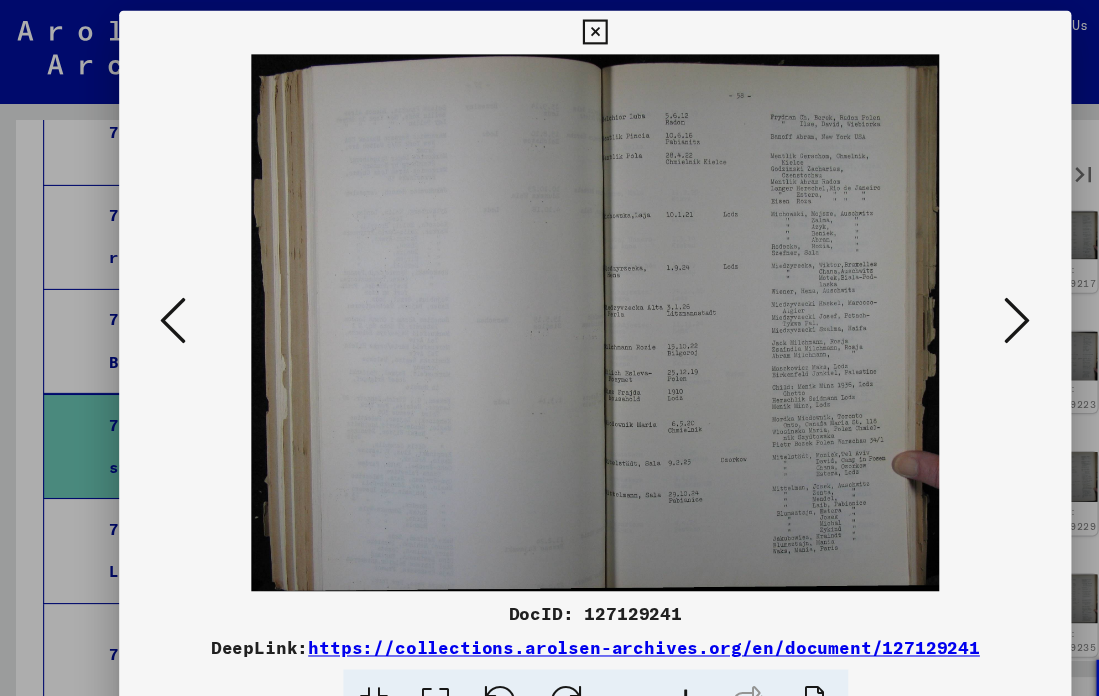 click at bounding box center (939, 296) 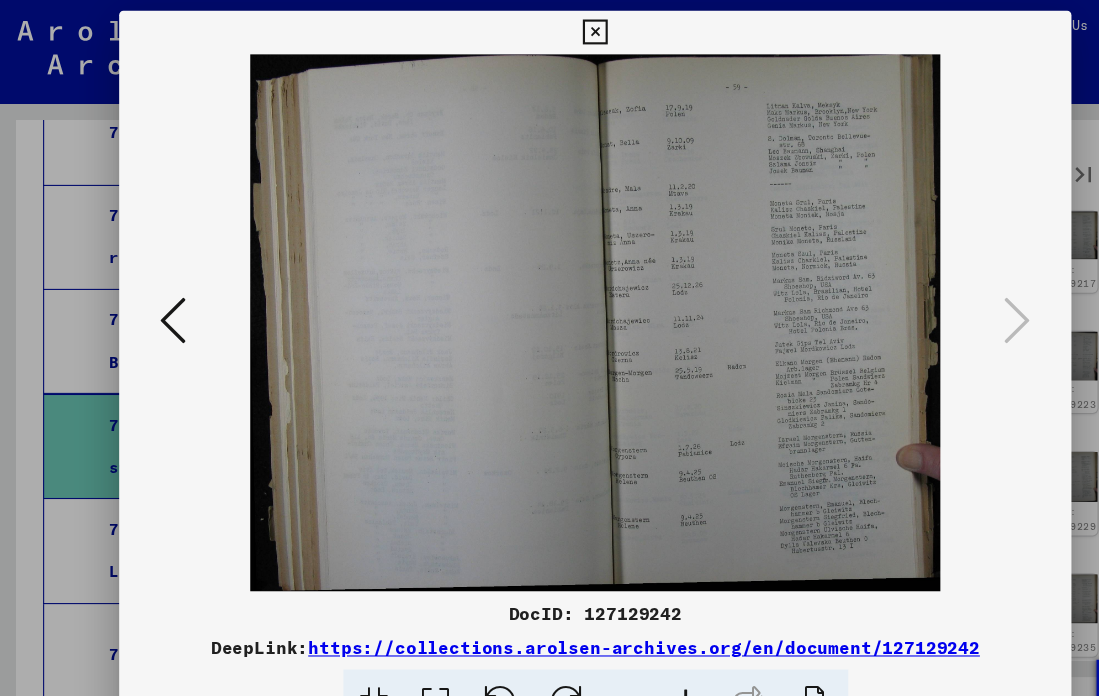 click at bounding box center (549, 30) 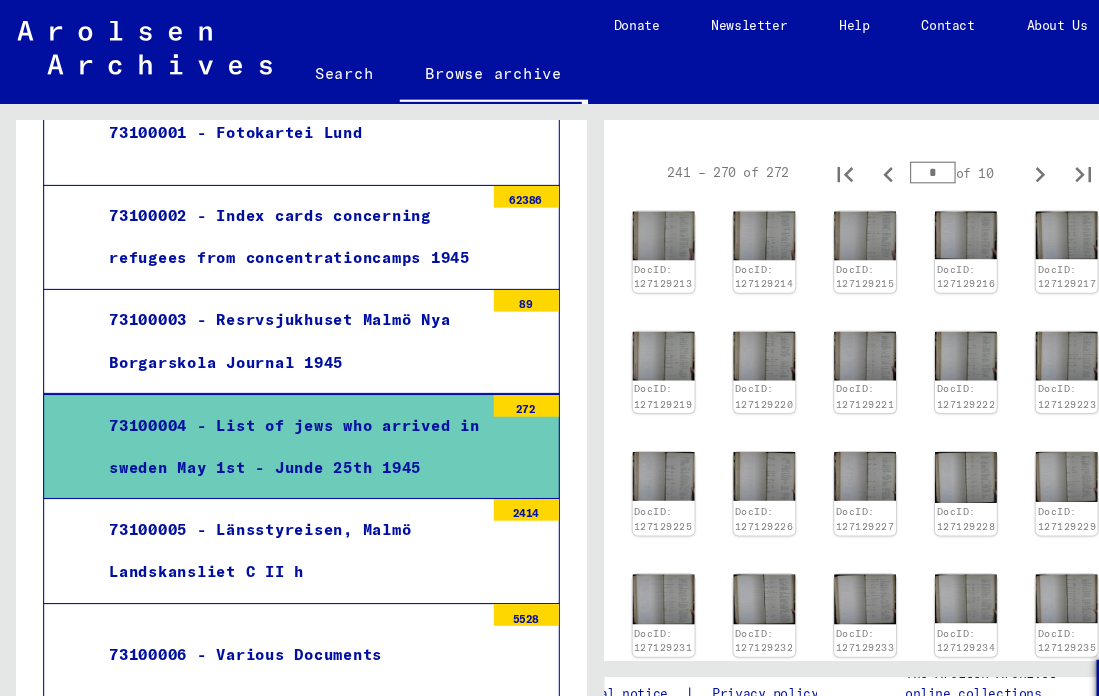 scroll, scrollTop: 349, scrollLeft: 31, axis: both 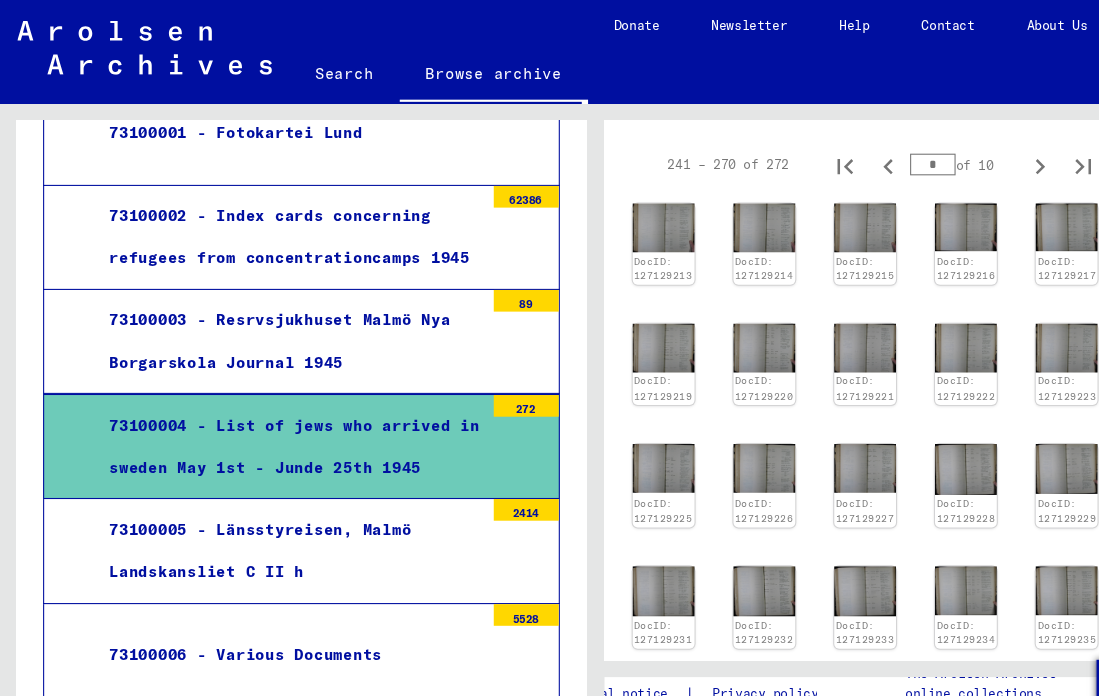 click 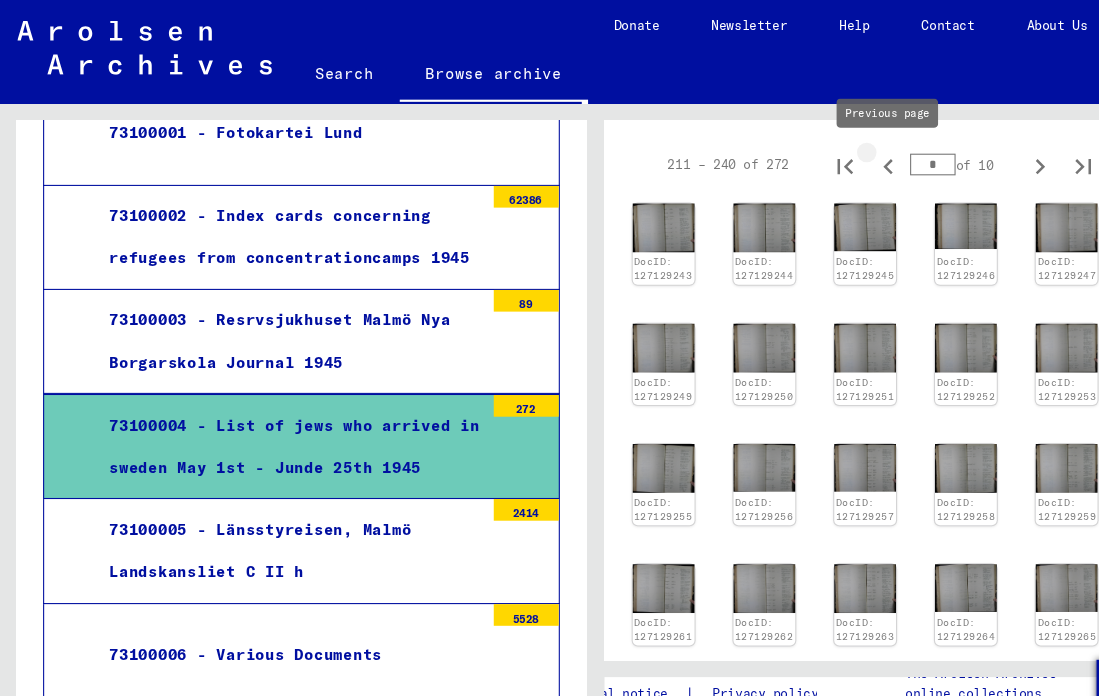 type on "*" 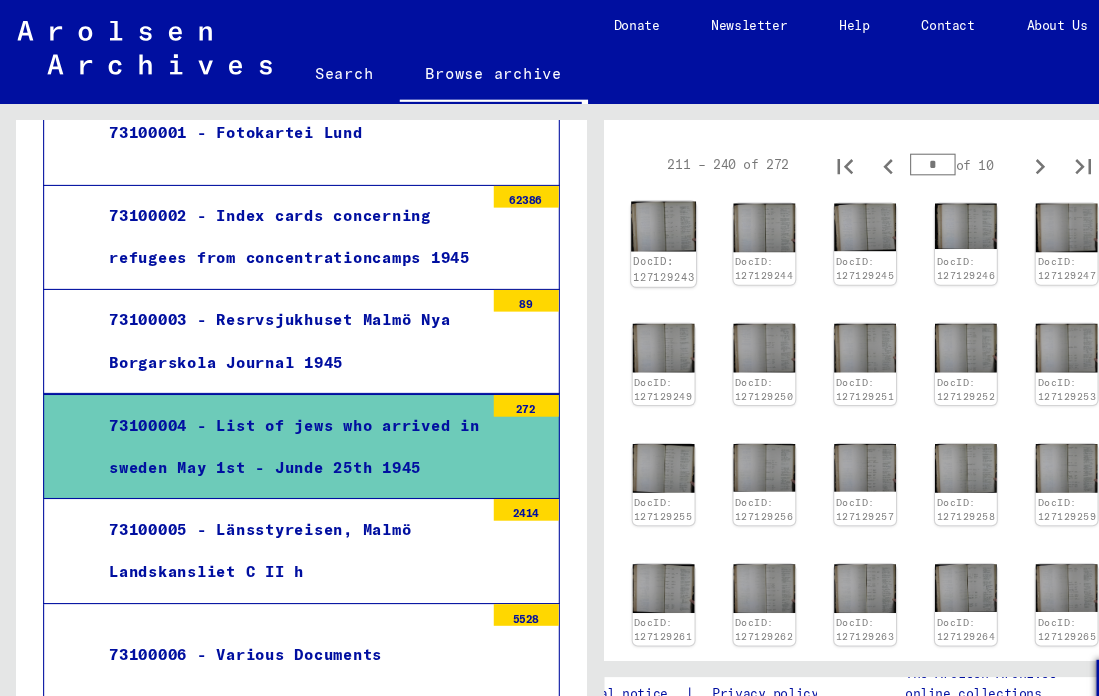 click 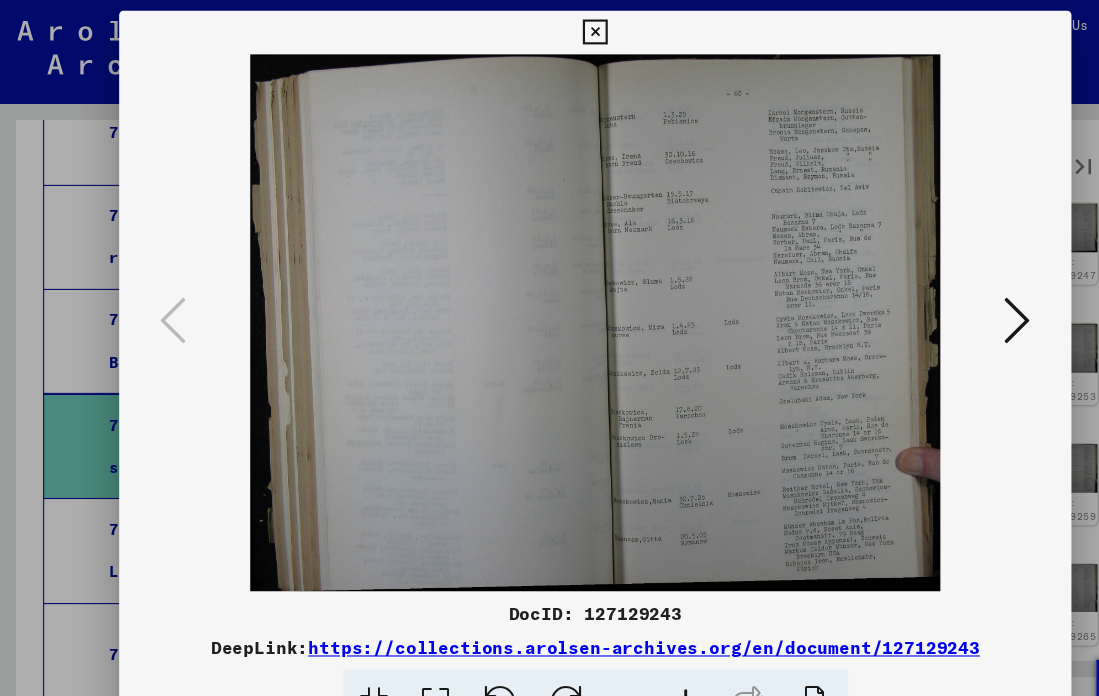 click at bounding box center [939, 296] 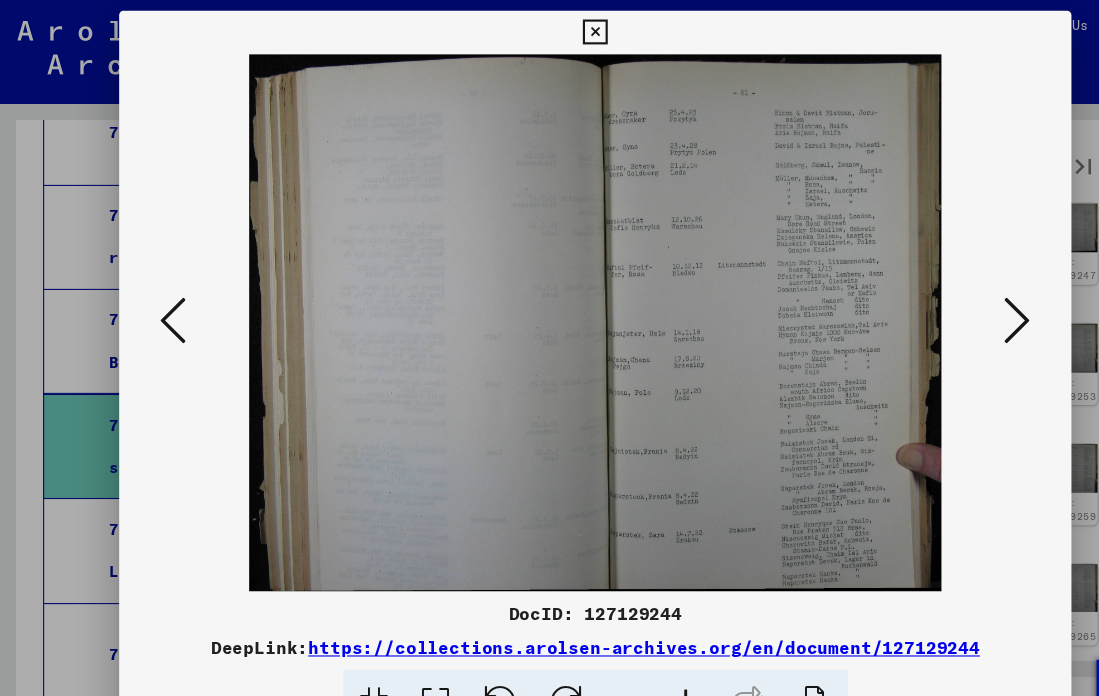 click at bounding box center (939, 296) 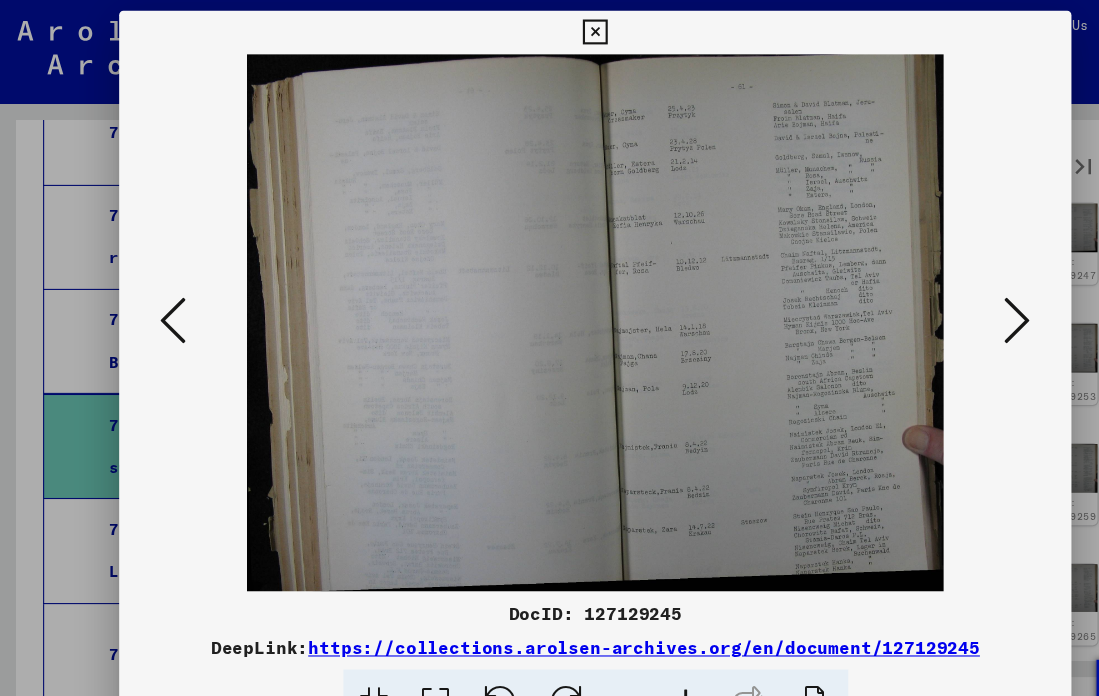click at bounding box center (939, 296) 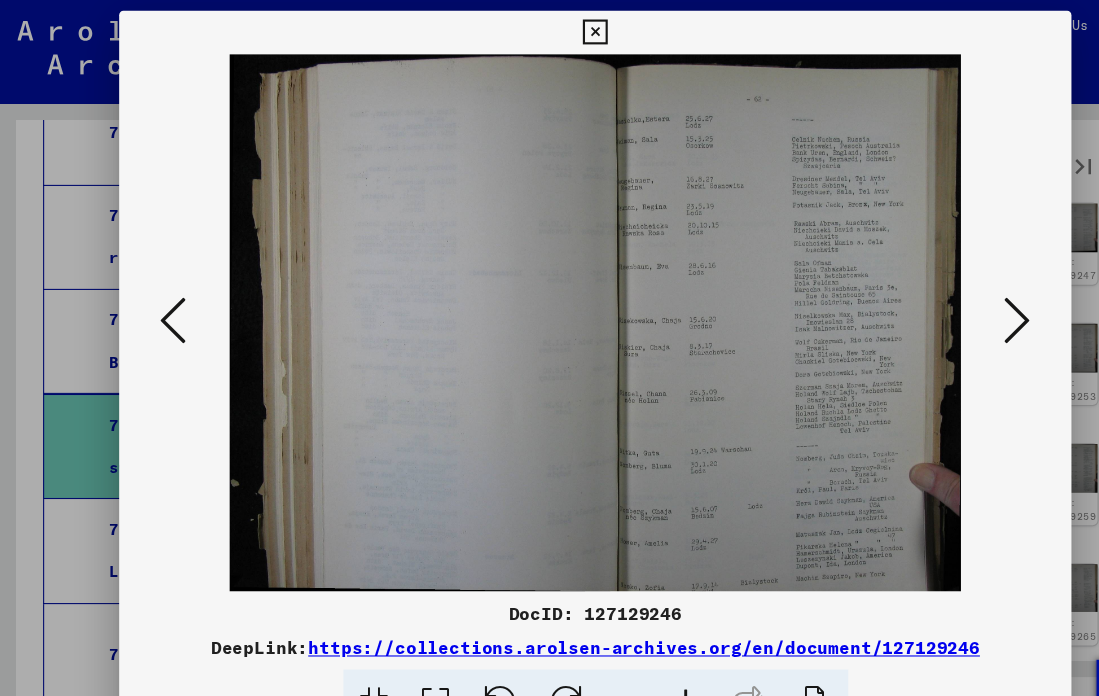click at bounding box center [549, 30] 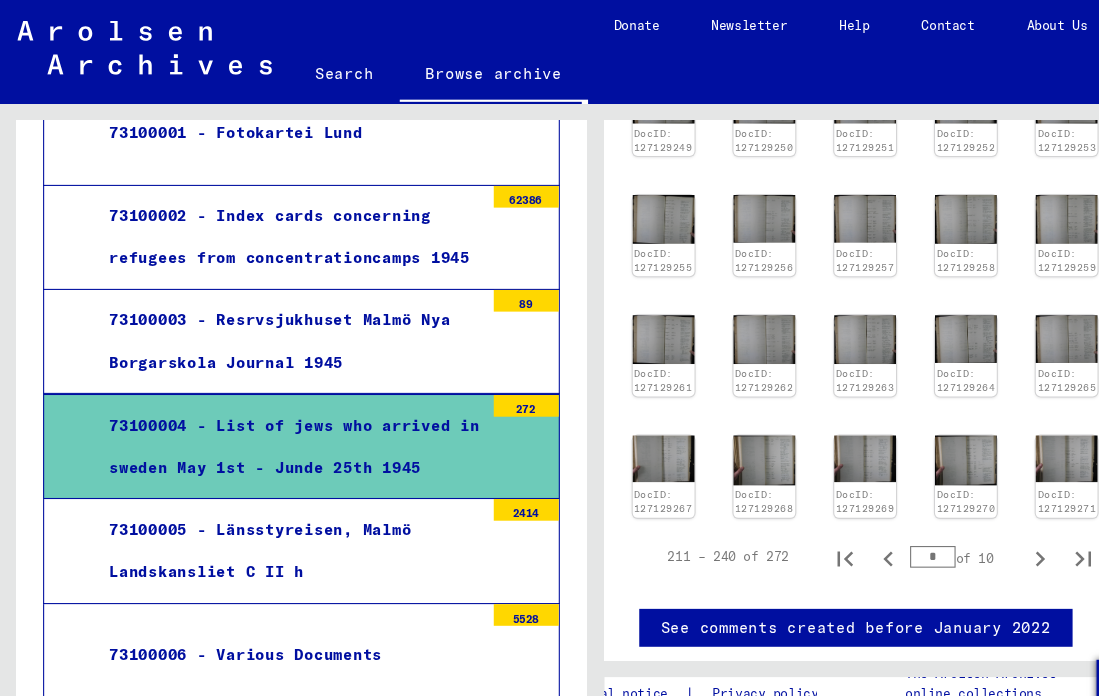 scroll, scrollTop: 585, scrollLeft: 31, axis: both 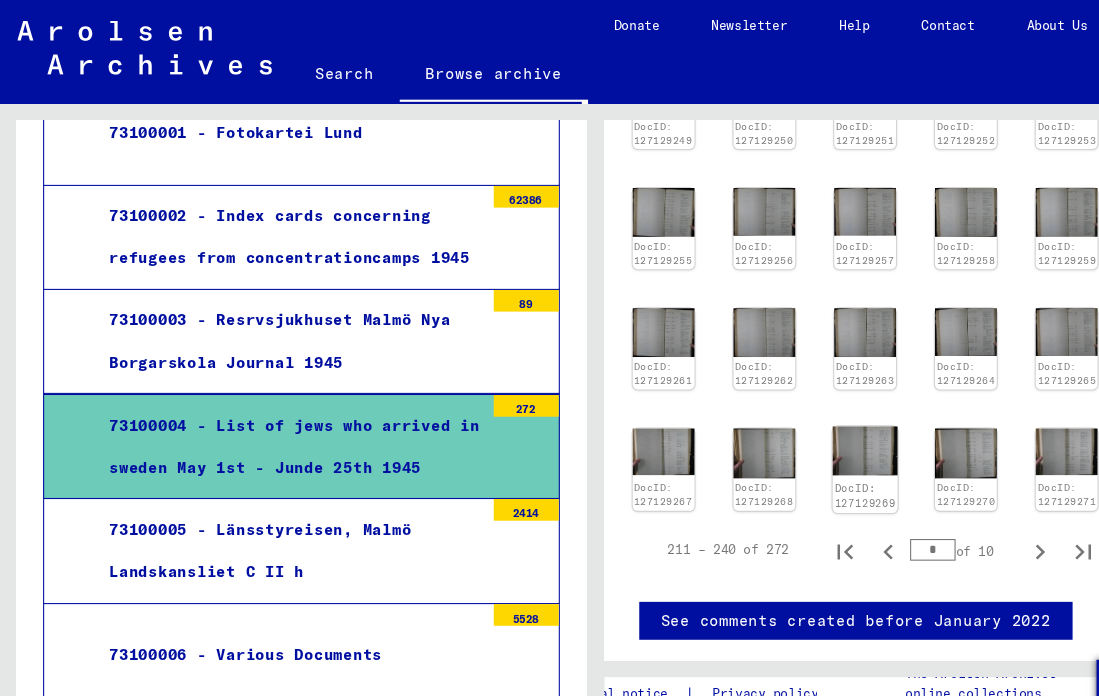 click 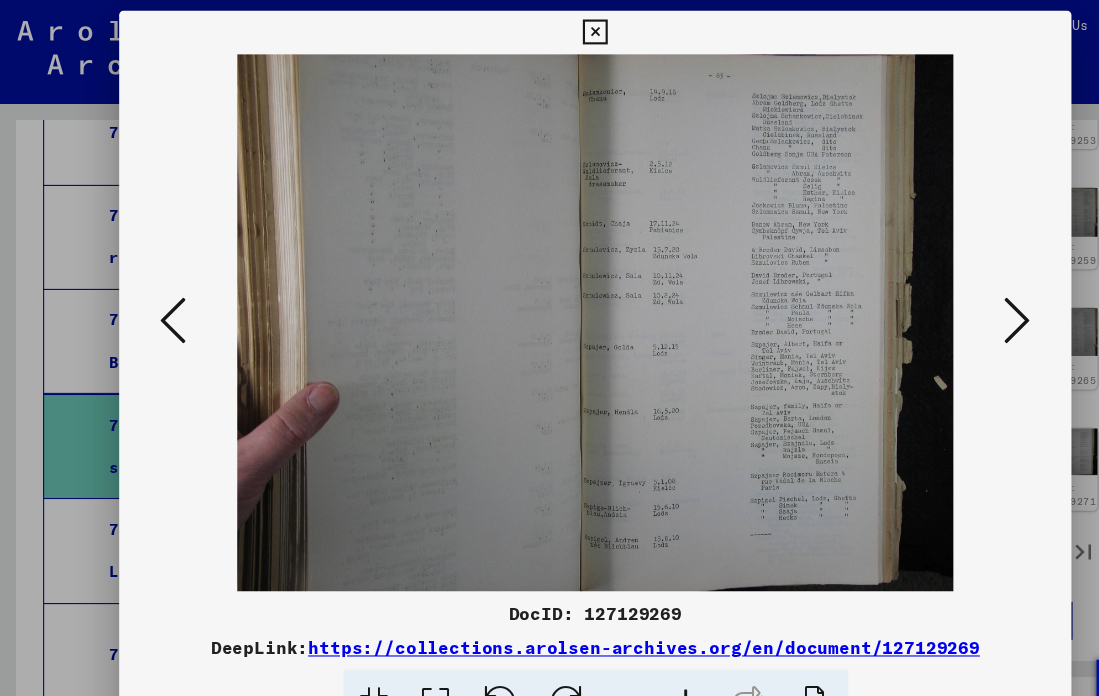 click at bounding box center [939, 296] 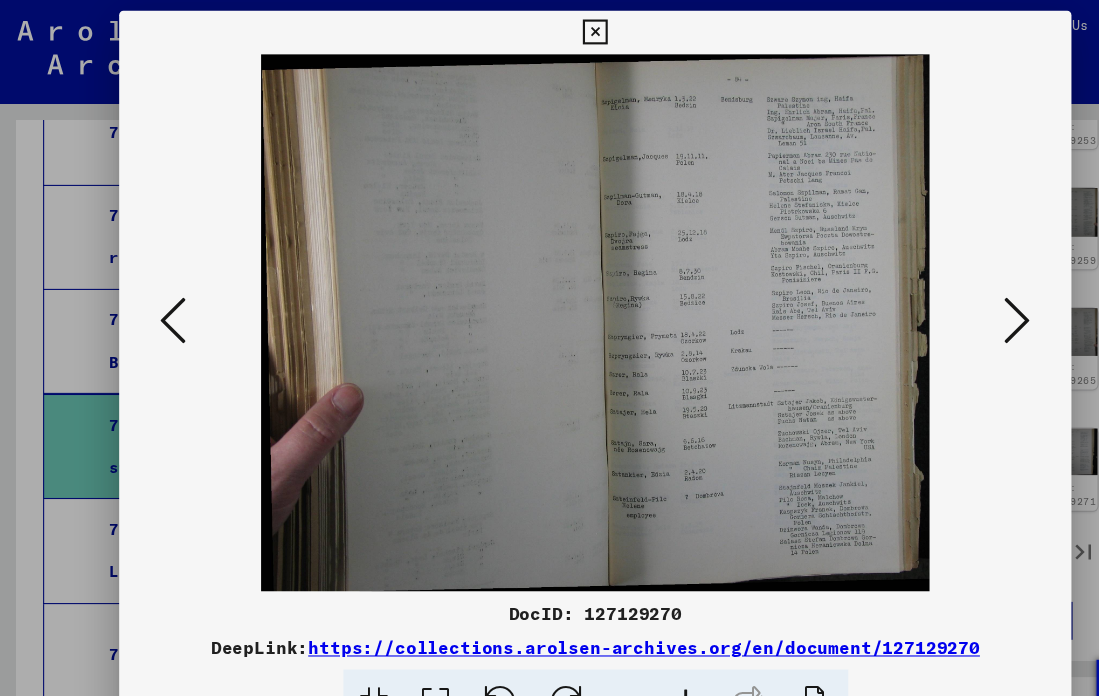 click at bounding box center [939, 296] 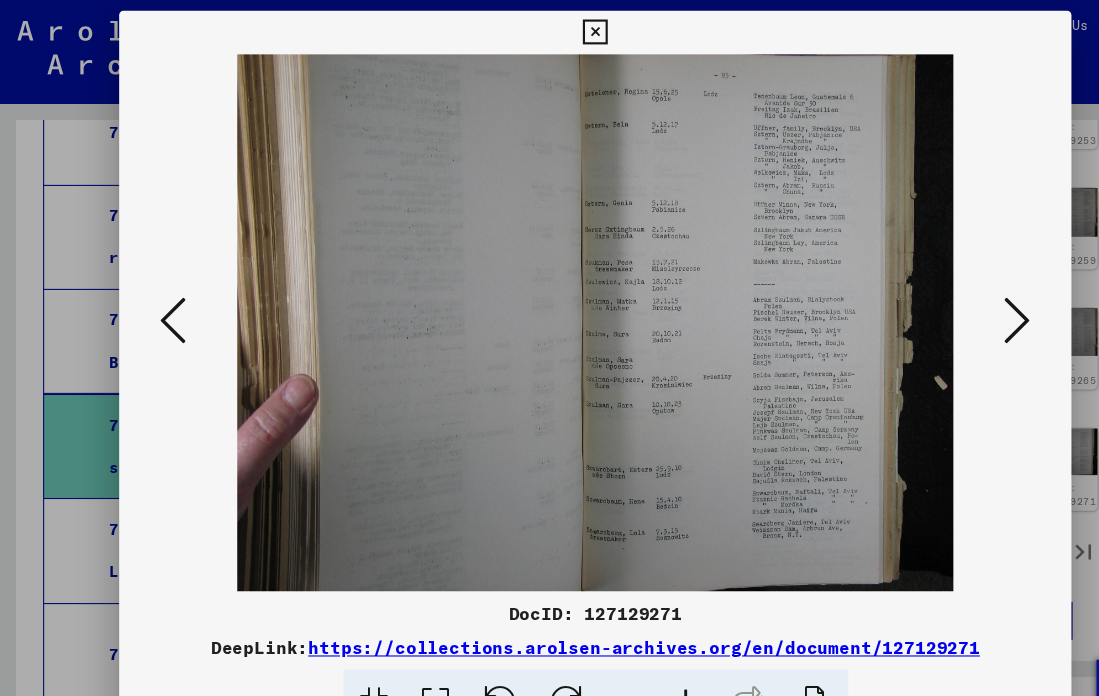 click at bounding box center (939, 296) 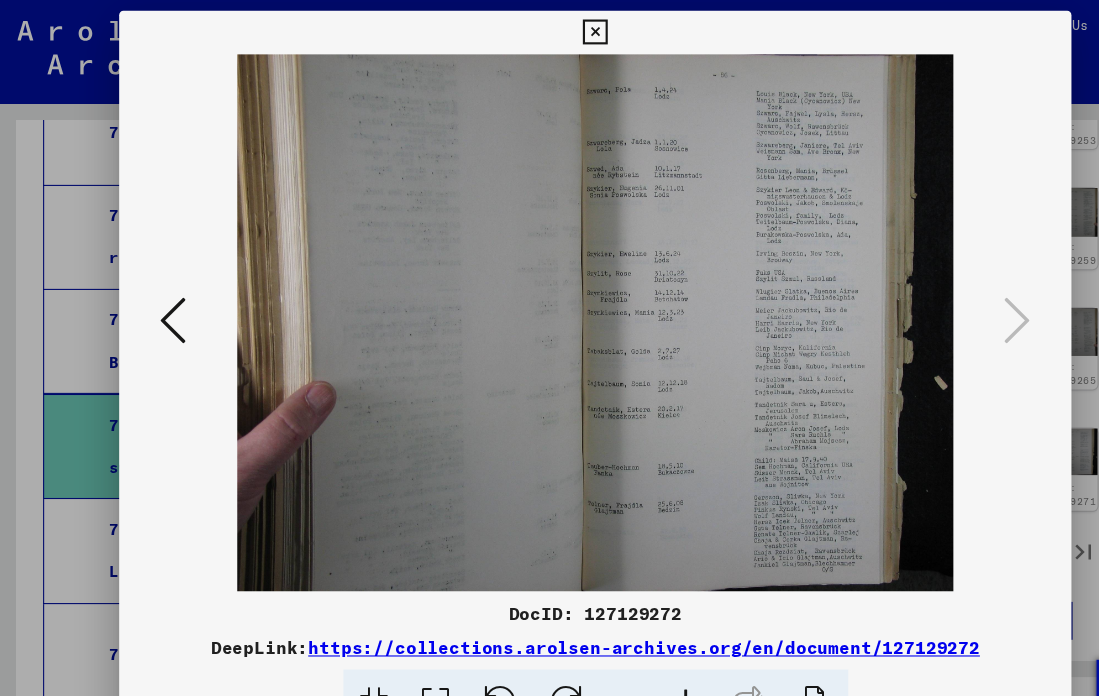 click at bounding box center [549, 30] 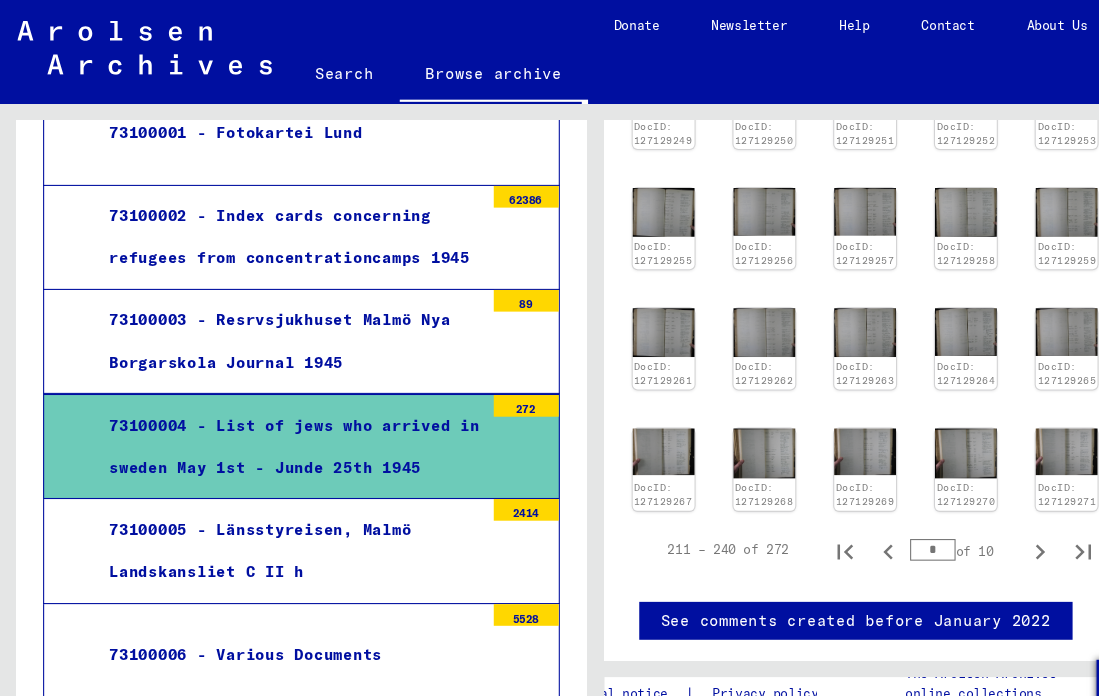 scroll, scrollTop: 199, scrollLeft: 31, axis: both 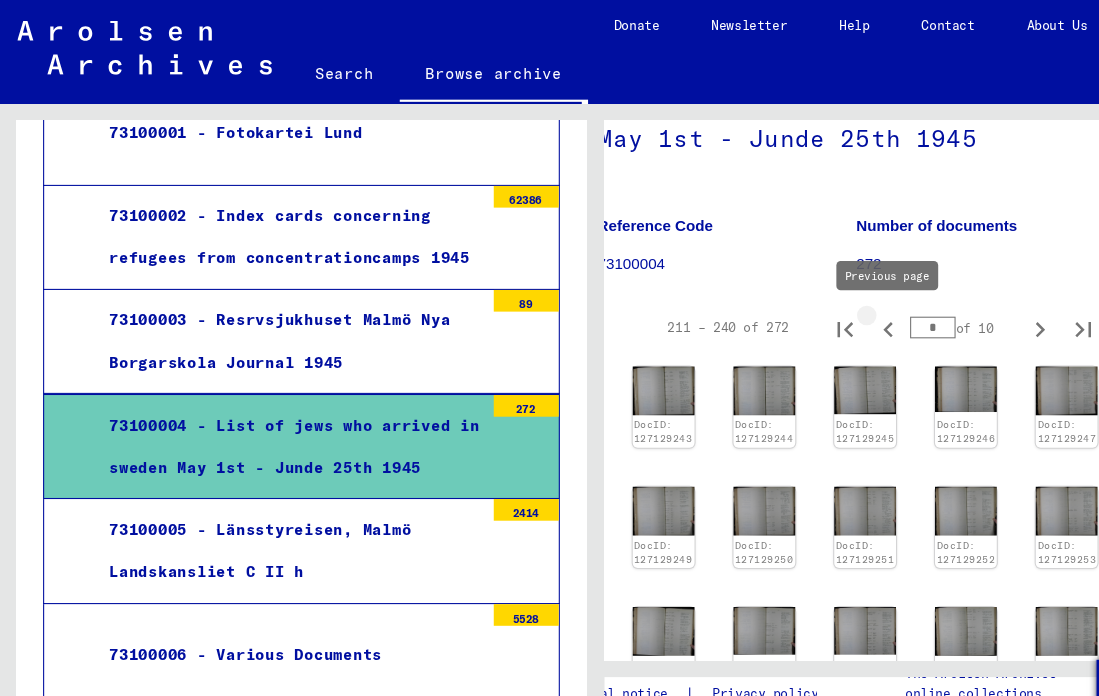 click 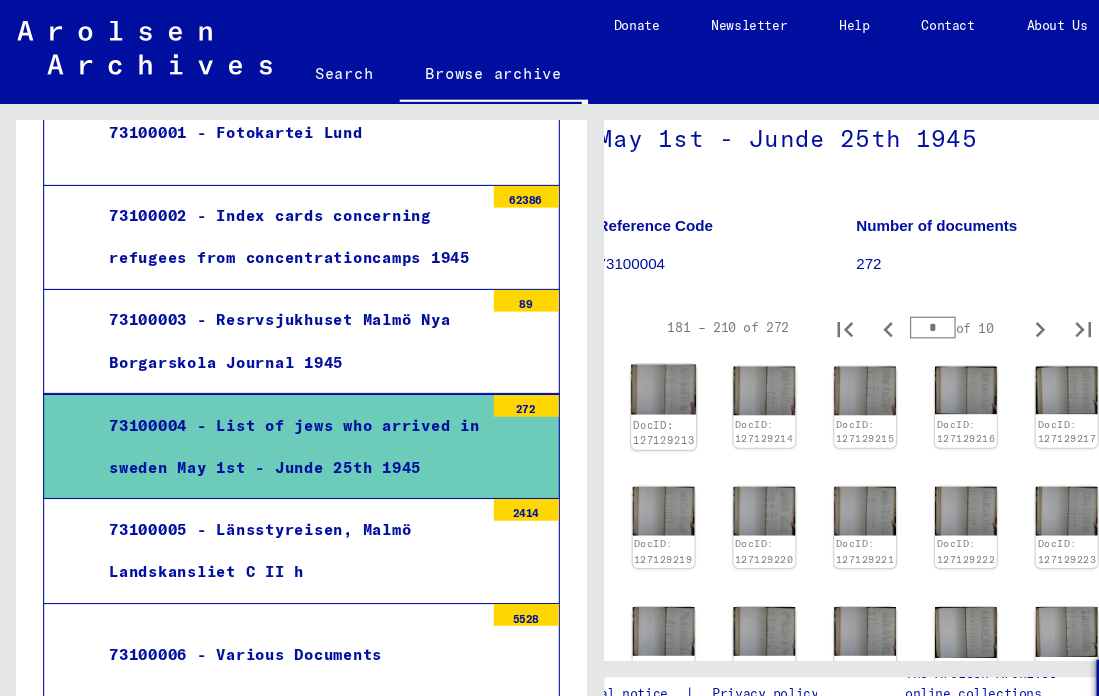 click 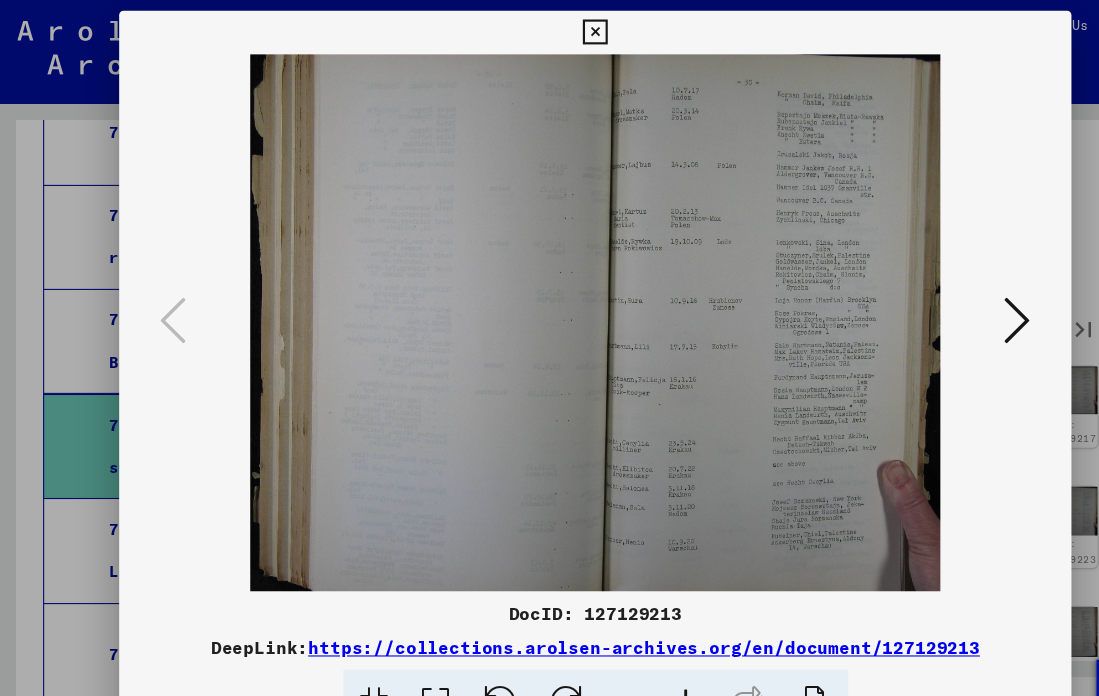 click at bounding box center (939, 296) 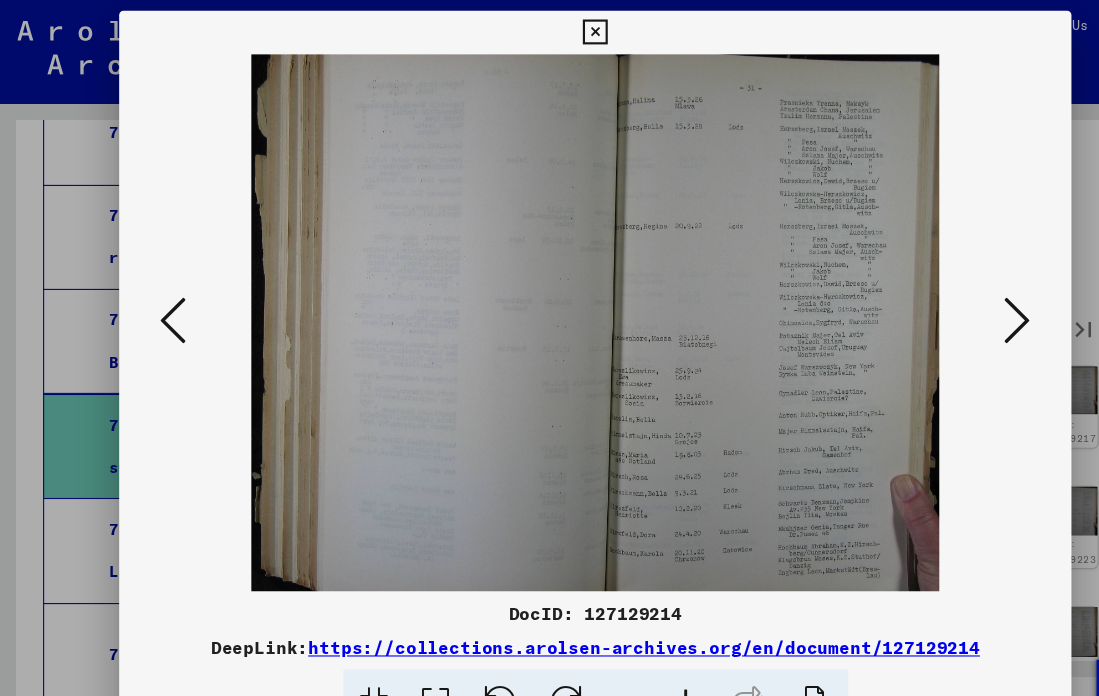click at bounding box center [939, 296] 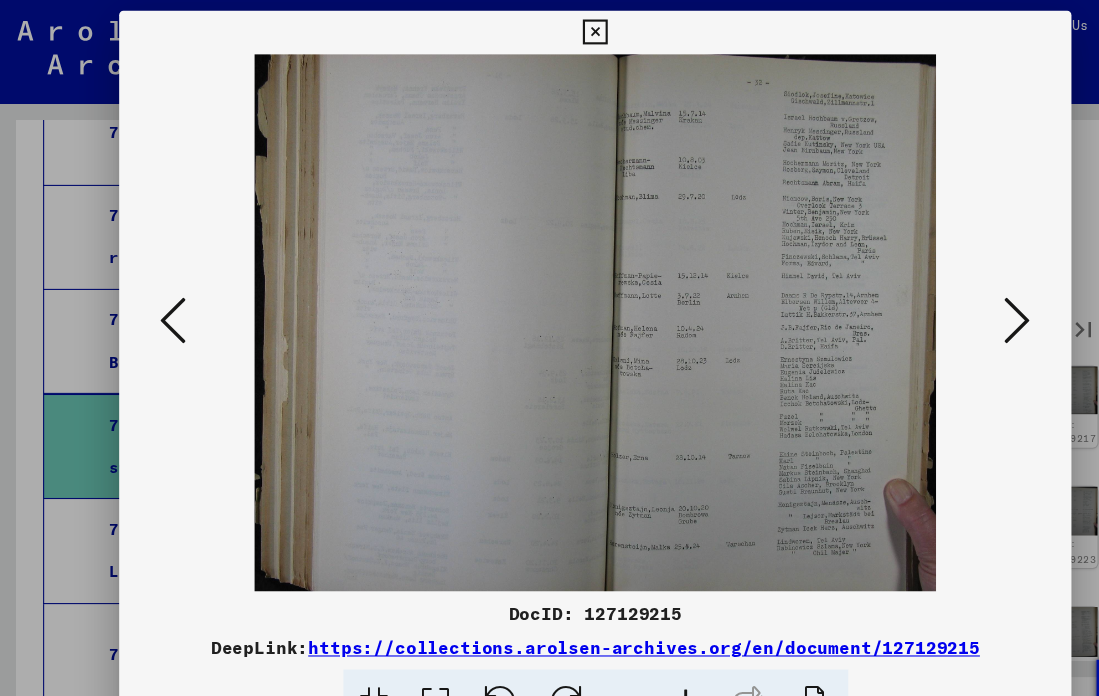 click at bounding box center (939, 296) 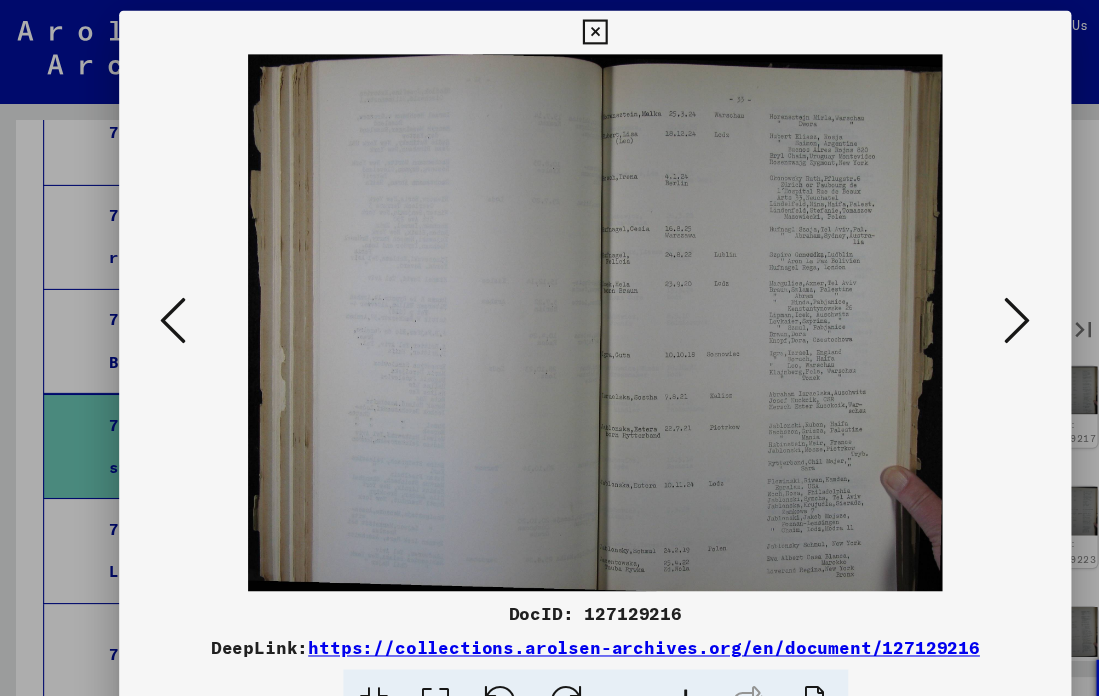 click at bounding box center [939, 296] 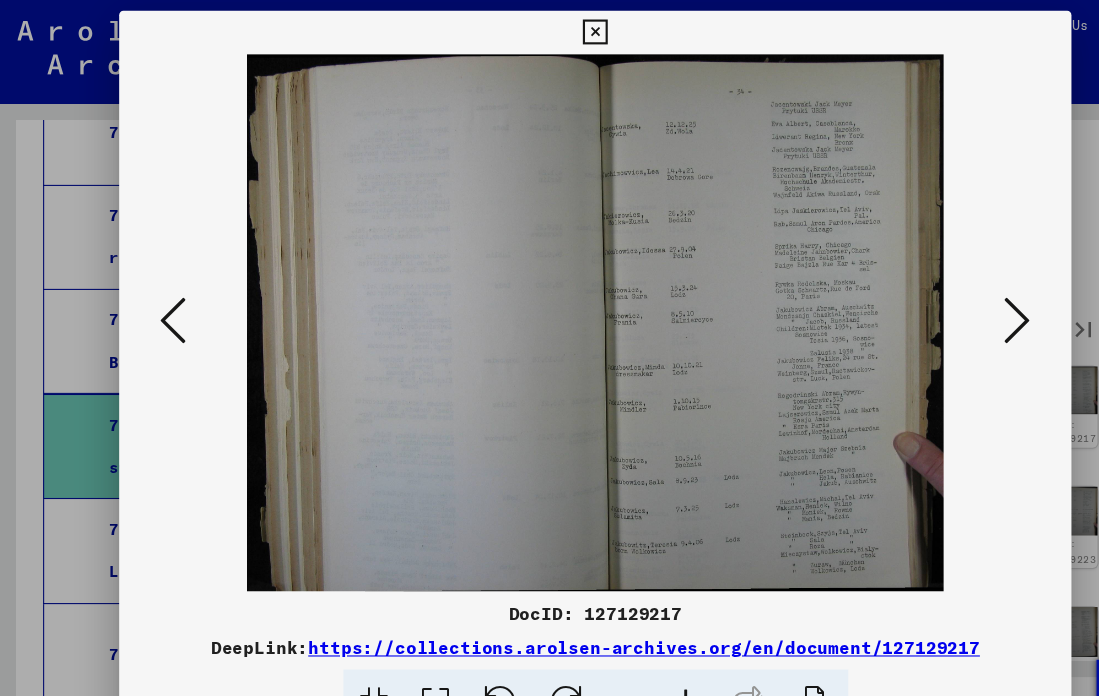 click at bounding box center (939, 296) 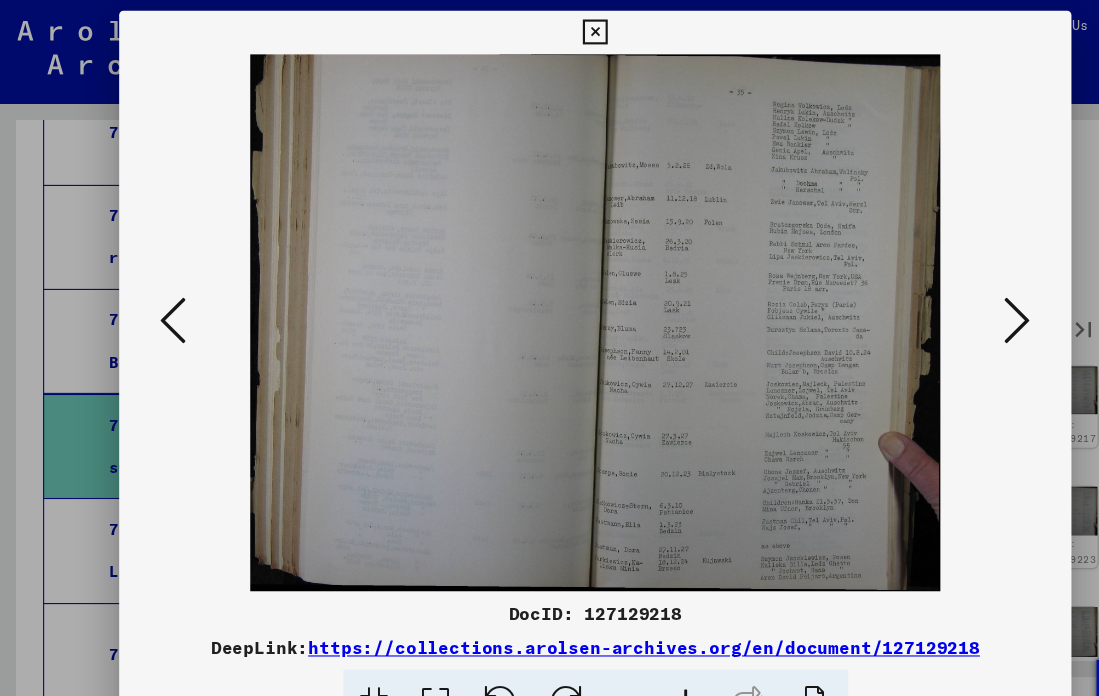 click at bounding box center [549, 30] 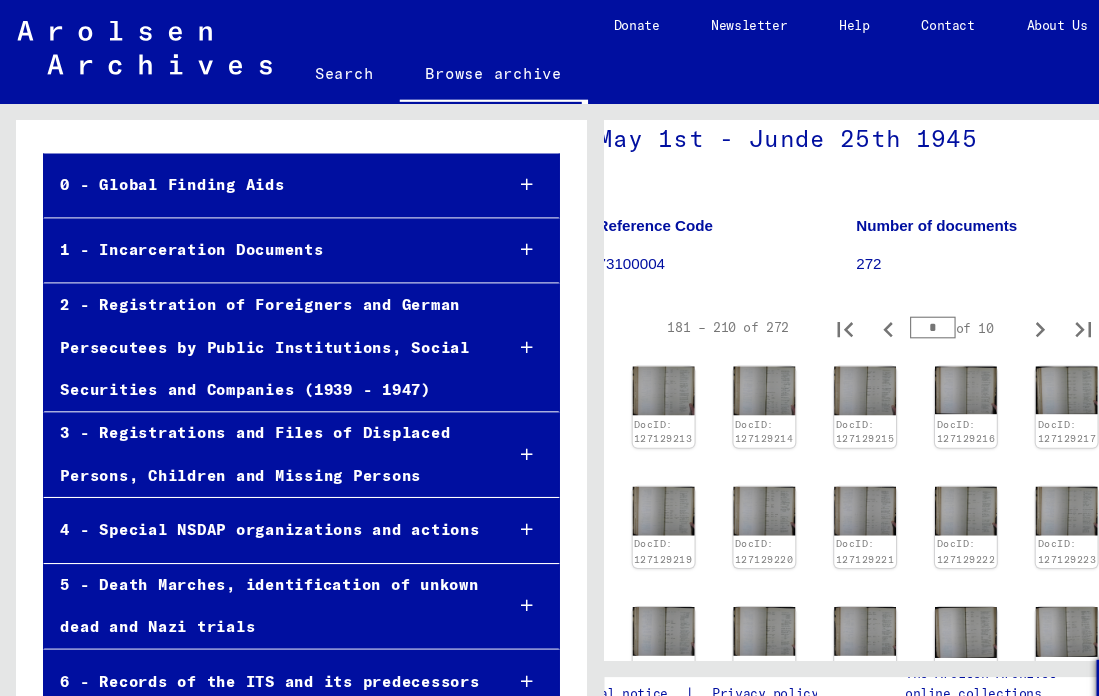 scroll, scrollTop: 121, scrollLeft: 0, axis: vertical 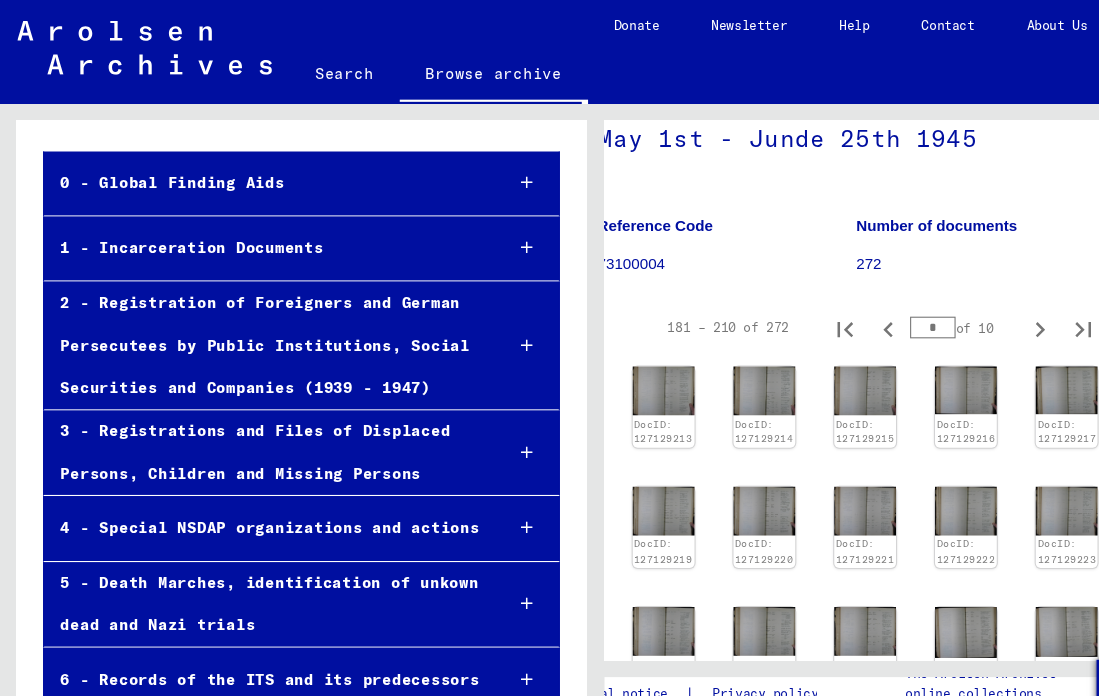 click at bounding box center (487, 319) 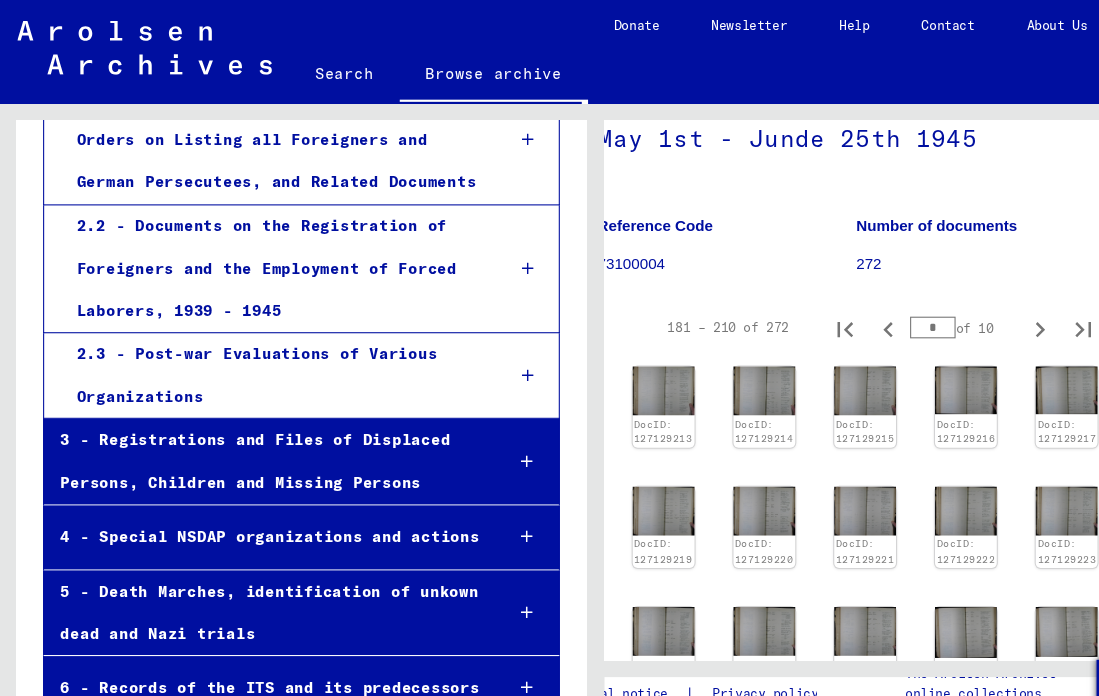 scroll, scrollTop: 442, scrollLeft: 0, axis: vertical 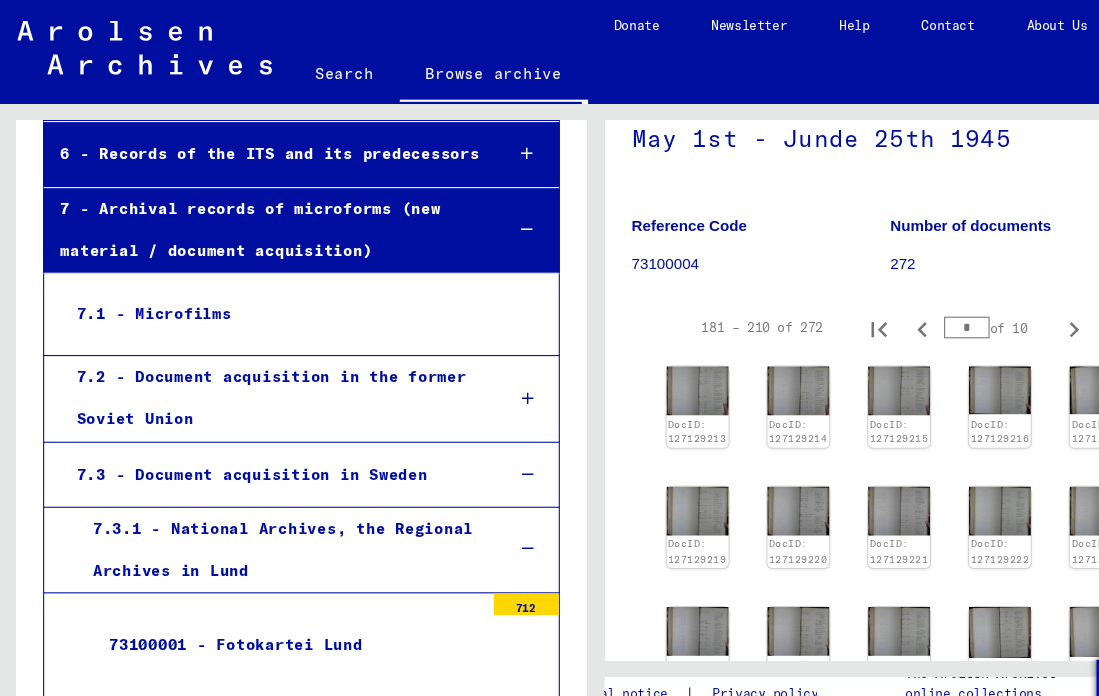 click on "7.3 - Document acquisition in Sweden" at bounding box center [252, 438] 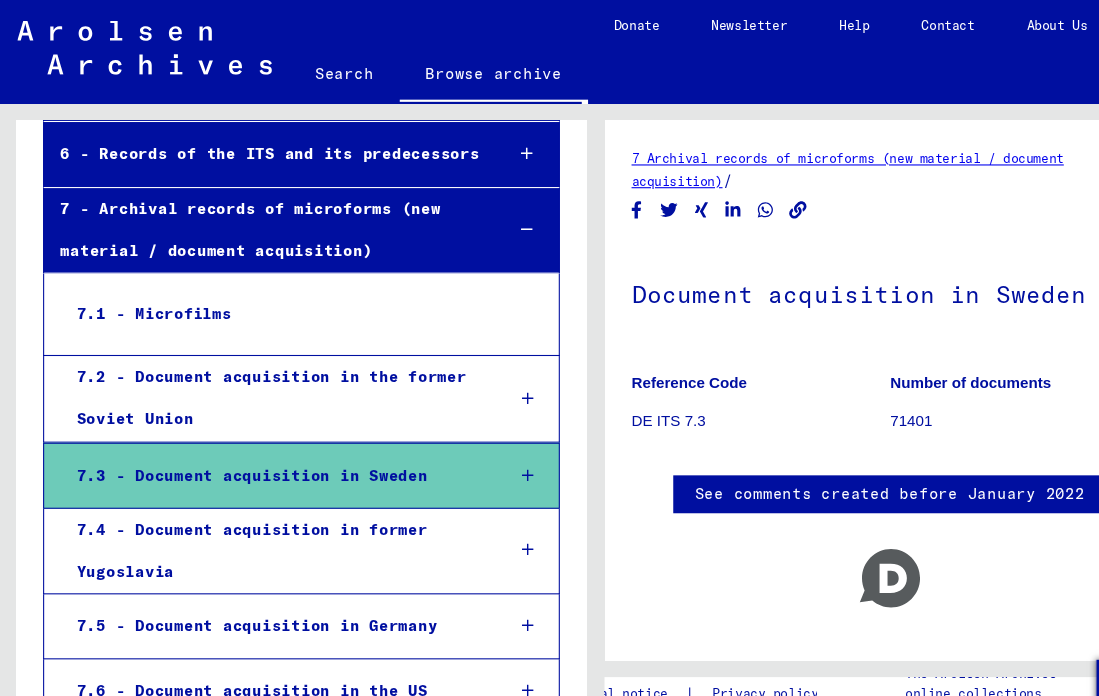 click on "7.3 - Document acquisition in Sweden" at bounding box center (252, 439) 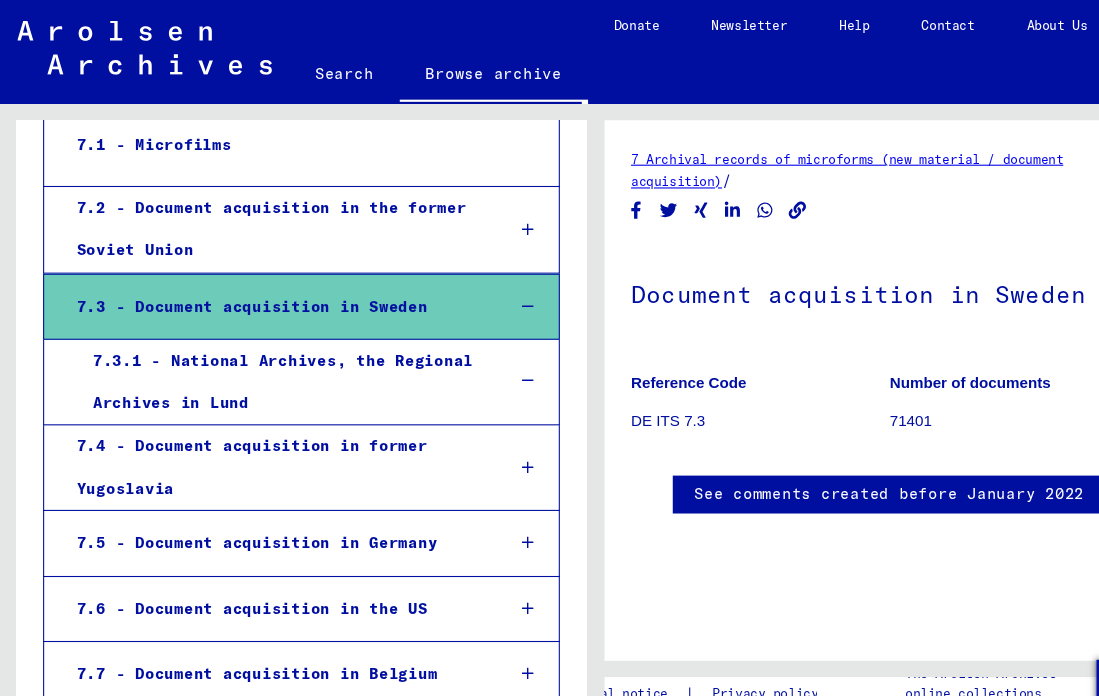 scroll, scrollTop: 1090, scrollLeft: 0, axis: vertical 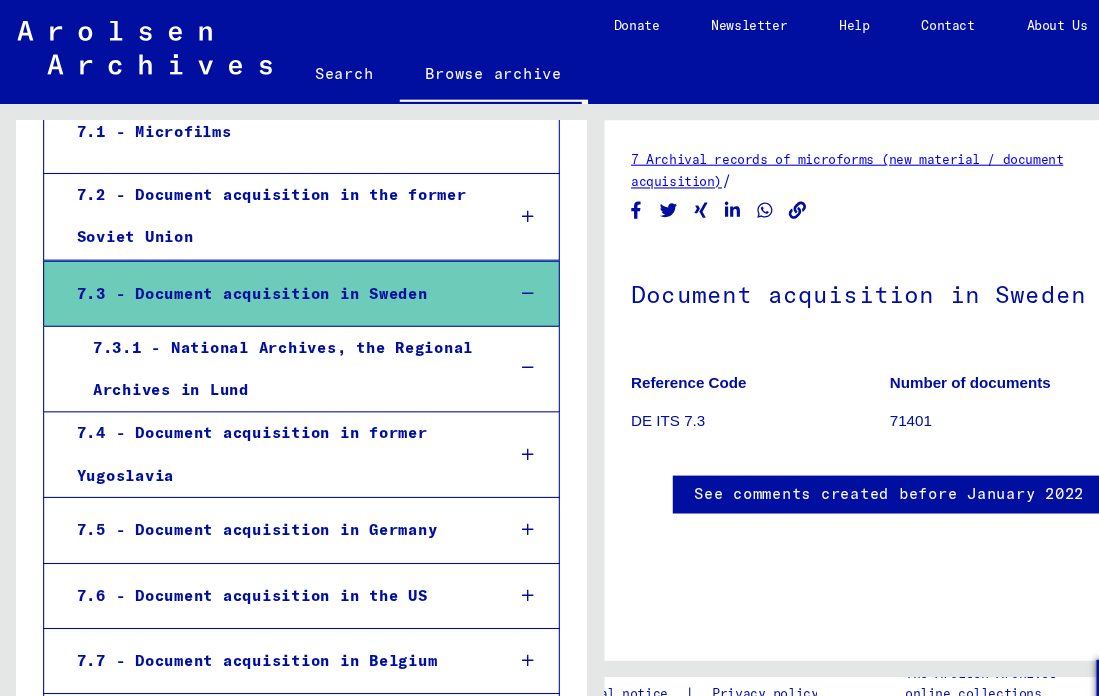 click on "7.5 - Document acquisition in Germany" at bounding box center [252, 489] 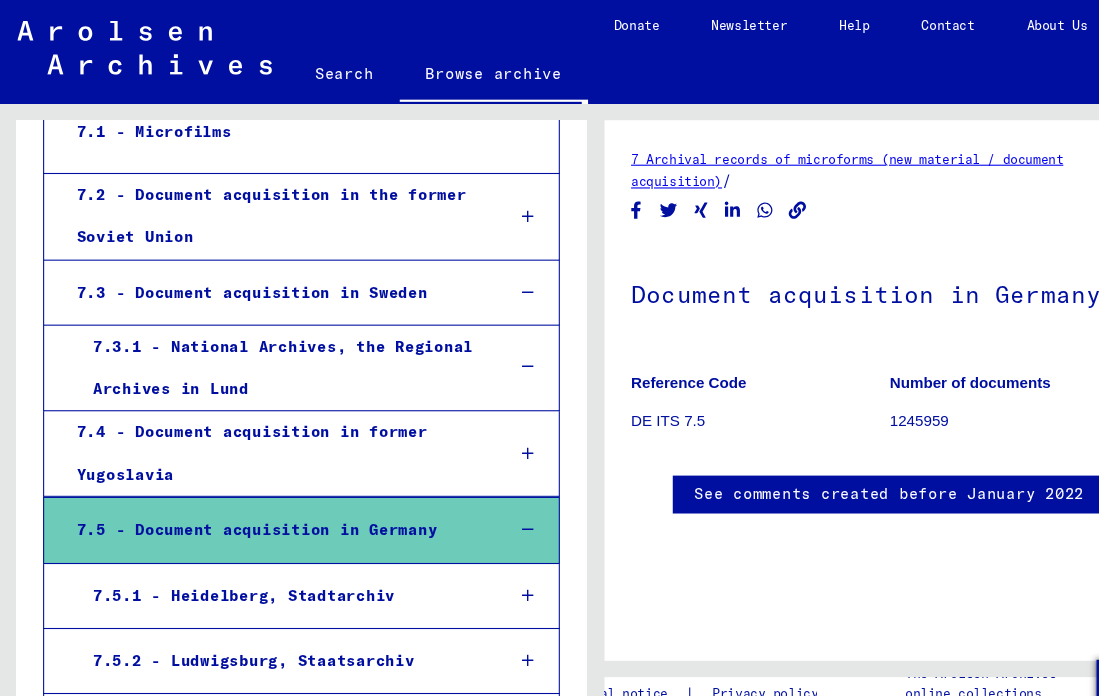 scroll, scrollTop: 0, scrollLeft: 25, axis: horizontal 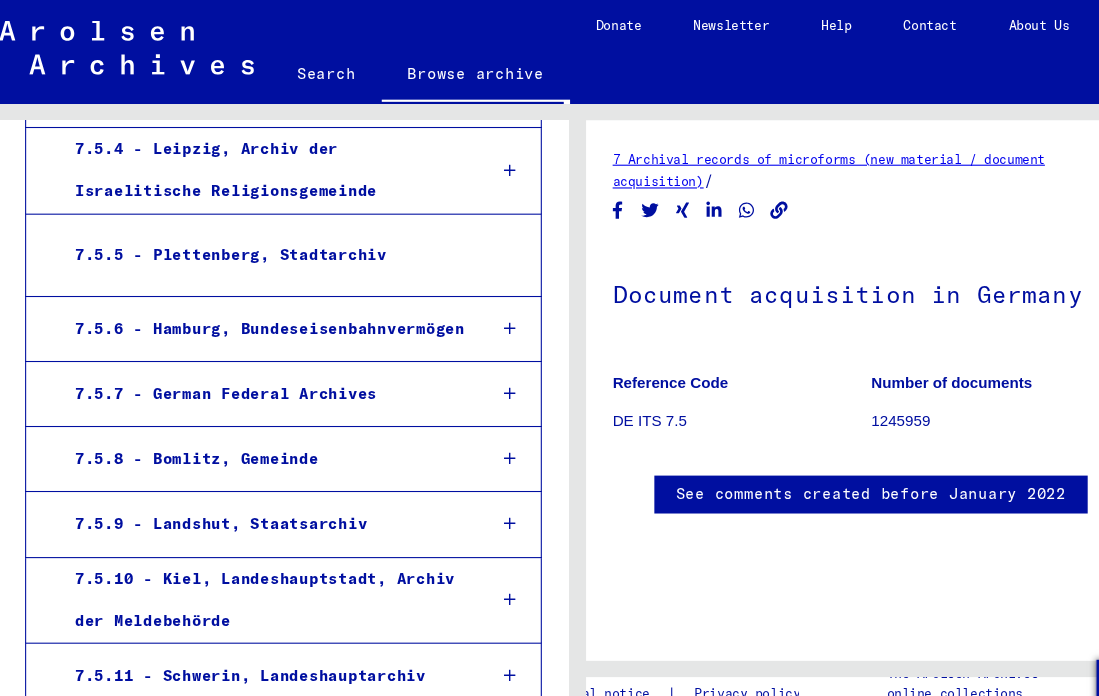 click on "7.5.7 - German Federal Archives" at bounding box center (243, 363) 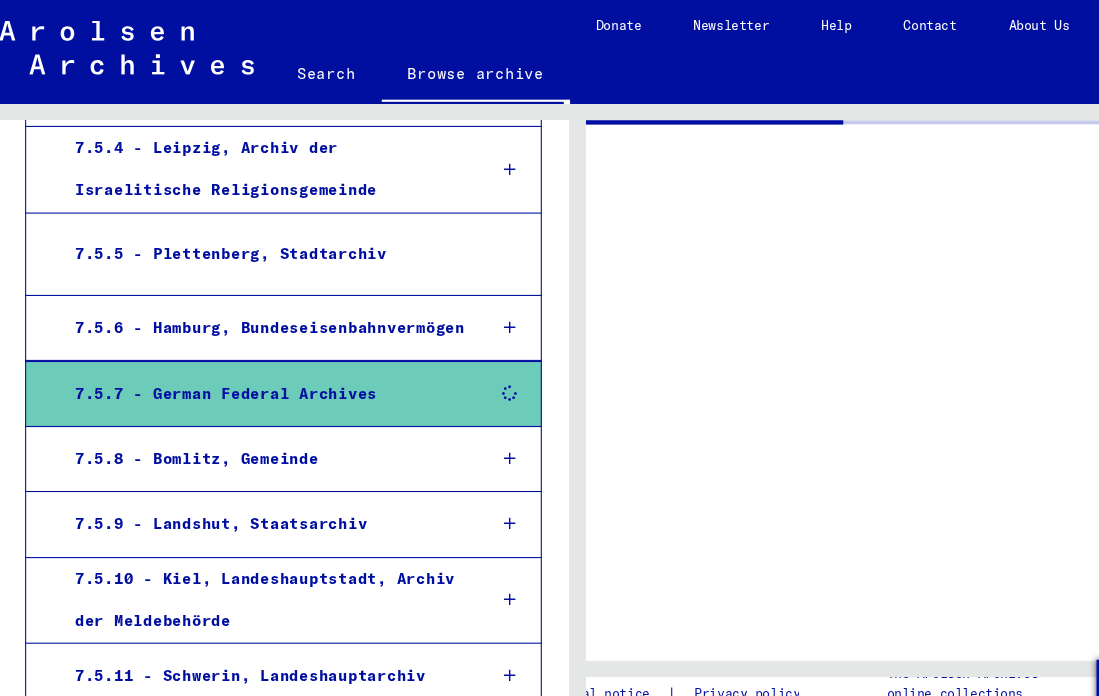 scroll, scrollTop: 0, scrollLeft: 0, axis: both 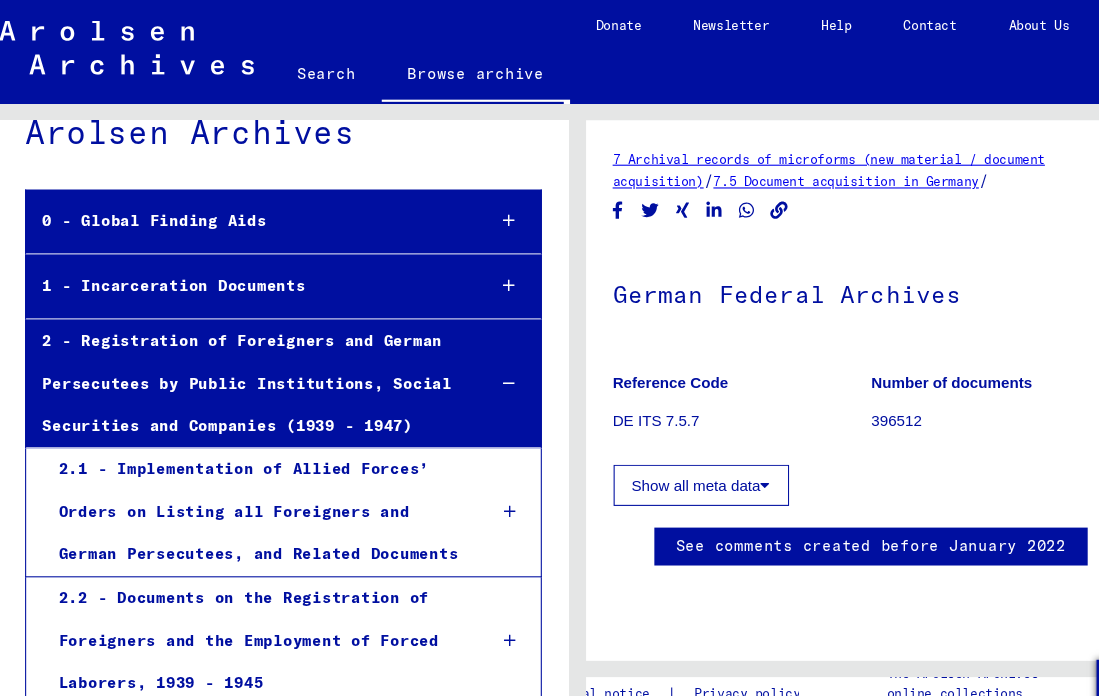click on "Archival tree of the Arolsen Archives" 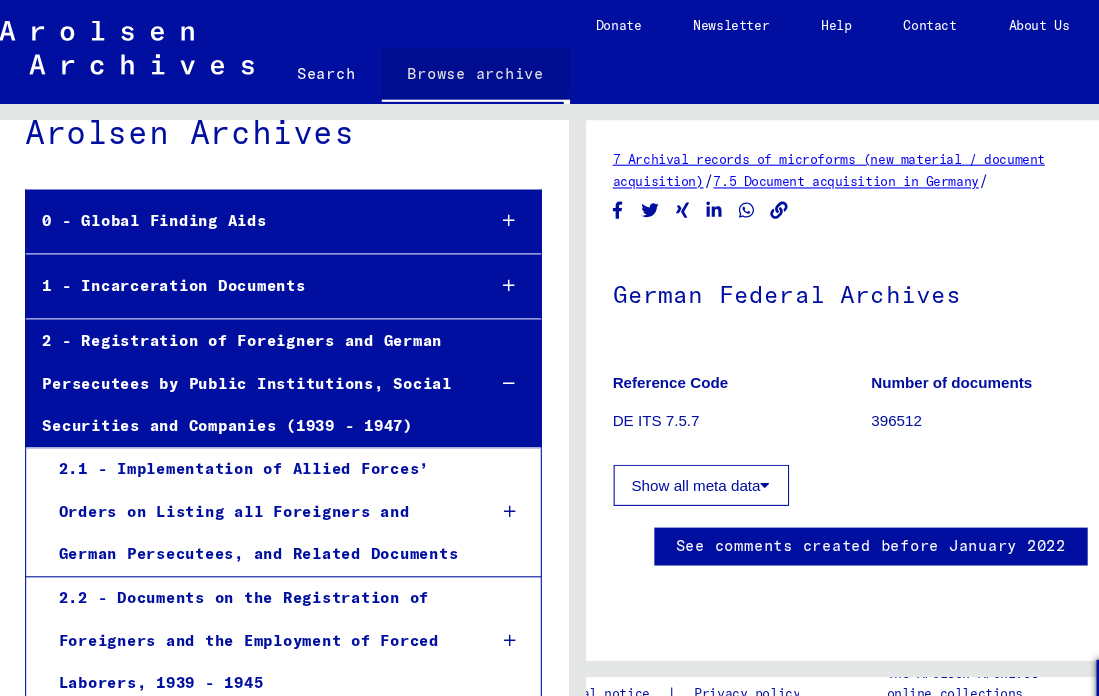 click on "Browse archive" 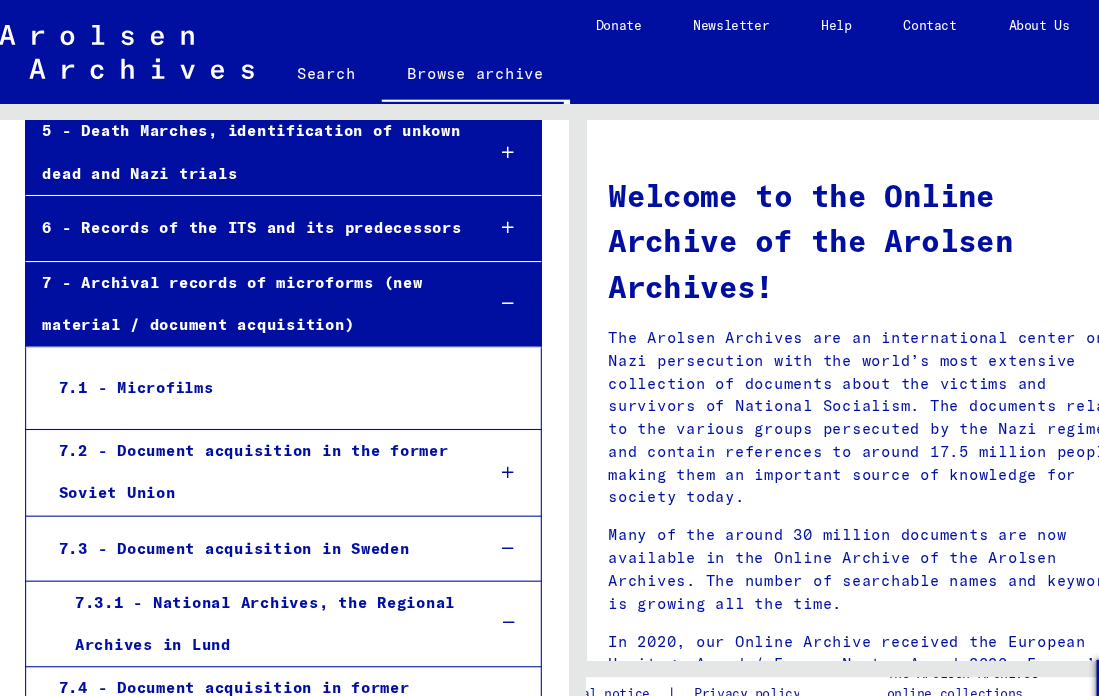 scroll, scrollTop: 853, scrollLeft: 0, axis: vertical 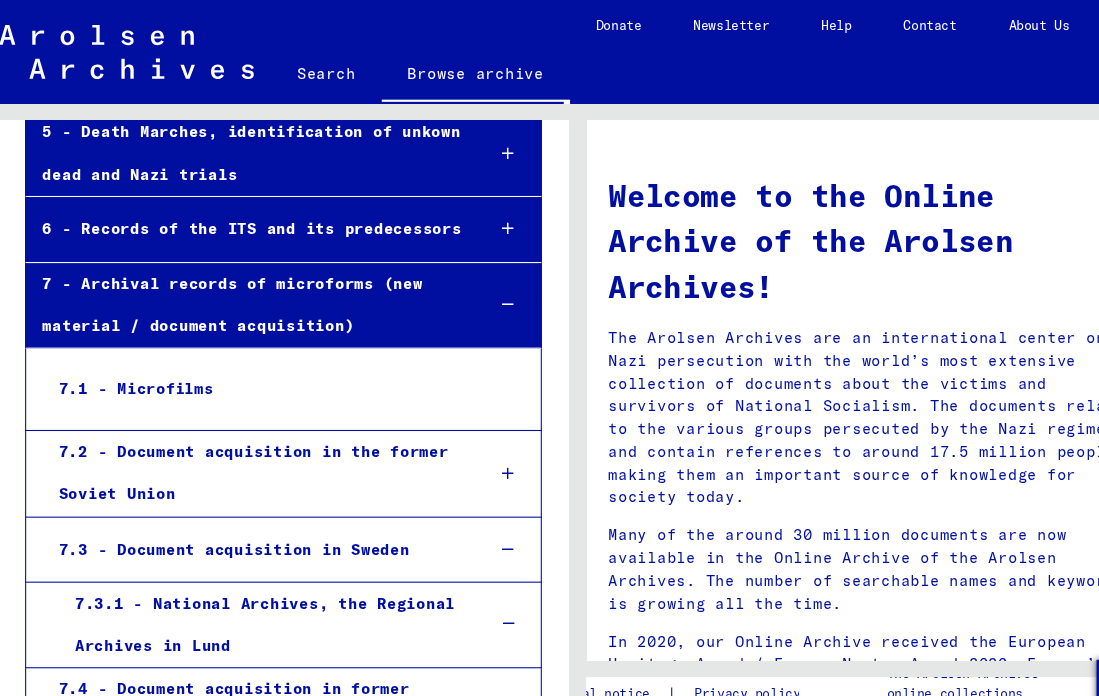 click on "7.3 - Document acquisition in Sweden" at bounding box center [234, 507] 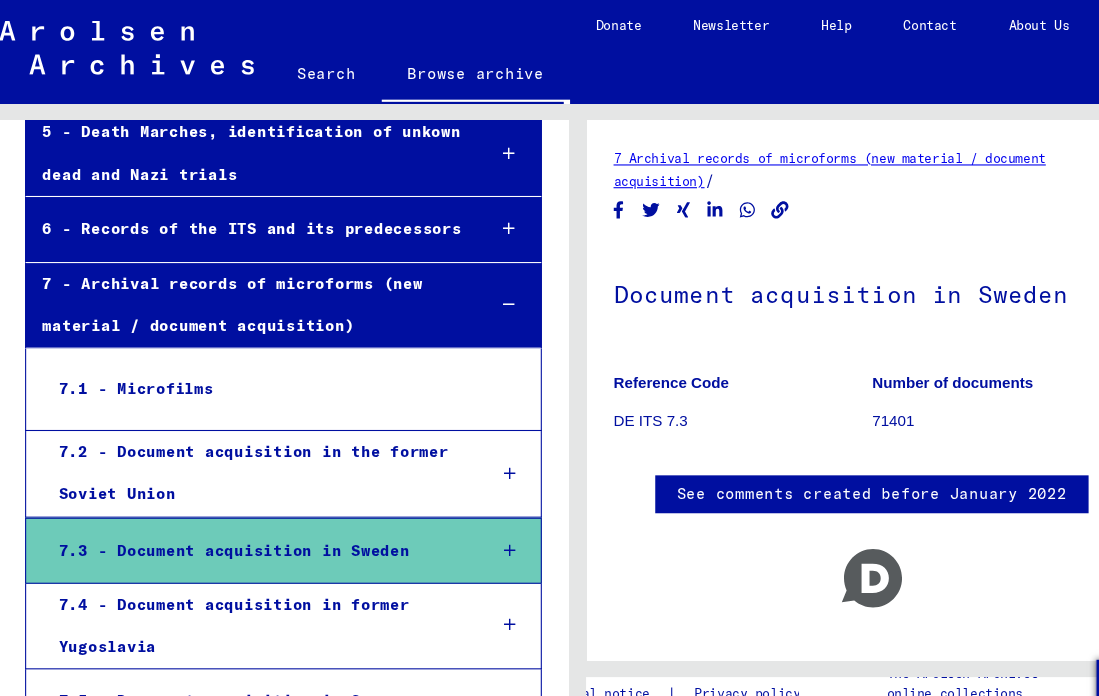 click on "7.3 - Document acquisition in Sweden" at bounding box center [235, 508] 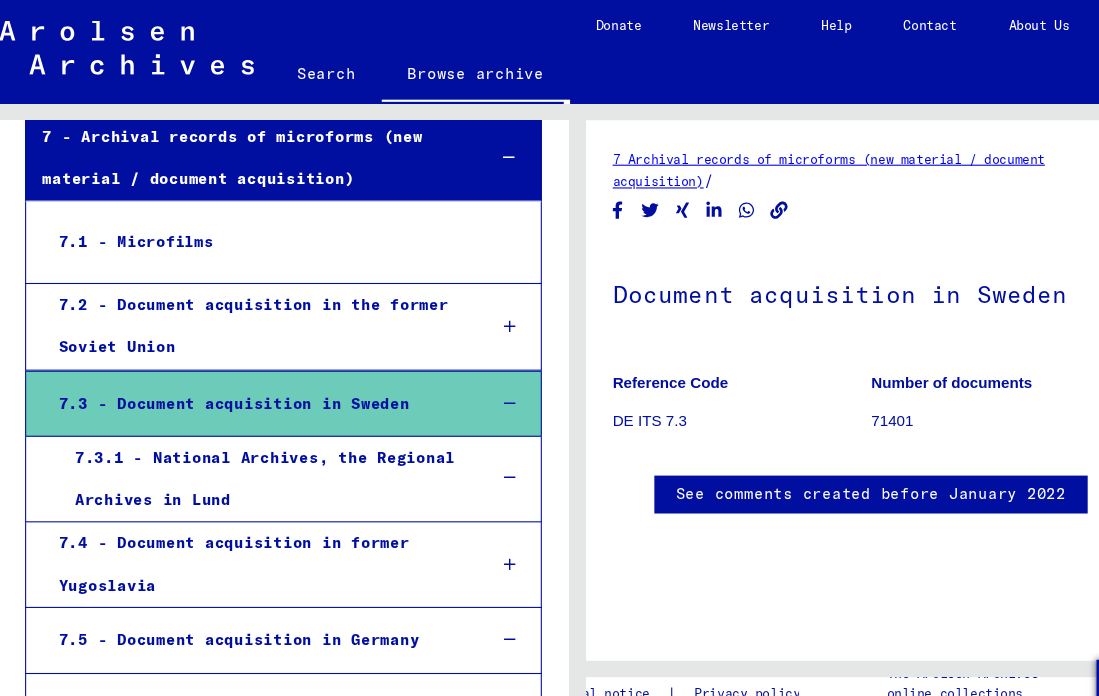 scroll, scrollTop: 992, scrollLeft: 0, axis: vertical 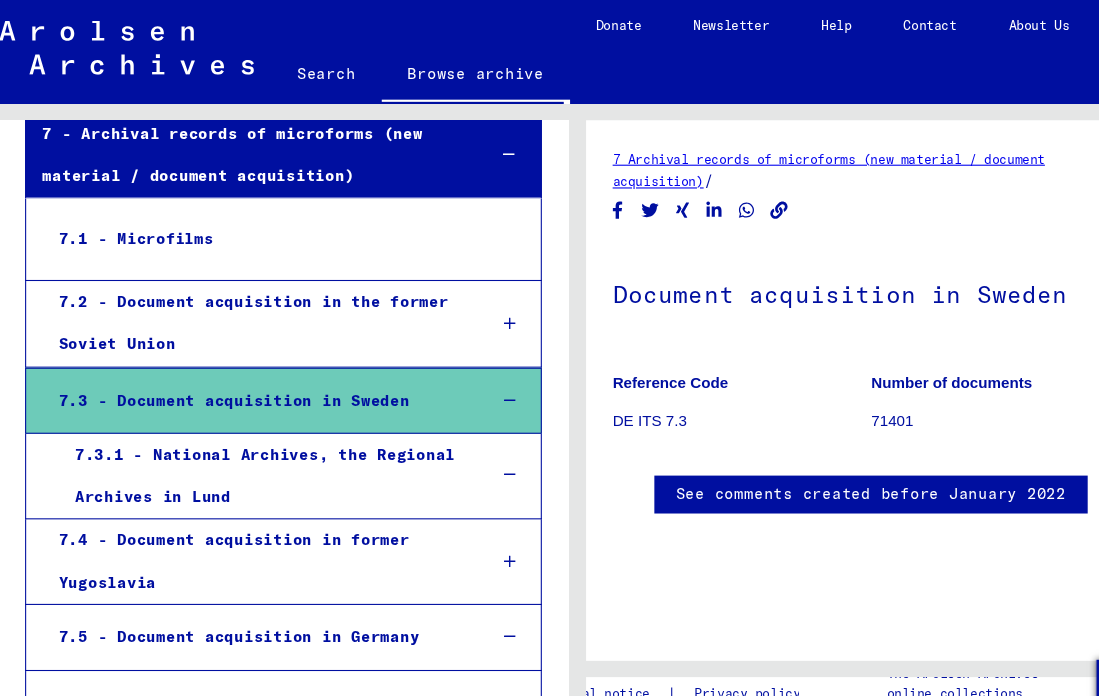 click on "7.3.1 - National Archives, the Regional Archives in Lund" at bounding box center [243, 439] 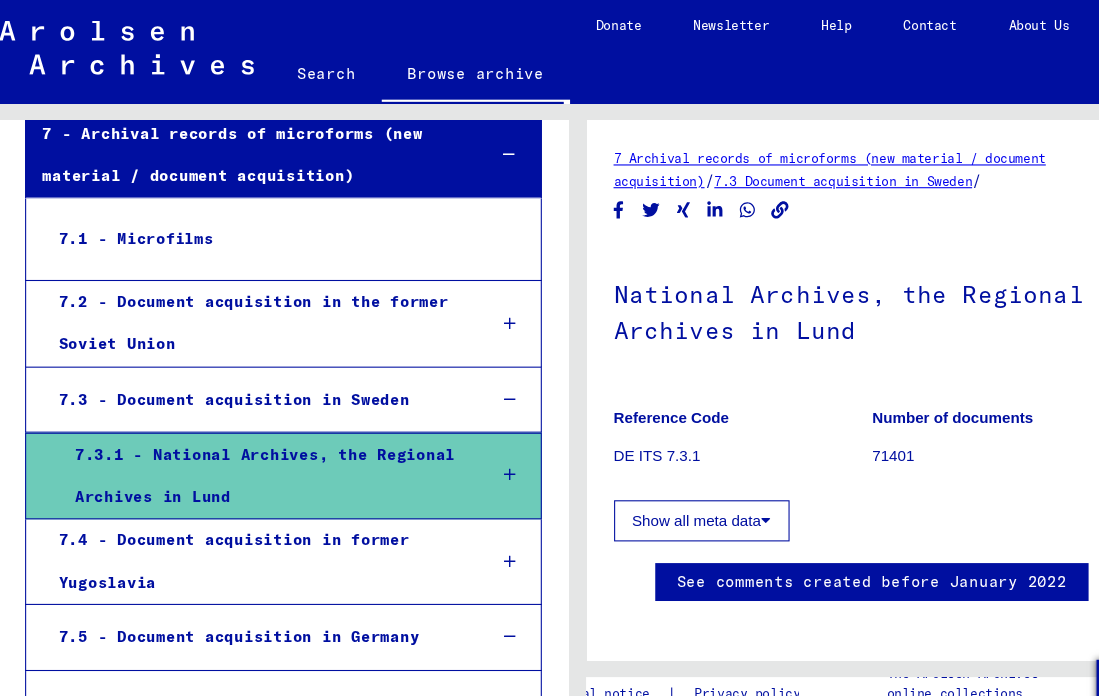 click on "7.3.1 - National Archives, the Regional Archives in Lund" at bounding box center (243, 439) 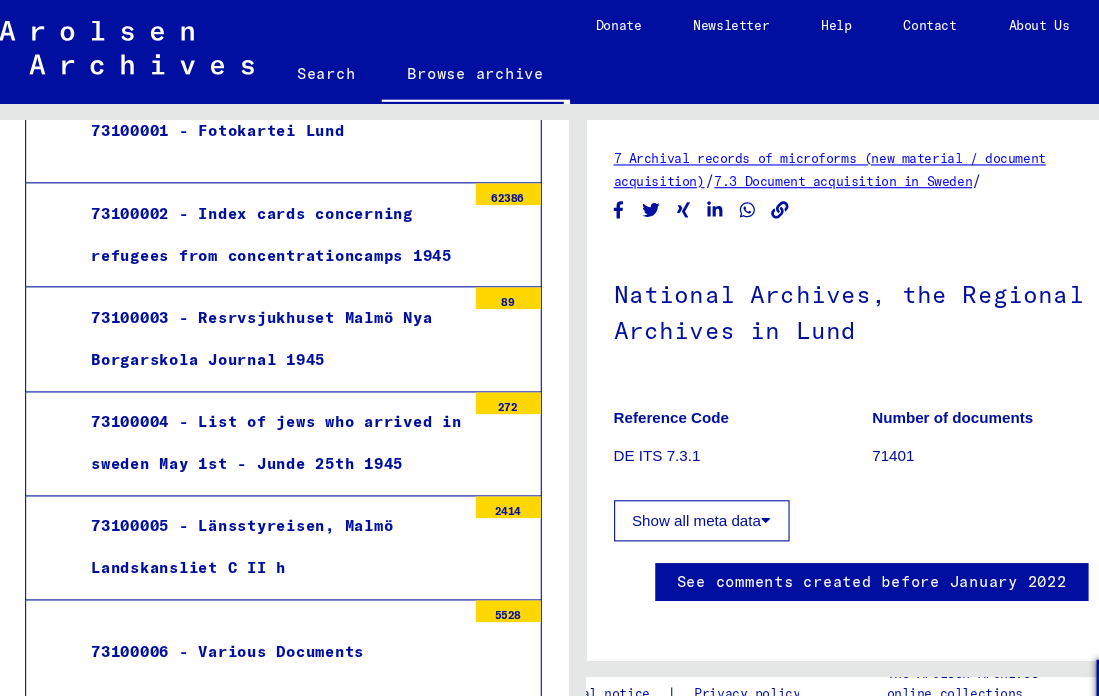 scroll, scrollTop: 1400, scrollLeft: 0, axis: vertical 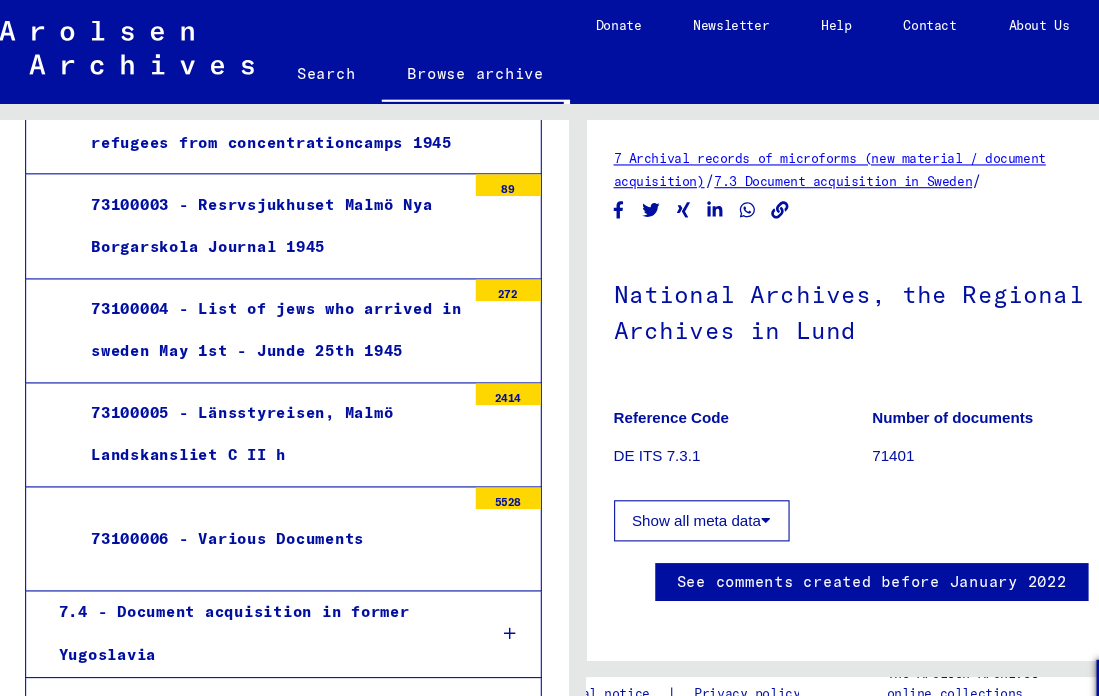 click on "73100006 - Various Documents" at bounding box center [249, 497] 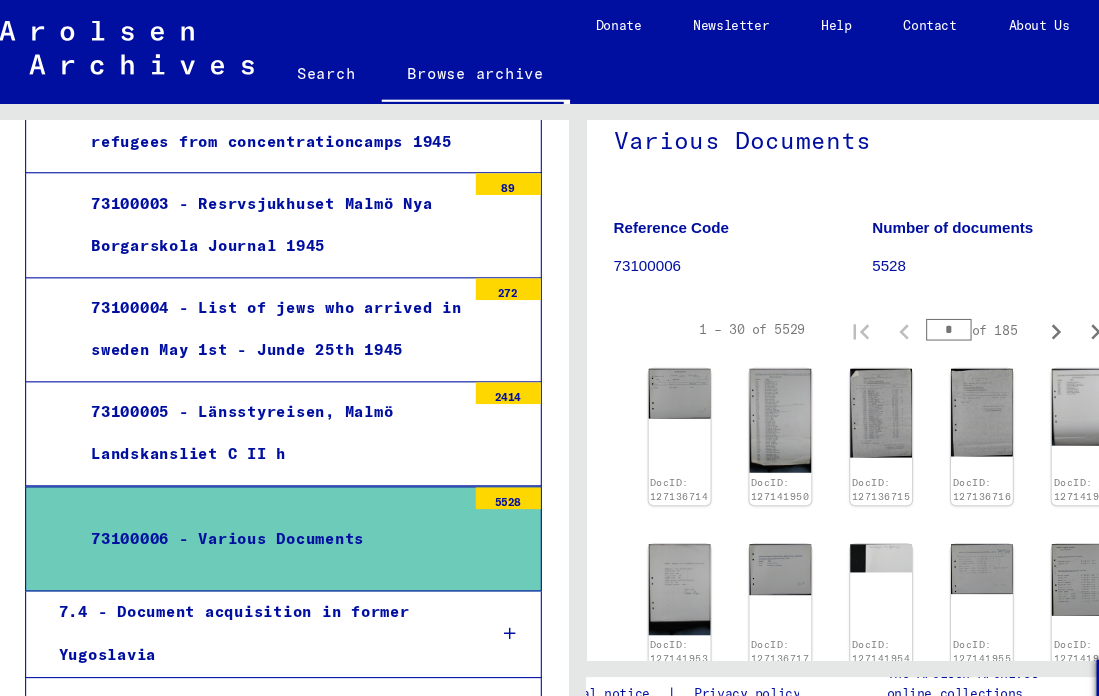 scroll, scrollTop: 172, scrollLeft: 0, axis: vertical 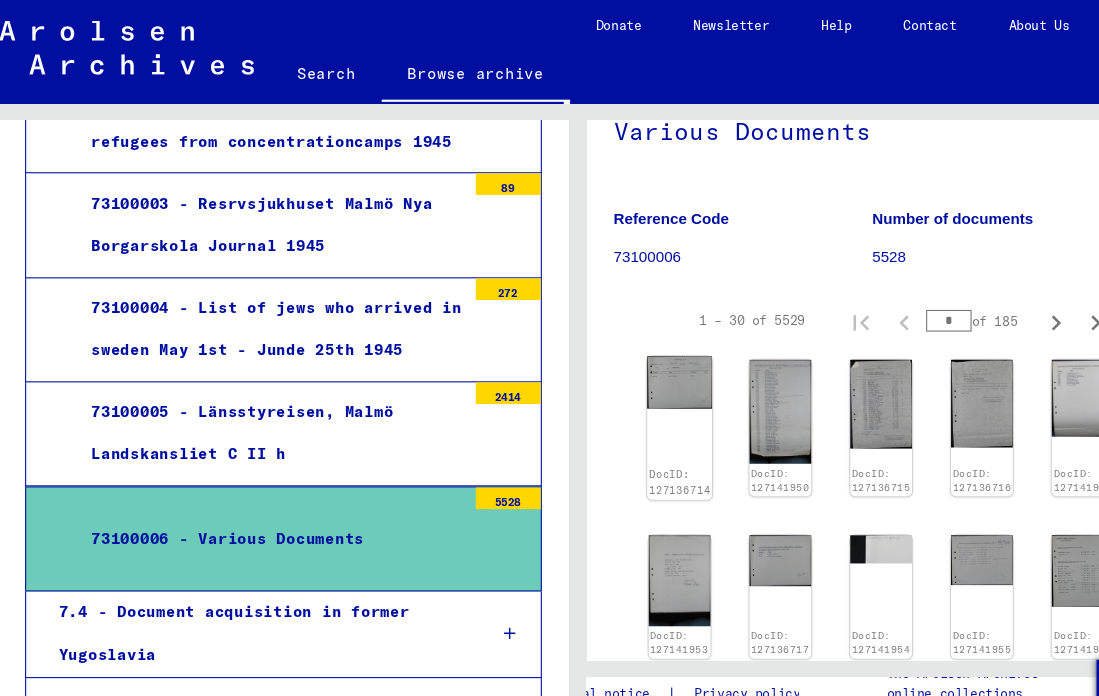 click 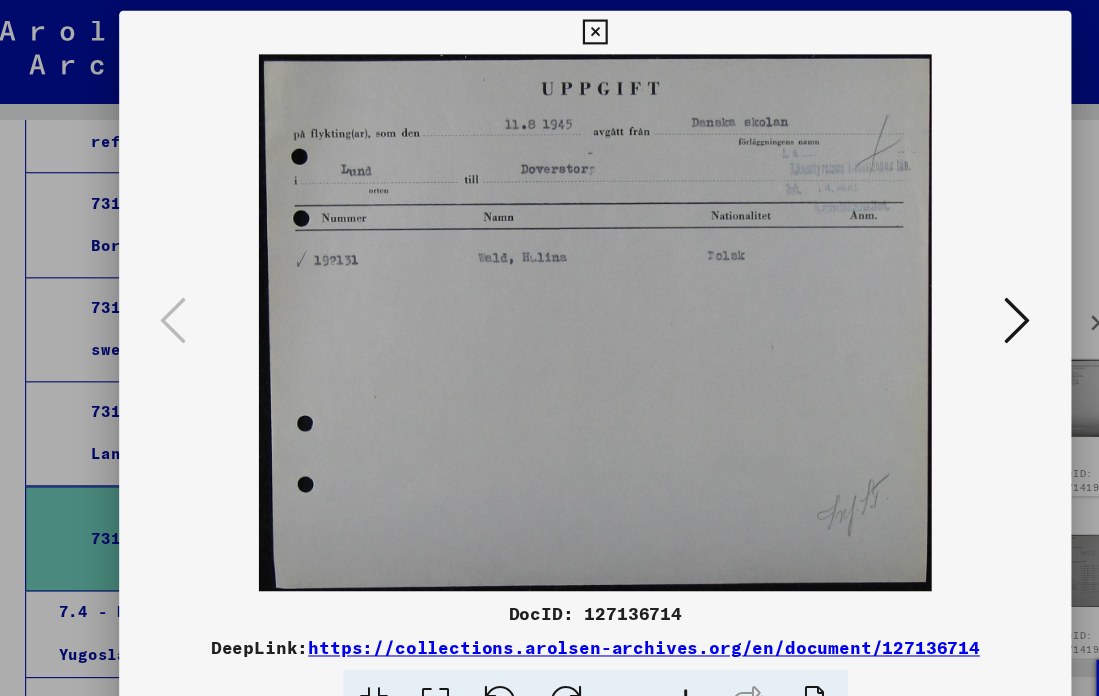click at bounding box center [939, 296] 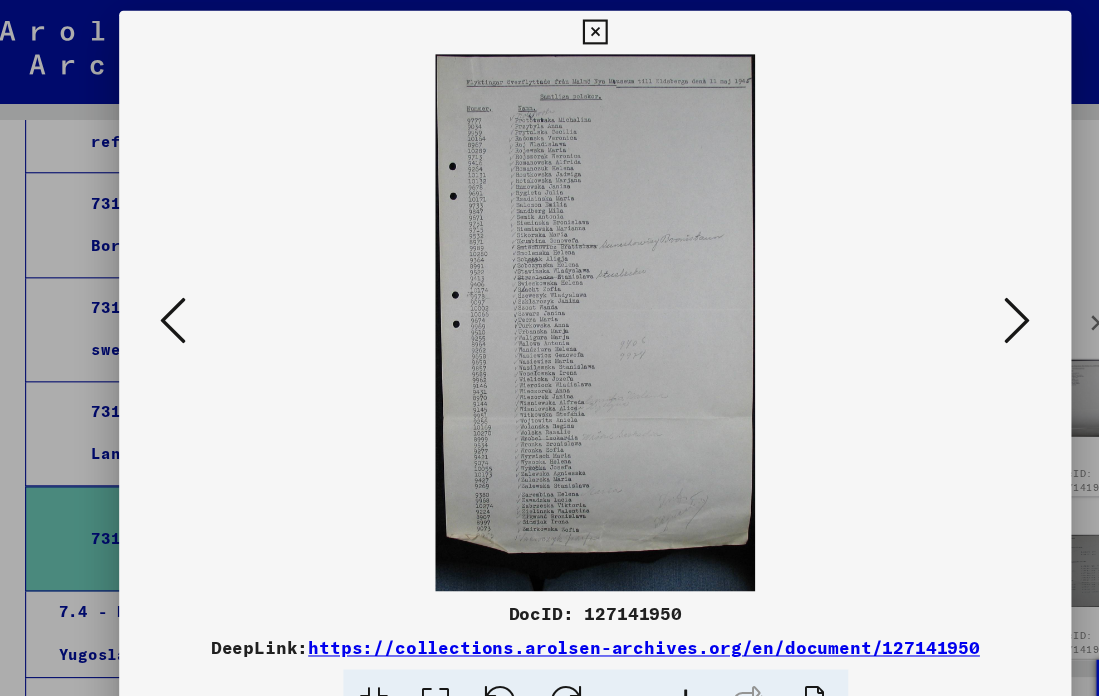 click at bounding box center [939, 296] 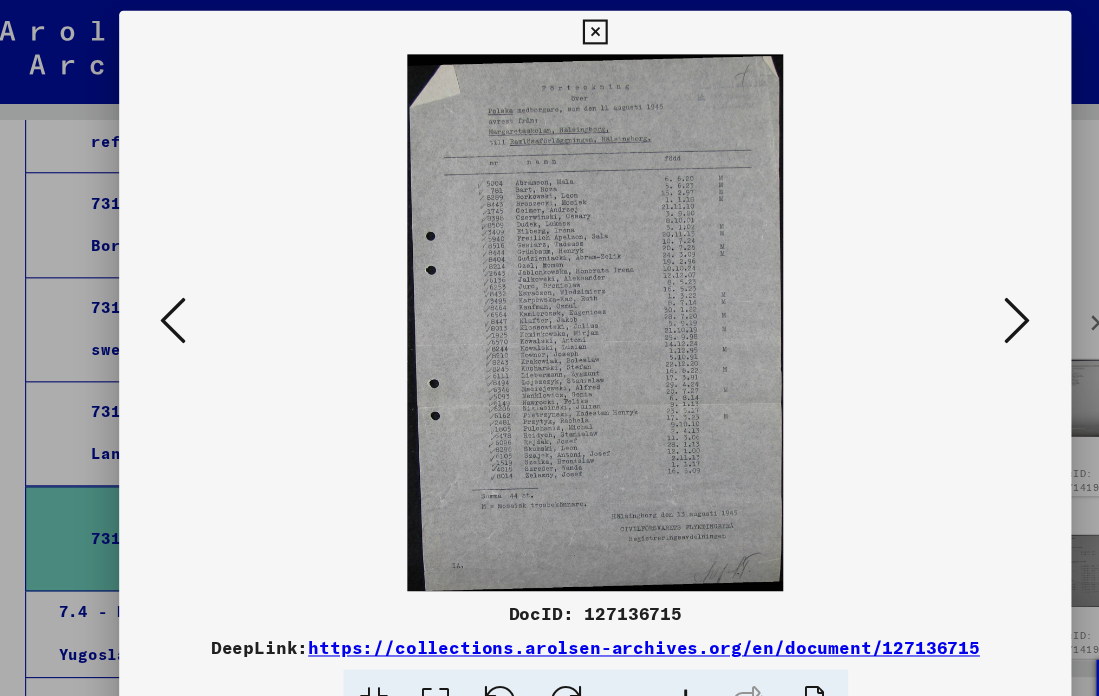 click at bounding box center (939, 296) 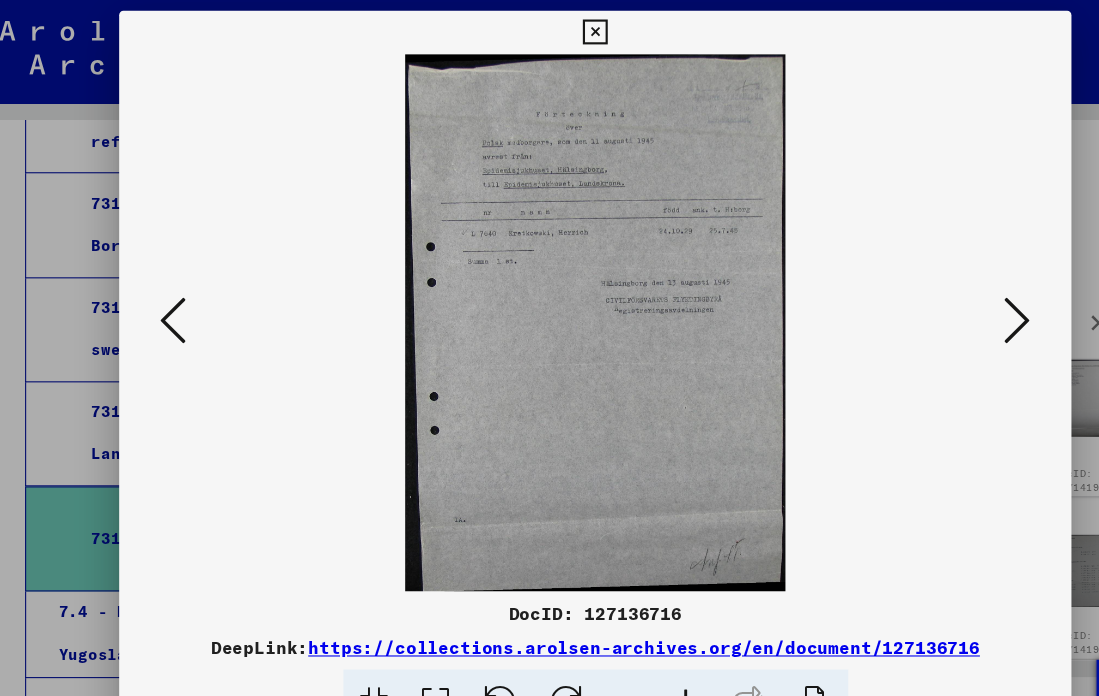 click at bounding box center [939, 296] 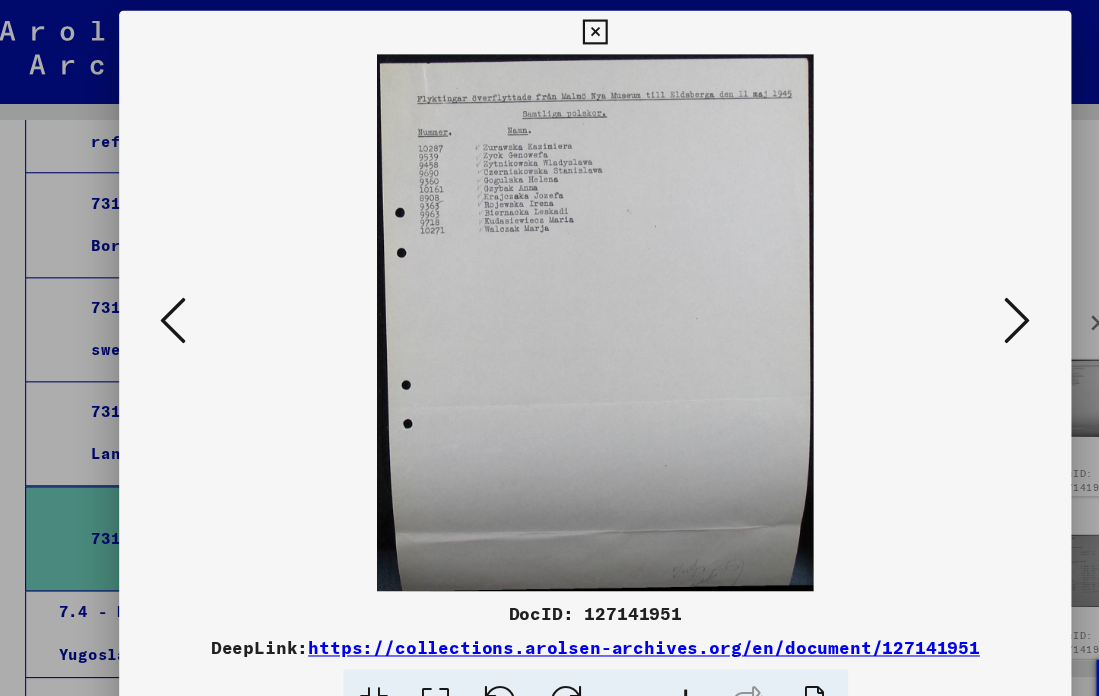 click at bounding box center [939, 296] 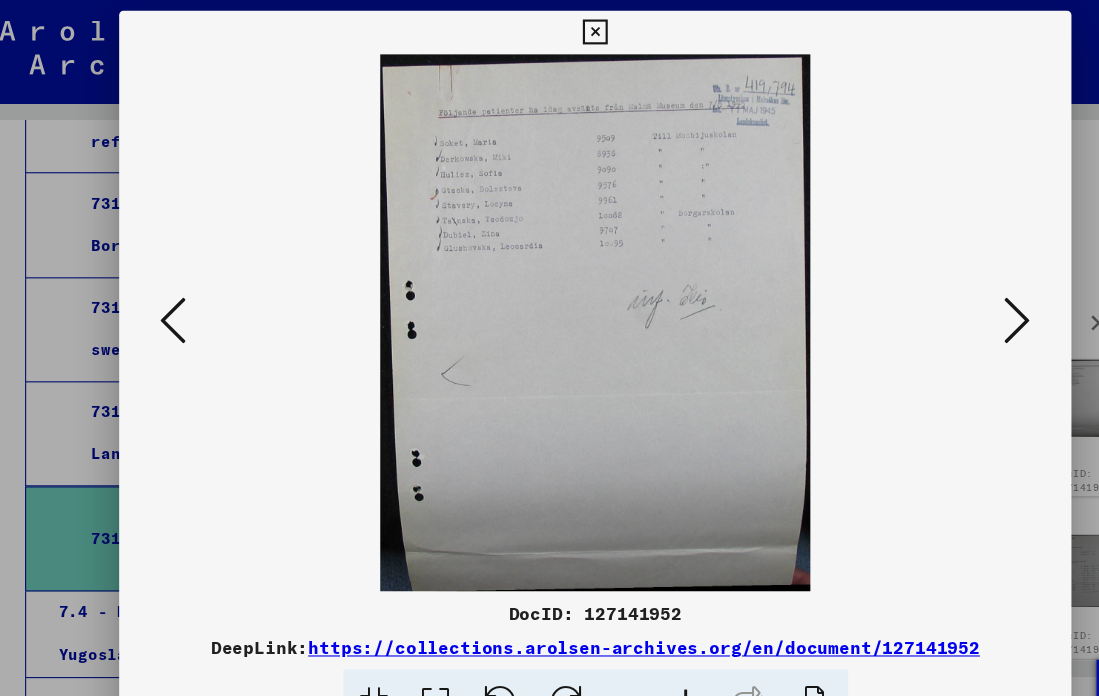 click at bounding box center (939, 296) 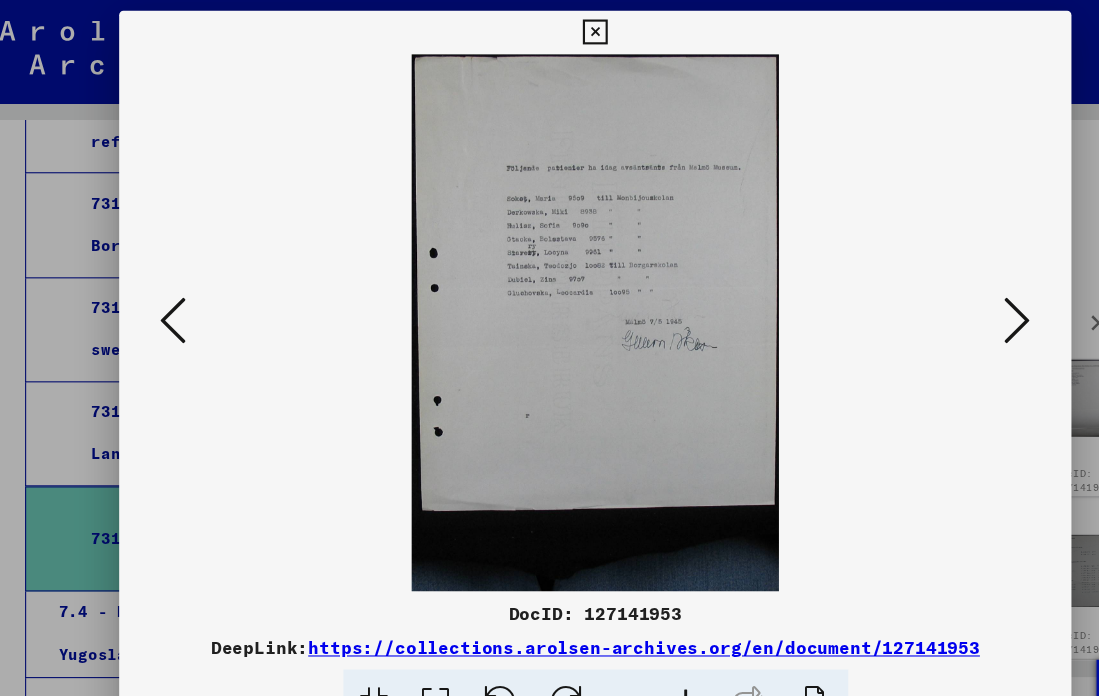 click at bounding box center (939, 296) 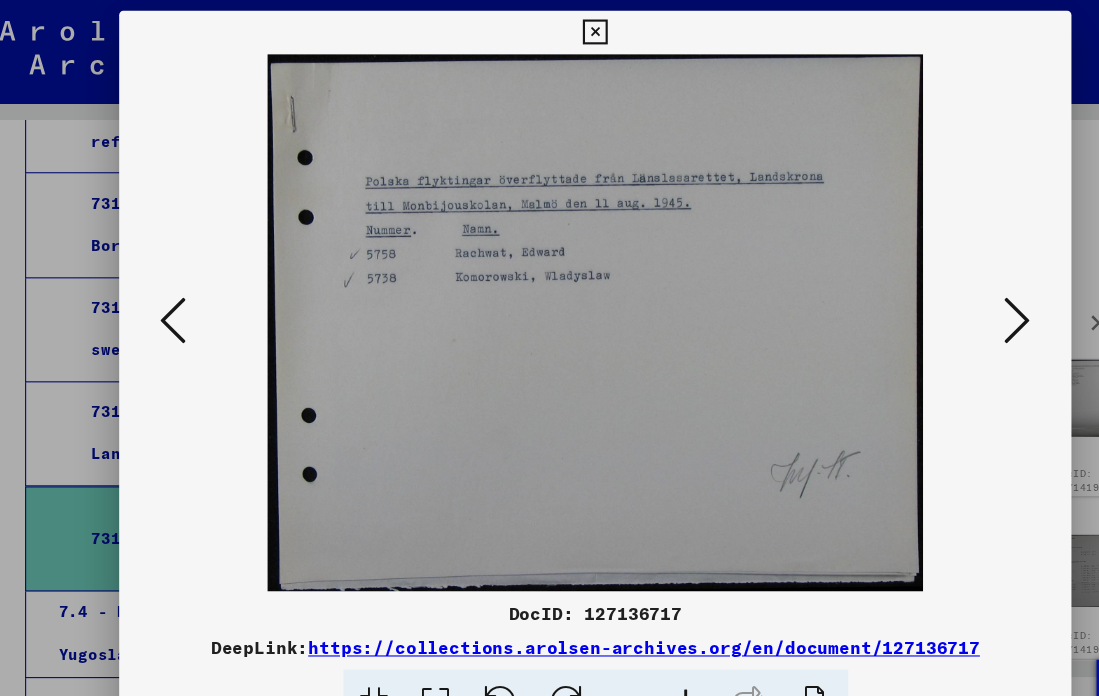 click at bounding box center (939, 296) 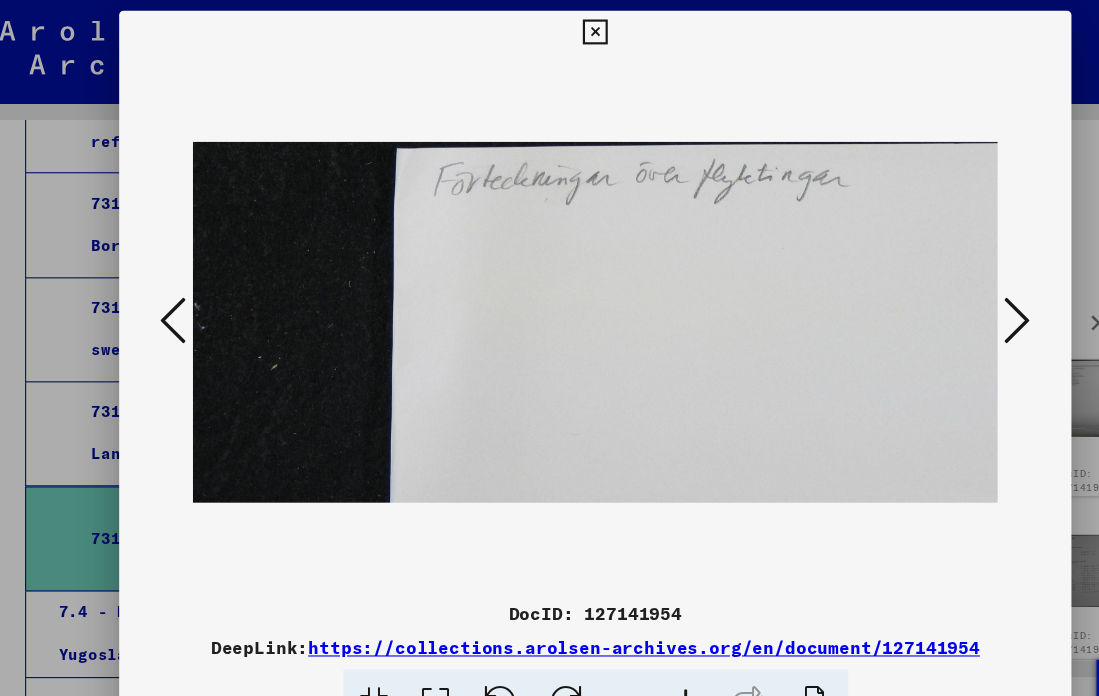 click at bounding box center (939, 296) 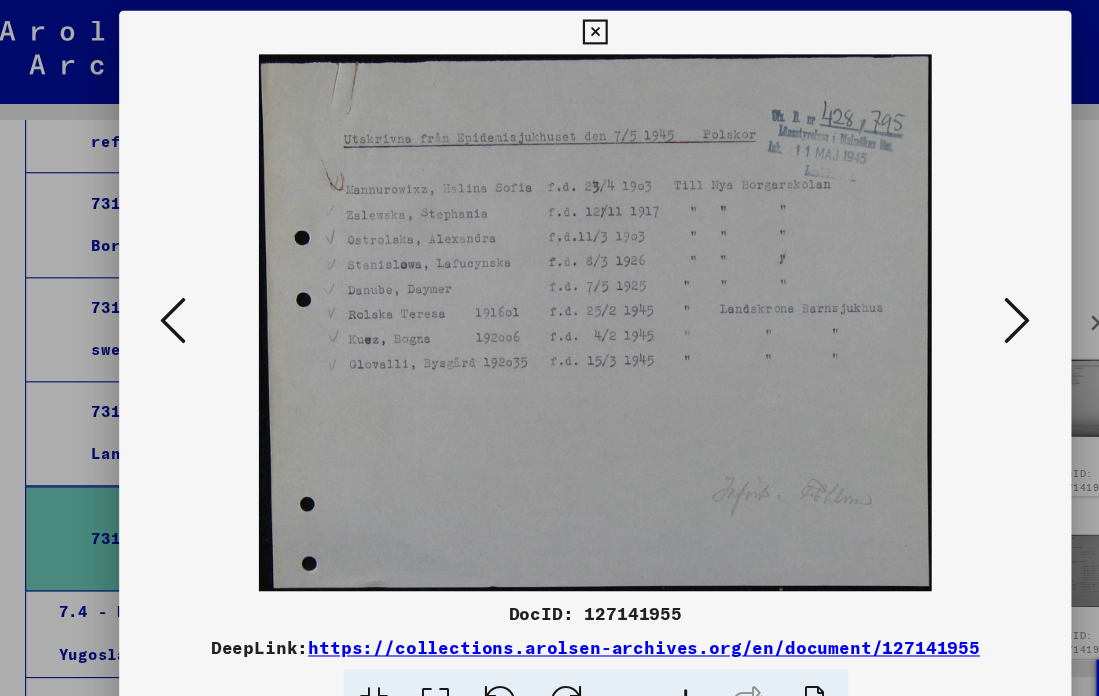 click at bounding box center (939, 296) 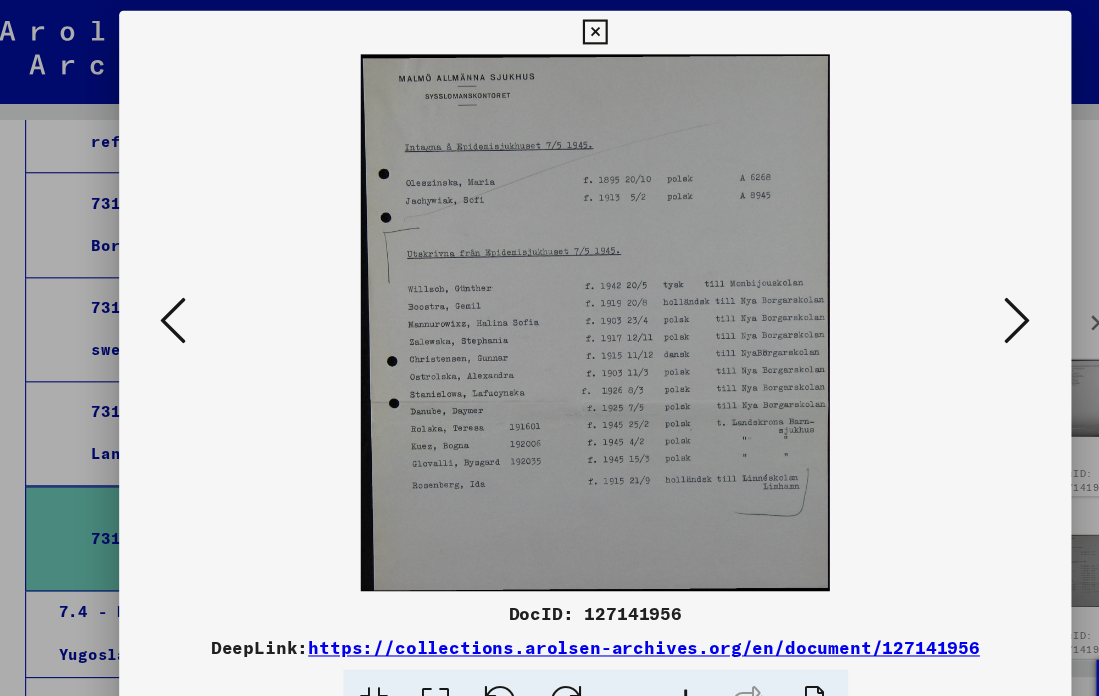 click at bounding box center (939, 296) 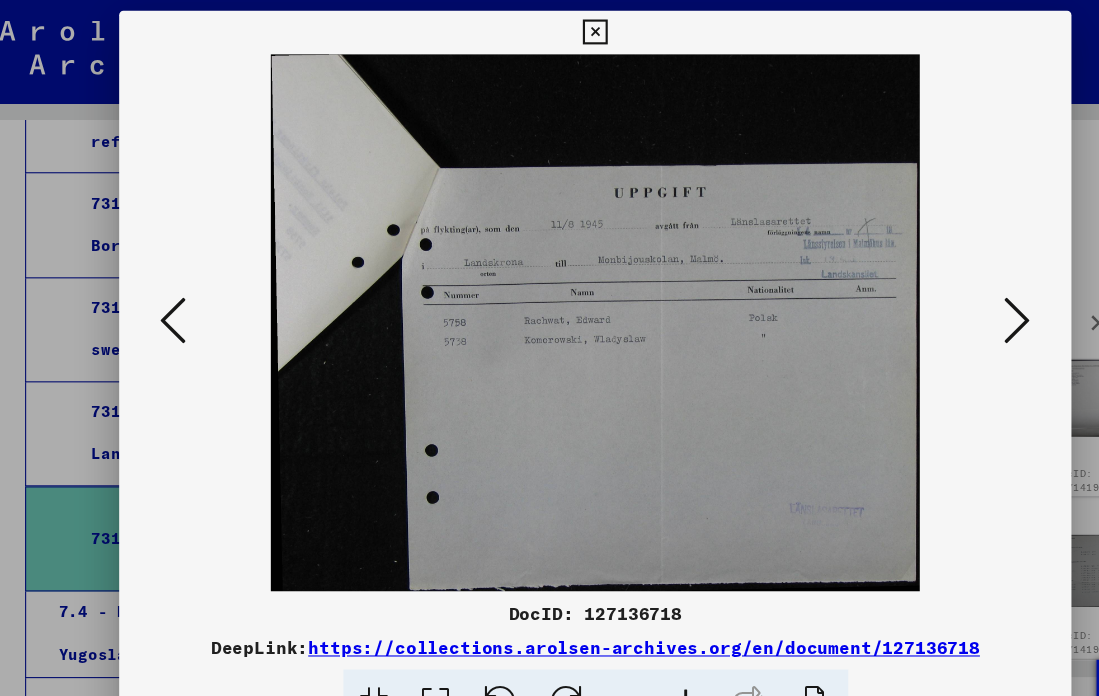 click at bounding box center [939, 296] 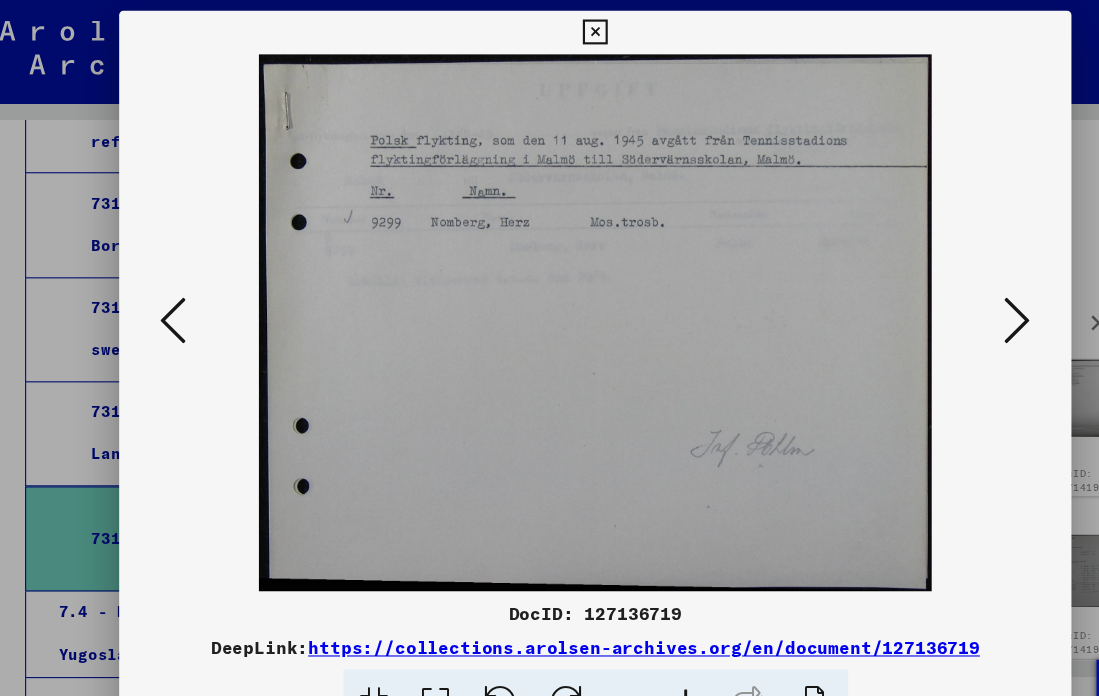 click at bounding box center [939, 296] 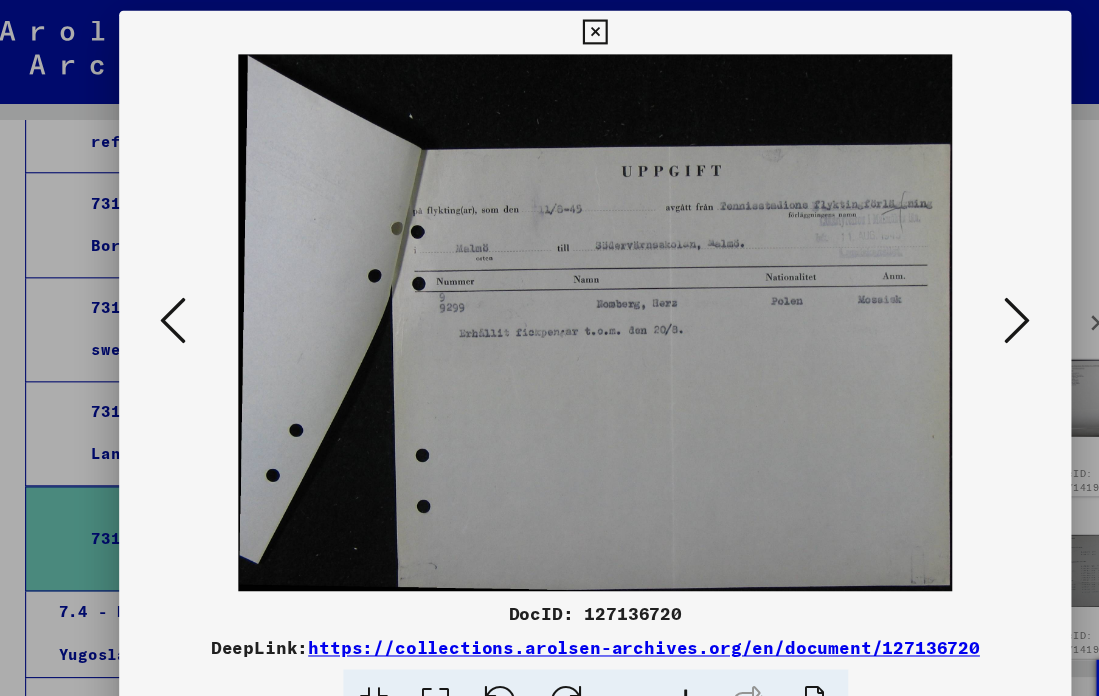 click at bounding box center (939, 296) 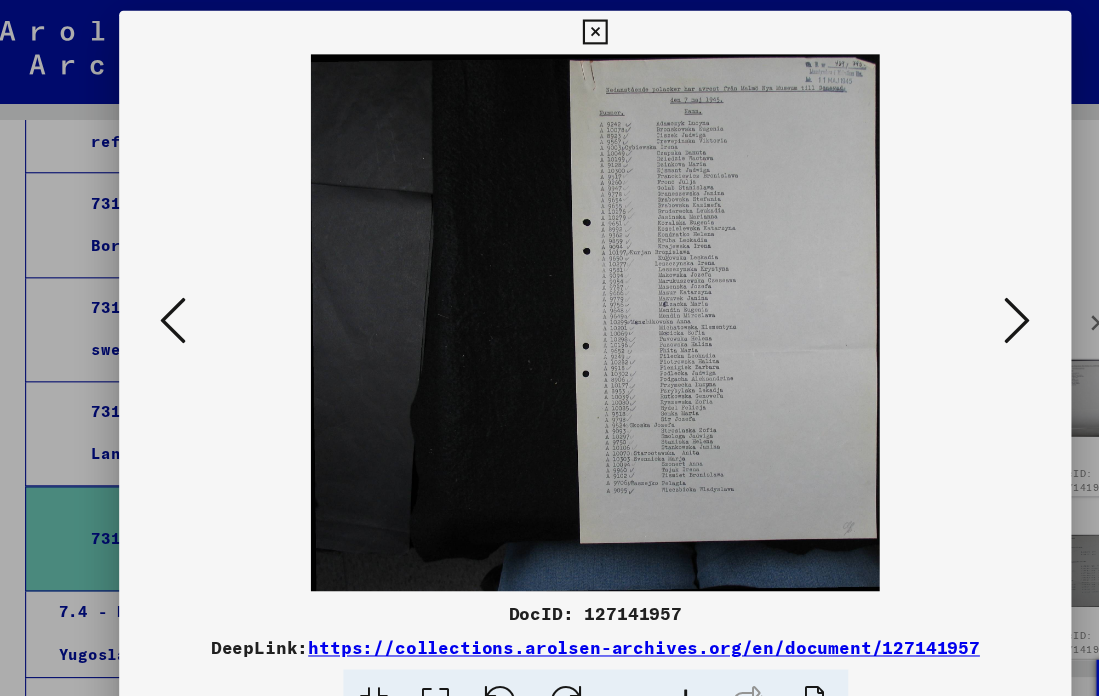 click at bounding box center (549, 30) 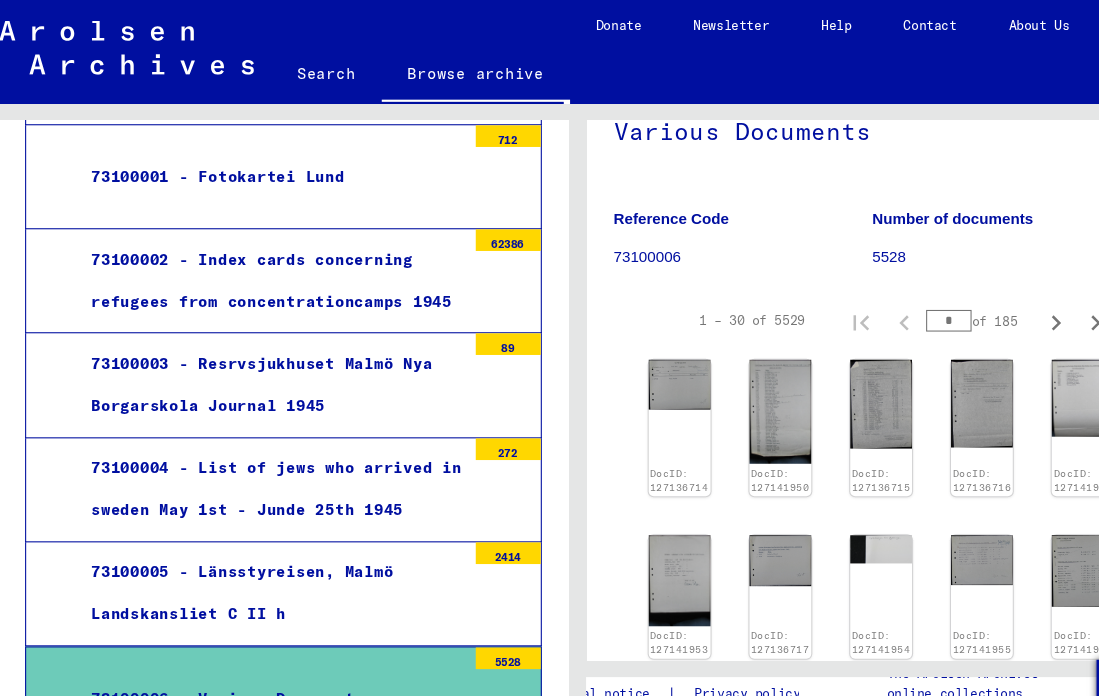 scroll, scrollTop: 1353, scrollLeft: 0, axis: vertical 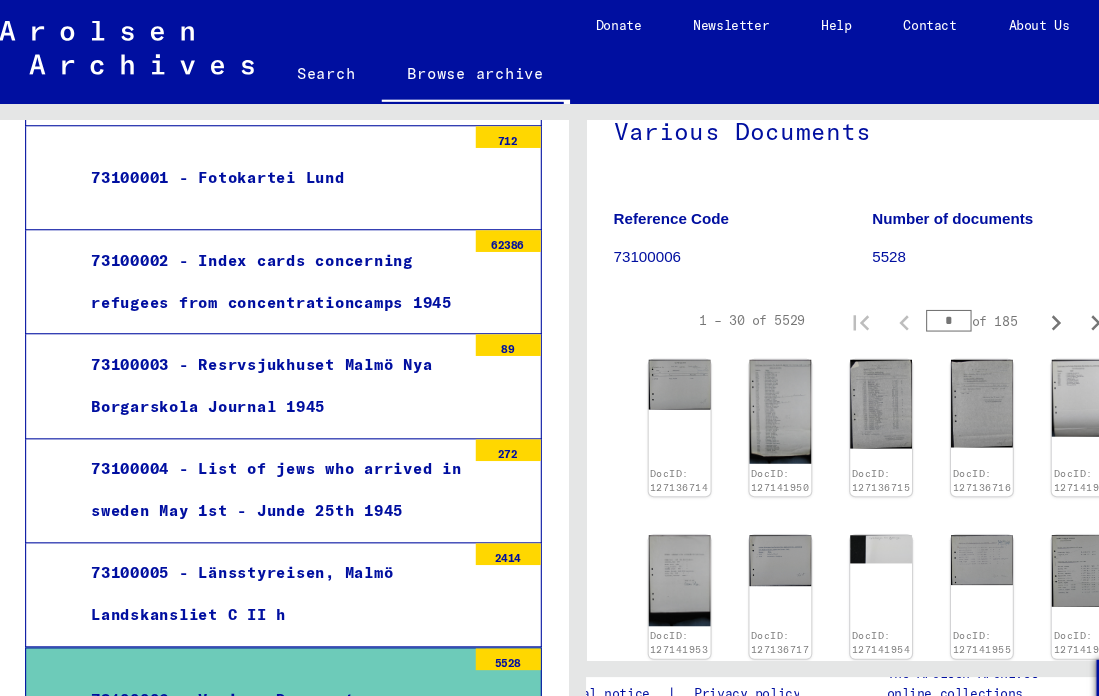 click on "73100002 - Index cards concerning refugees from concentrationcamps 1945" at bounding box center [249, 261] 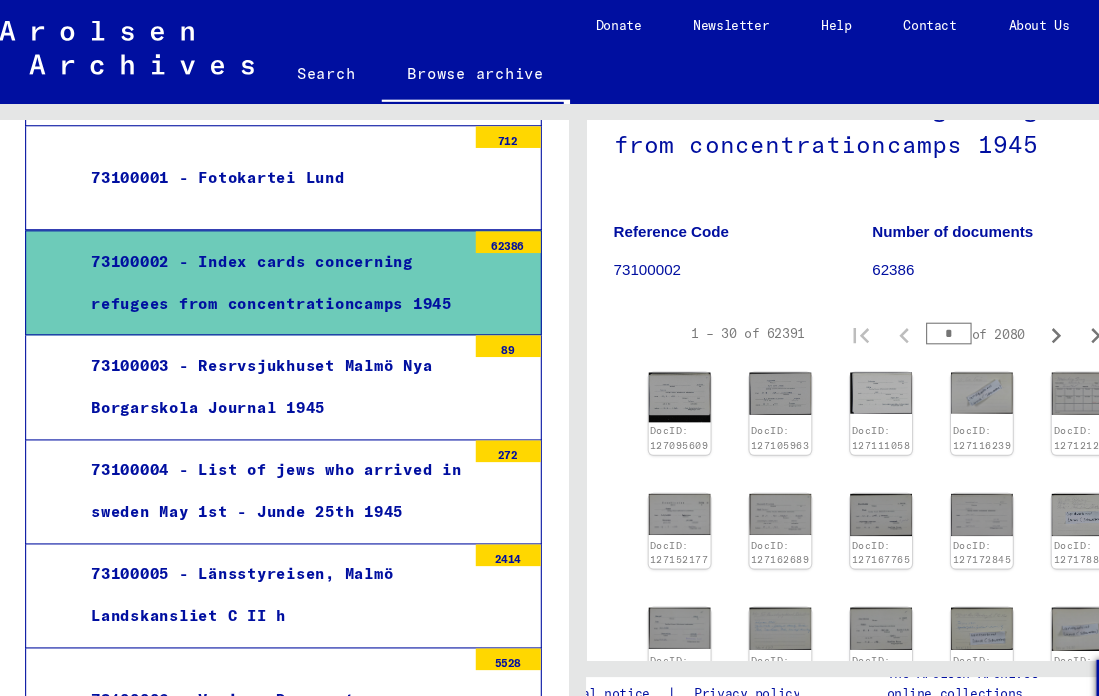 scroll, scrollTop: 193, scrollLeft: 31, axis: both 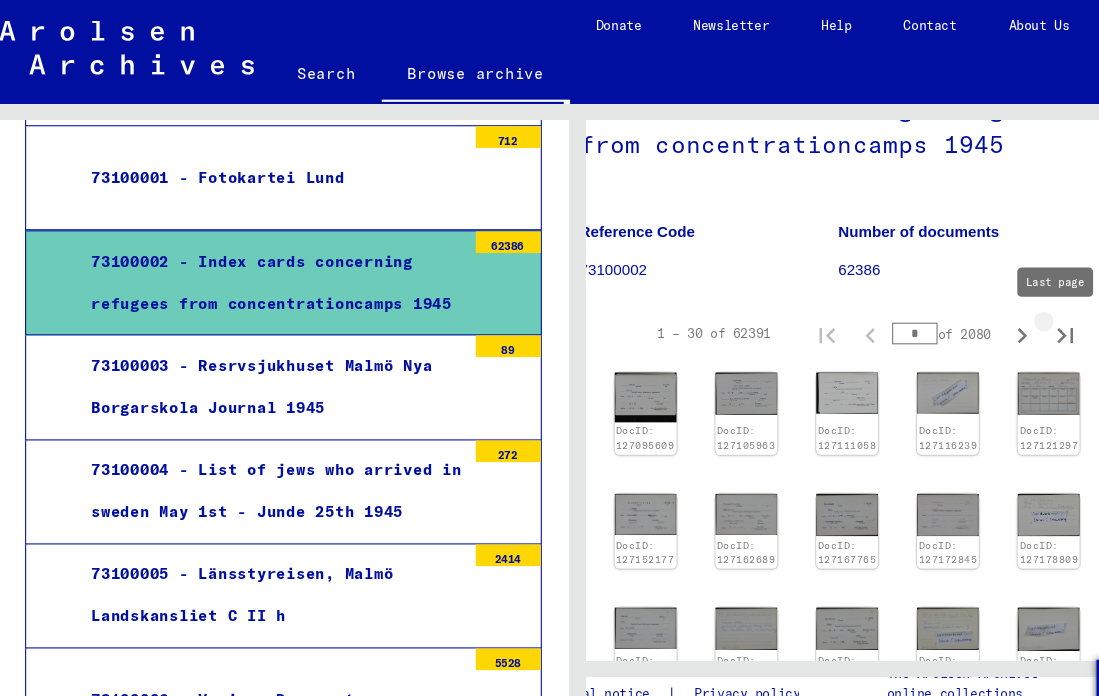 click 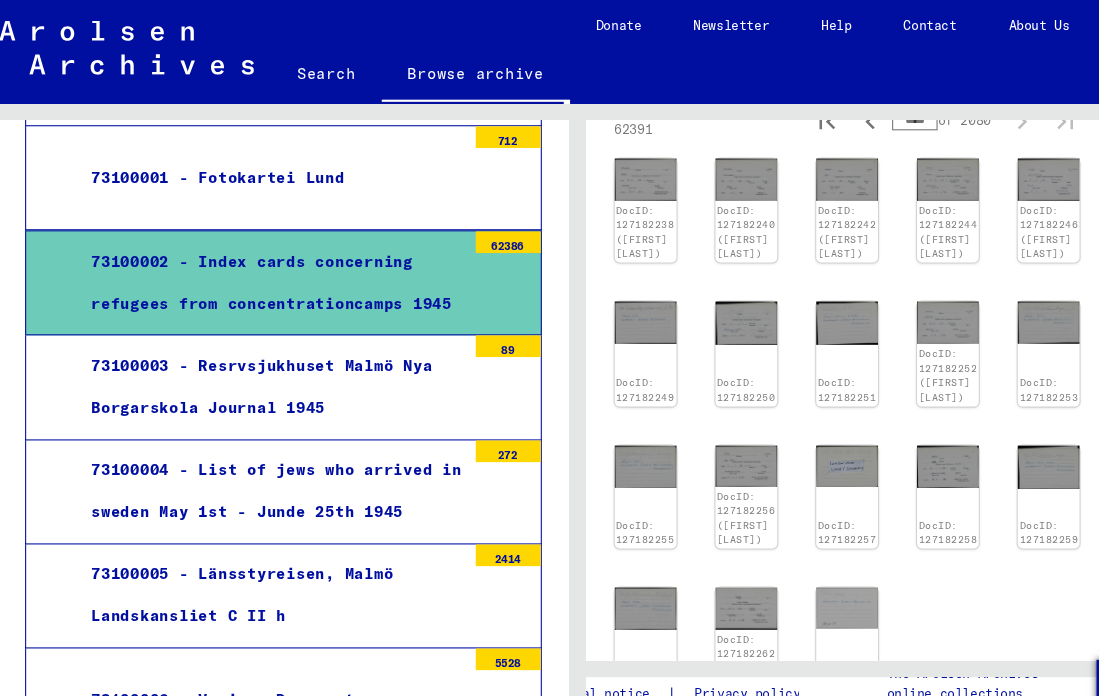 scroll, scrollTop: 530, scrollLeft: 31, axis: both 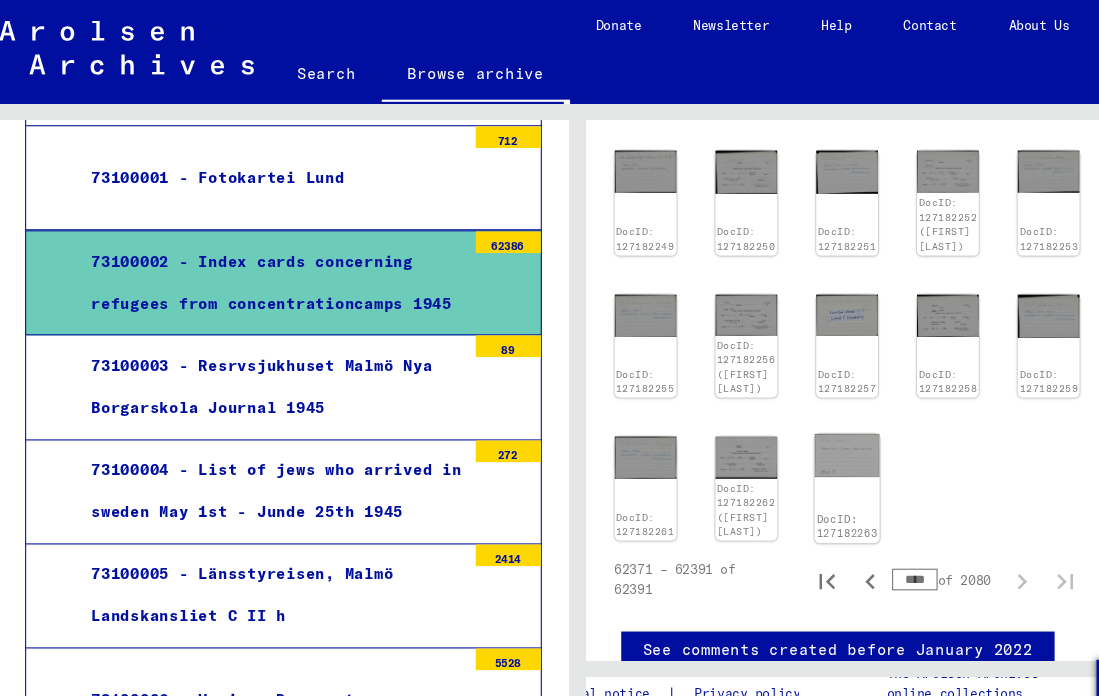 click on "DocID: 127182263" 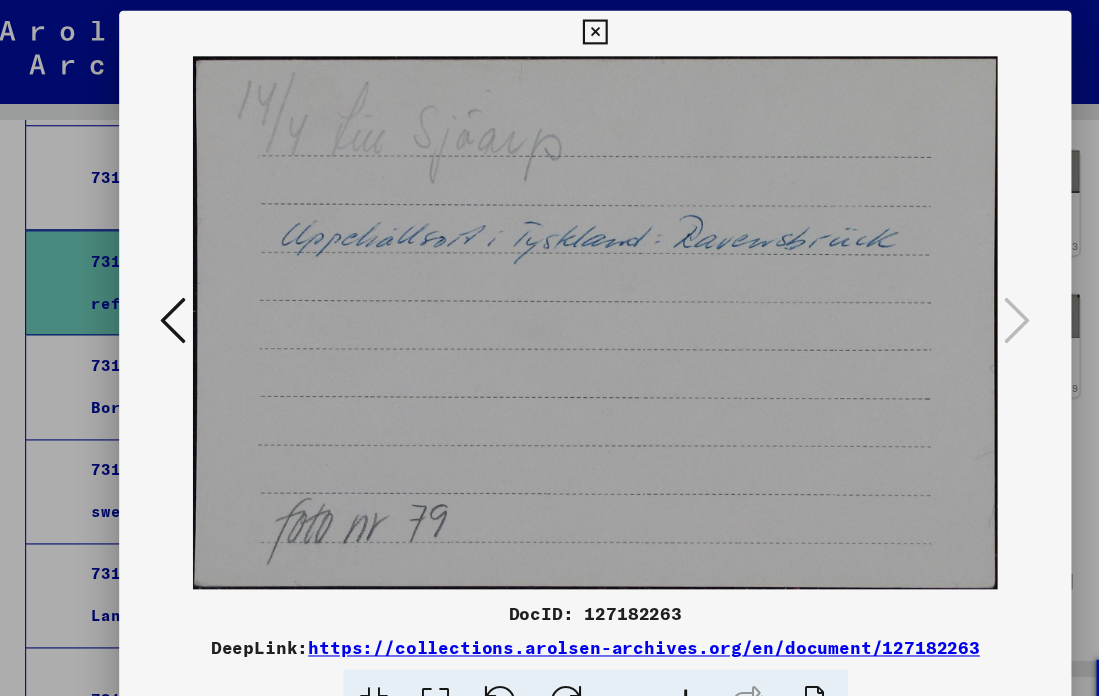 click at bounding box center [160, 297] 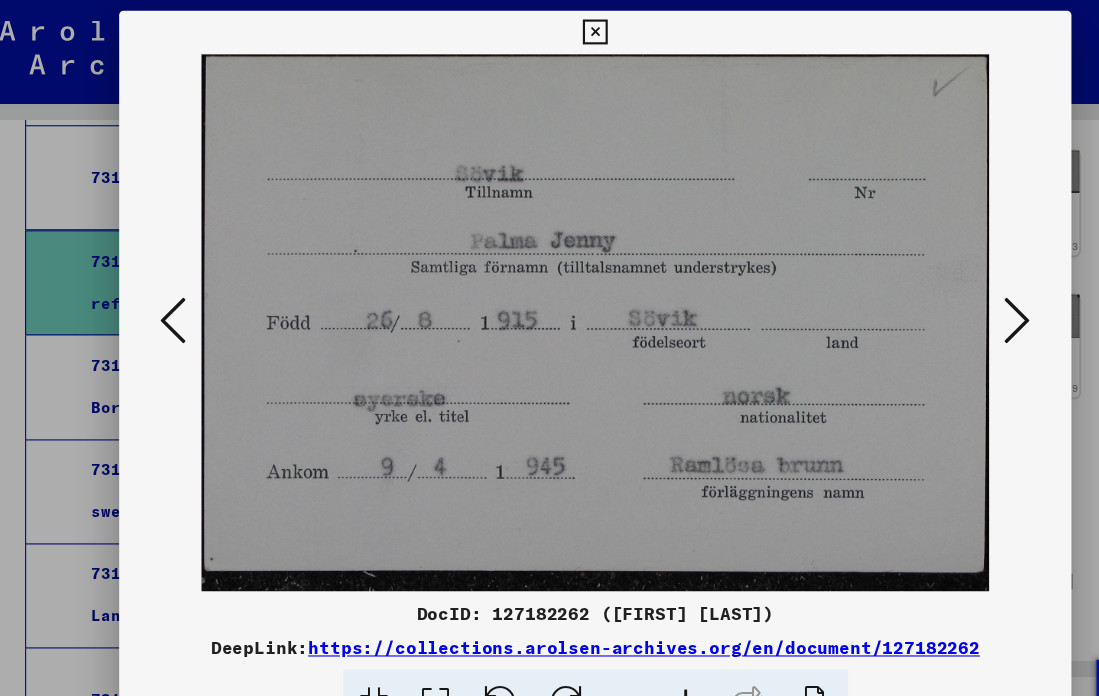 click at bounding box center (160, 297) 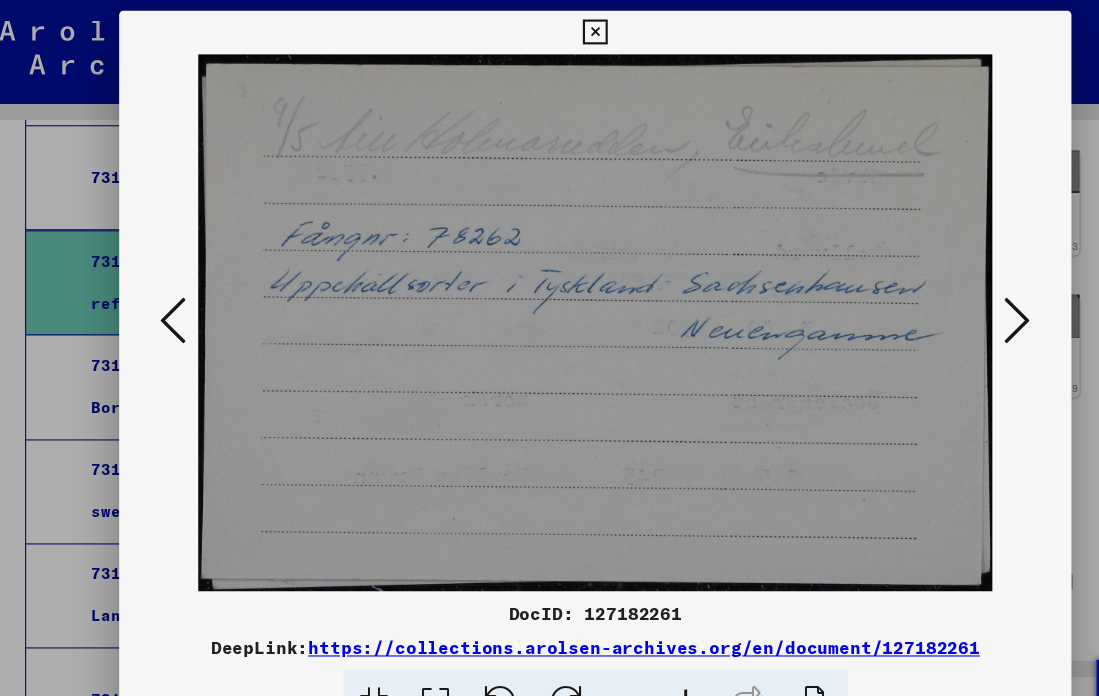 click at bounding box center (160, 297) 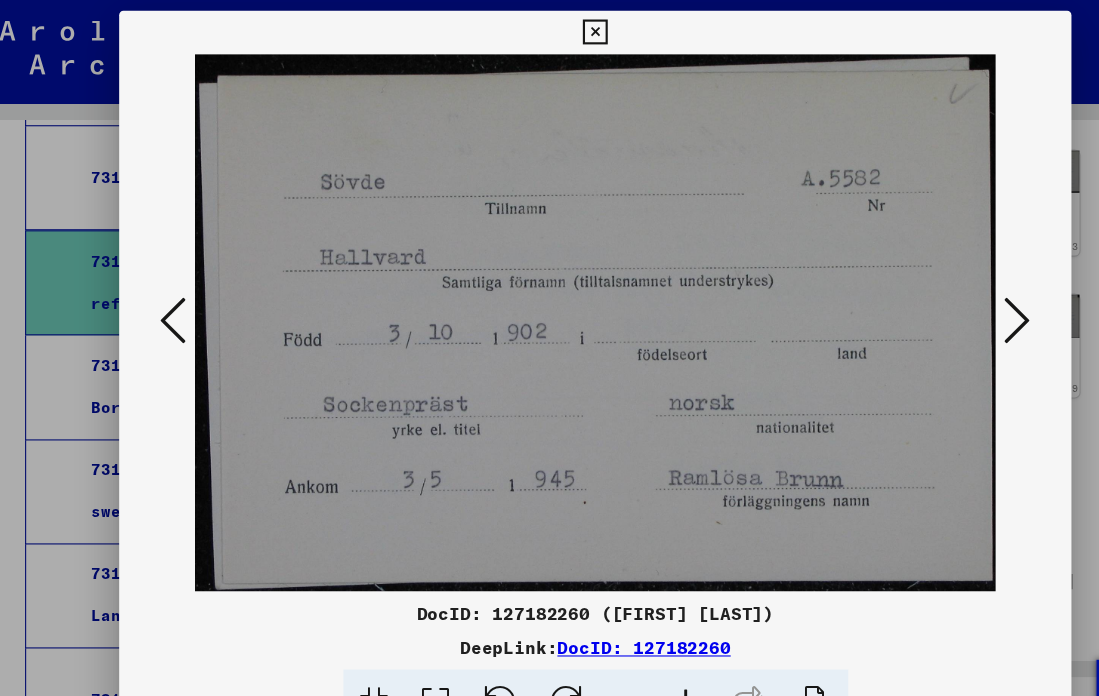 click at bounding box center (160, 297) 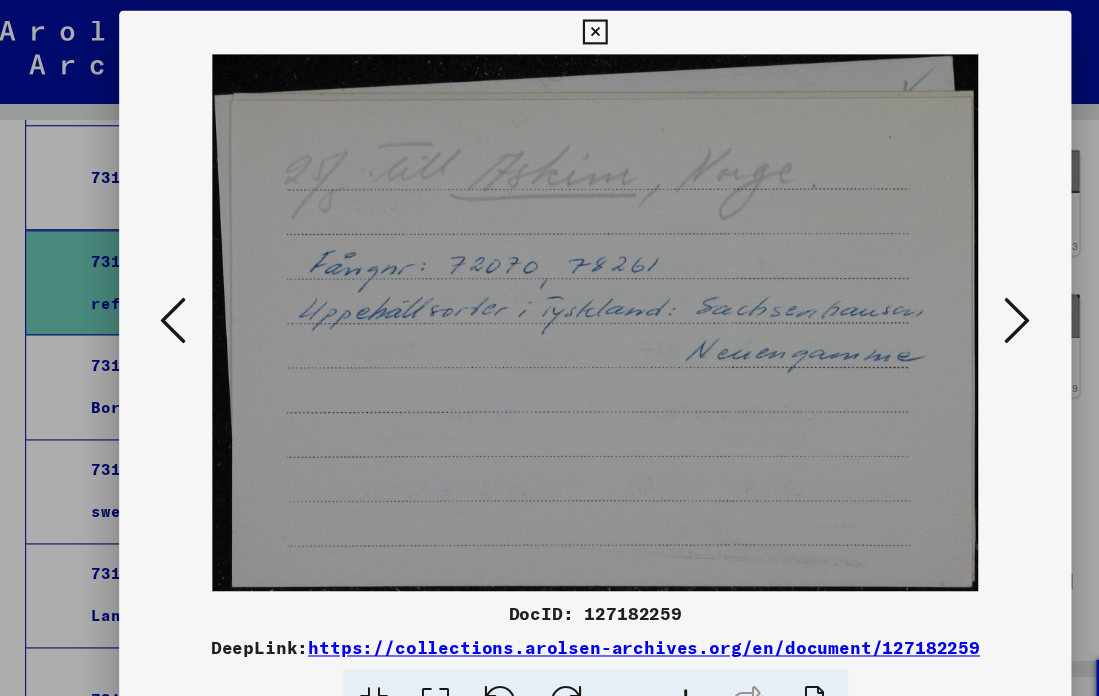click at bounding box center [160, 297] 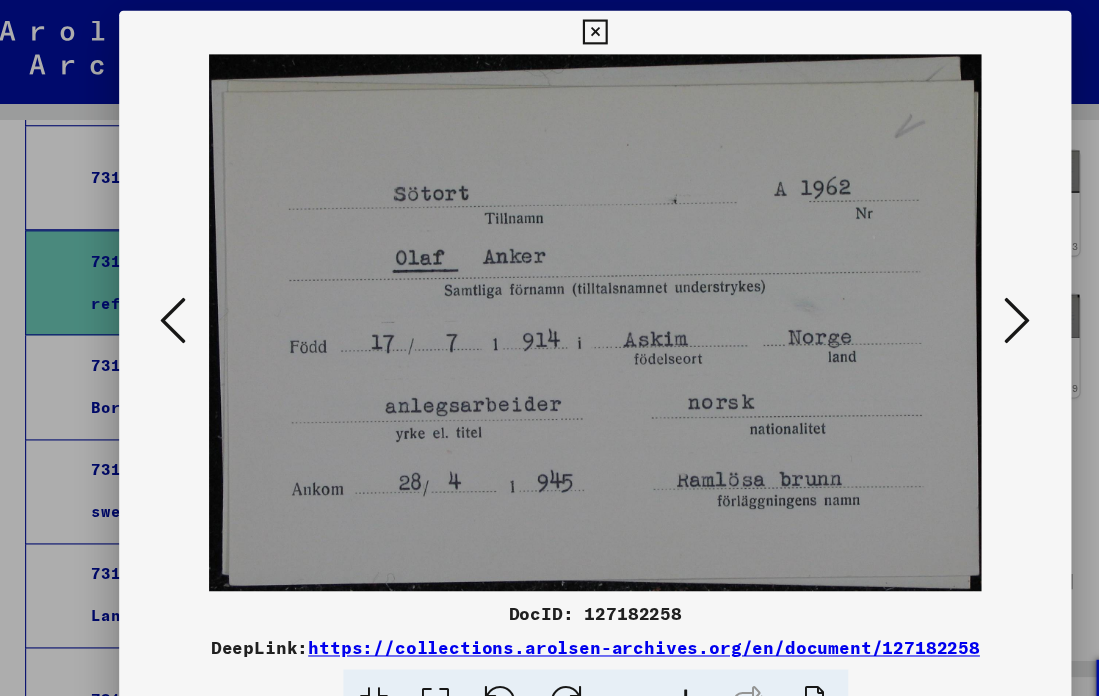 click at bounding box center (160, 297) 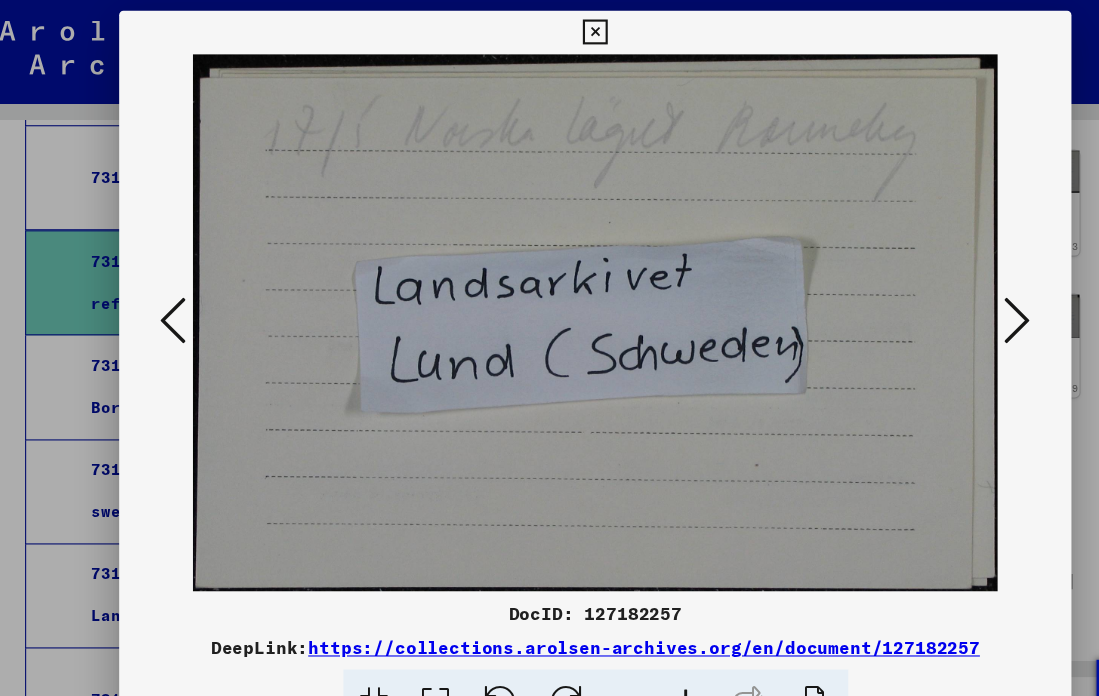 click at bounding box center (160, 297) 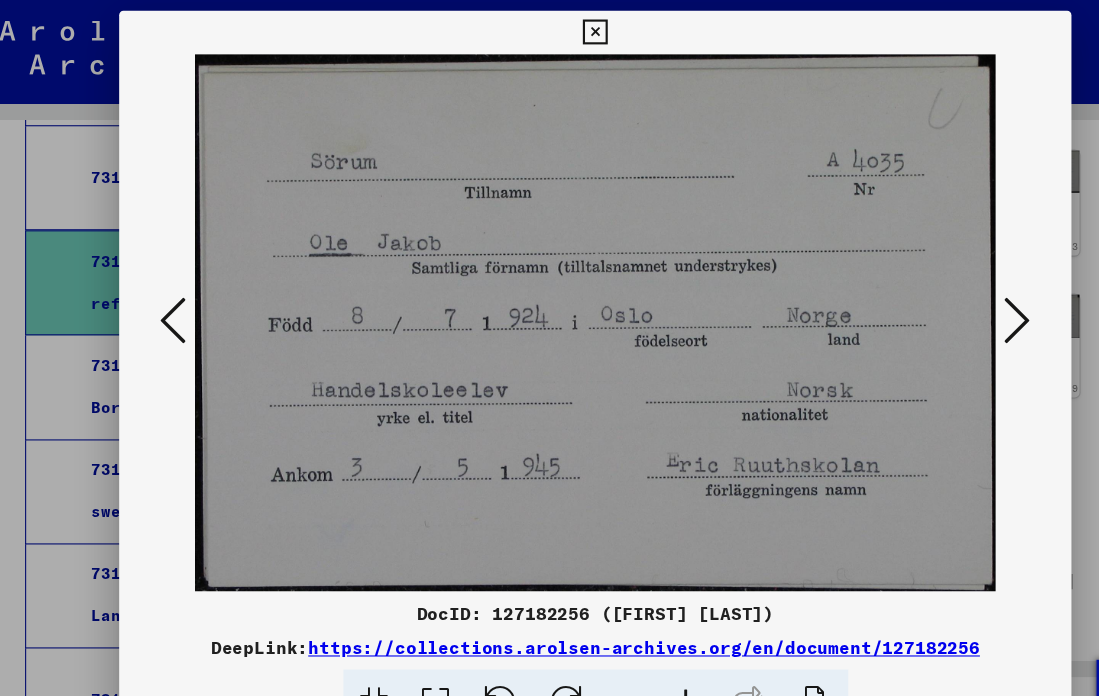 click at bounding box center [160, 297] 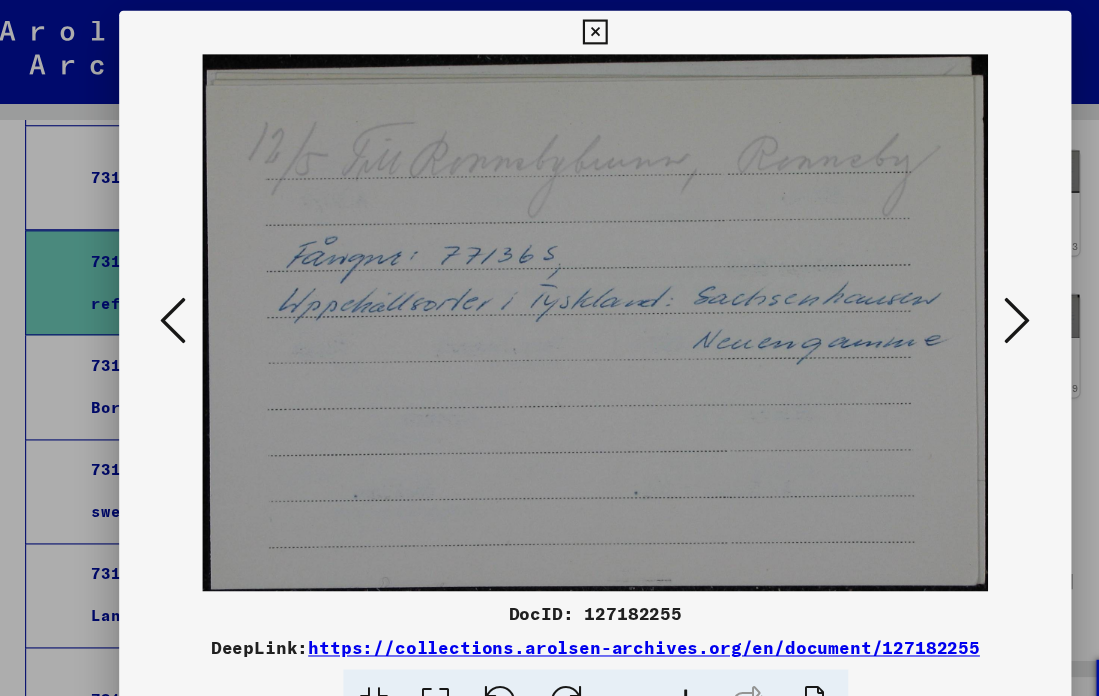 click at bounding box center (160, 297) 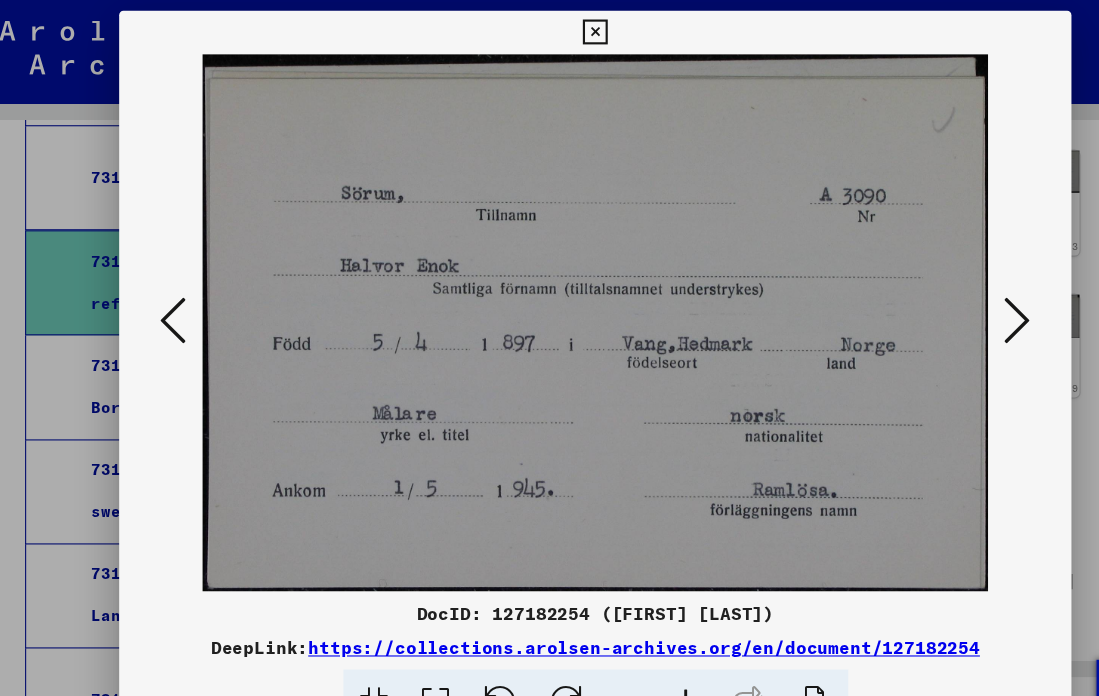 click at bounding box center [160, 297] 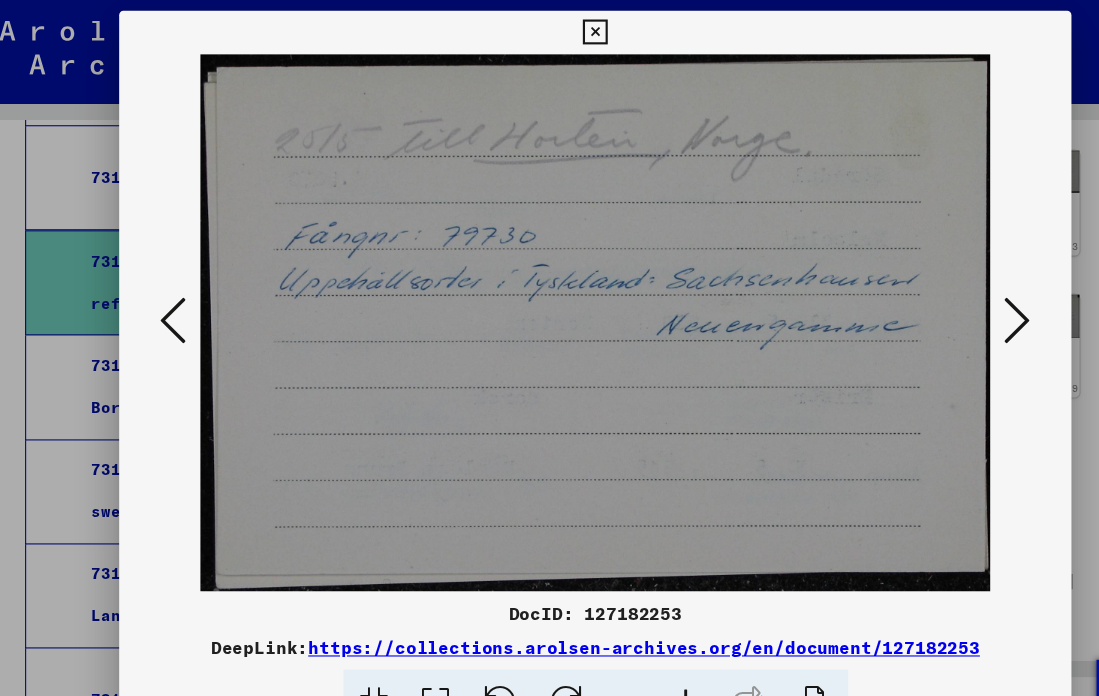 click at bounding box center (160, 297) 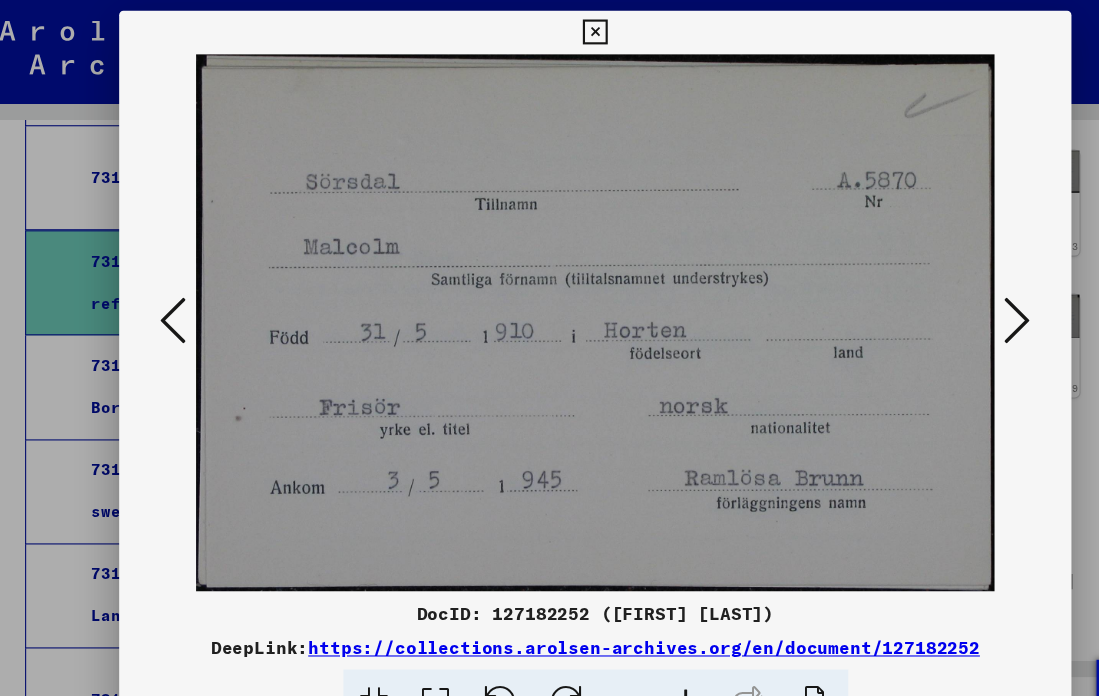 click at bounding box center (160, 296) 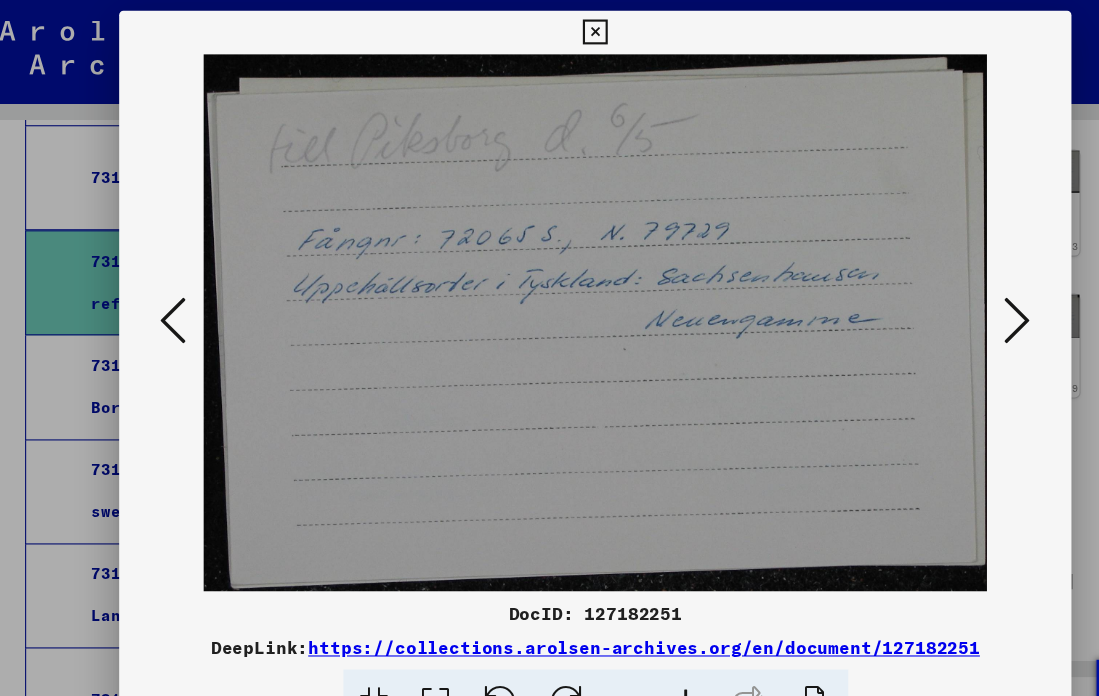 click at bounding box center (160, 296) 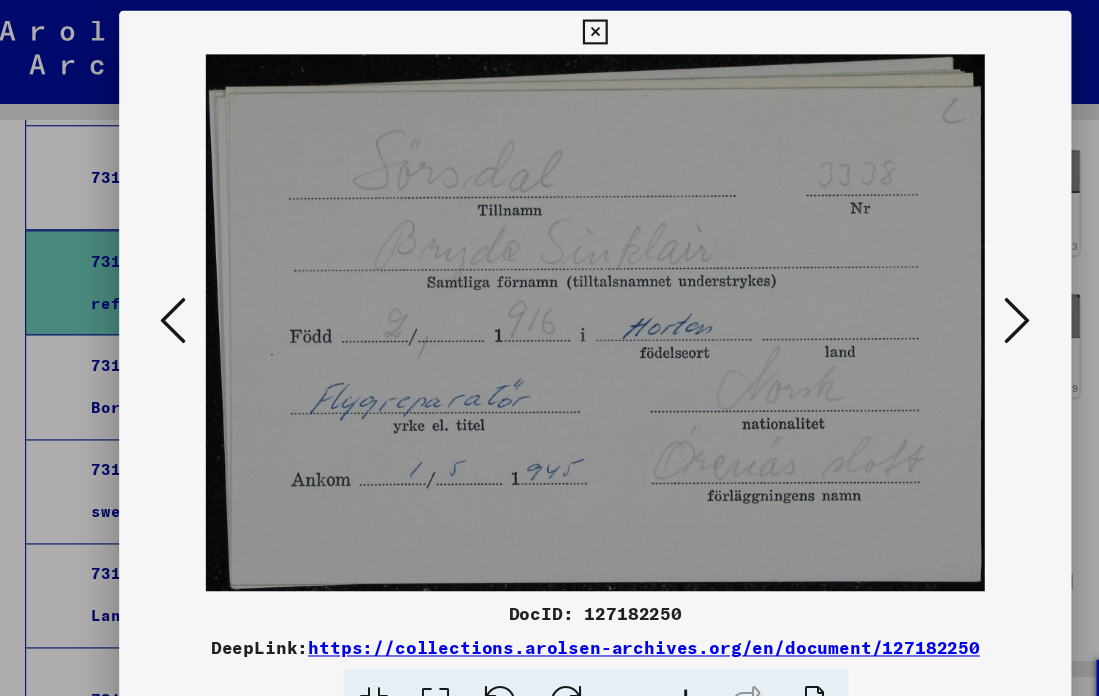 click at bounding box center [160, 296] 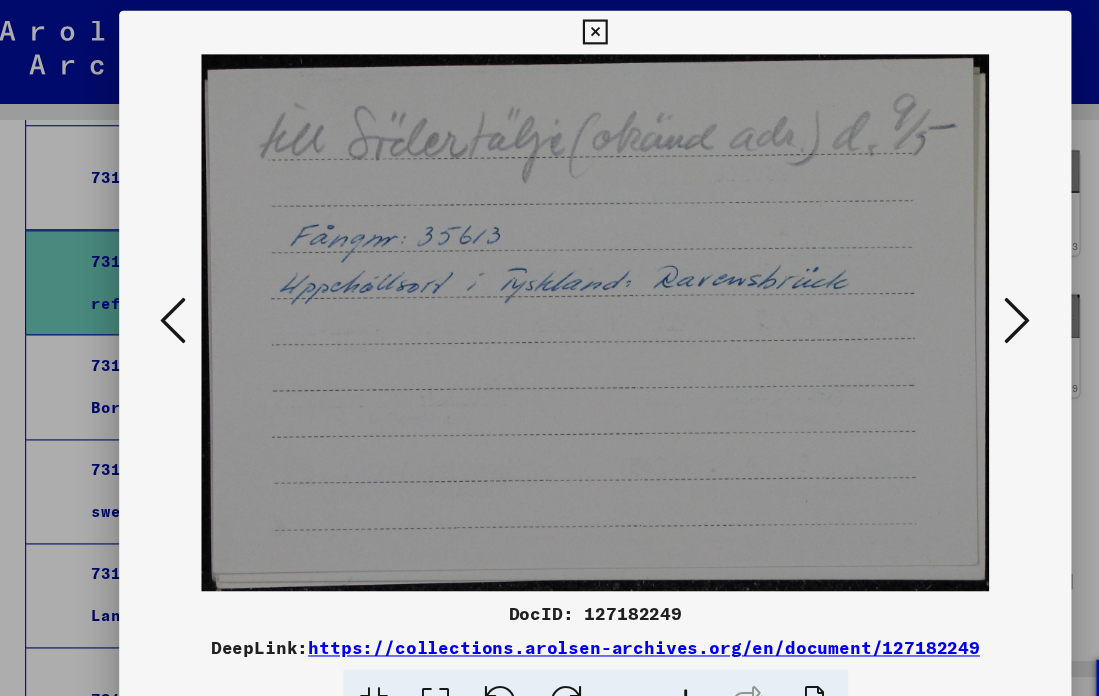 click at bounding box center (160, 296) 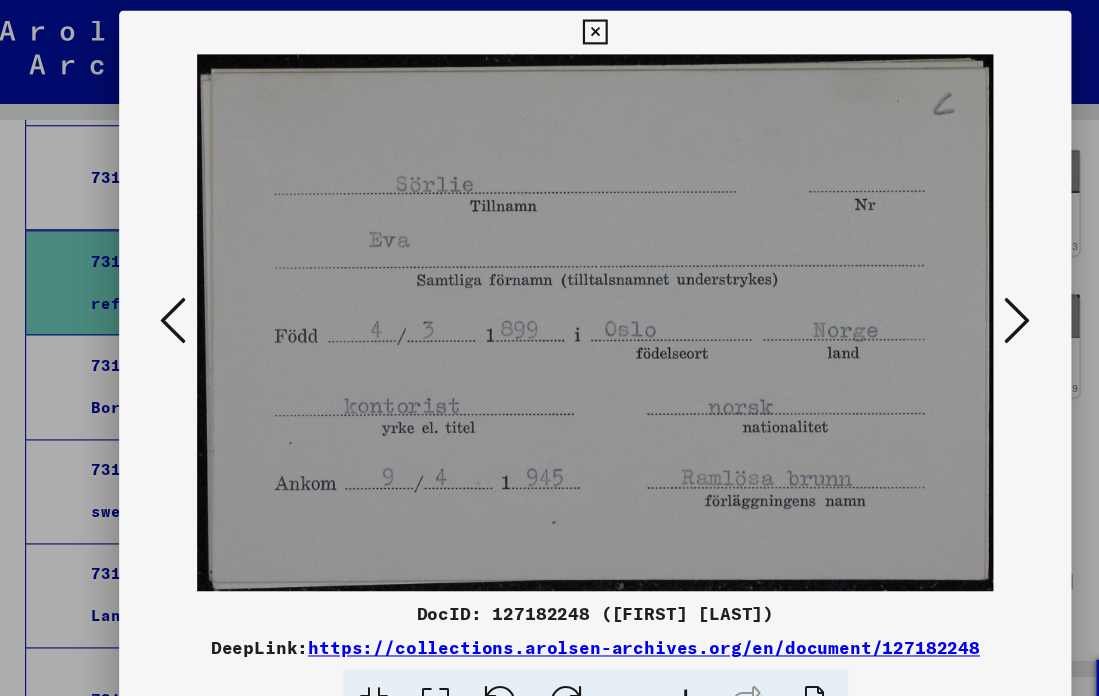 click at bounding box center (160, 296) 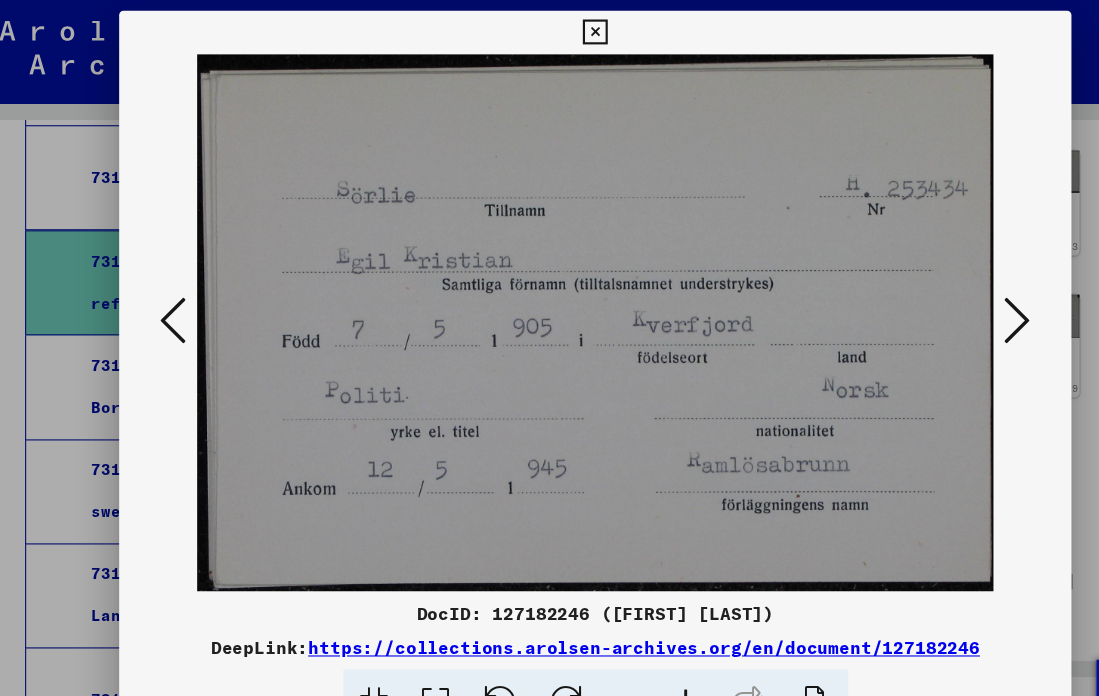 click at bounding box center (160, 296) 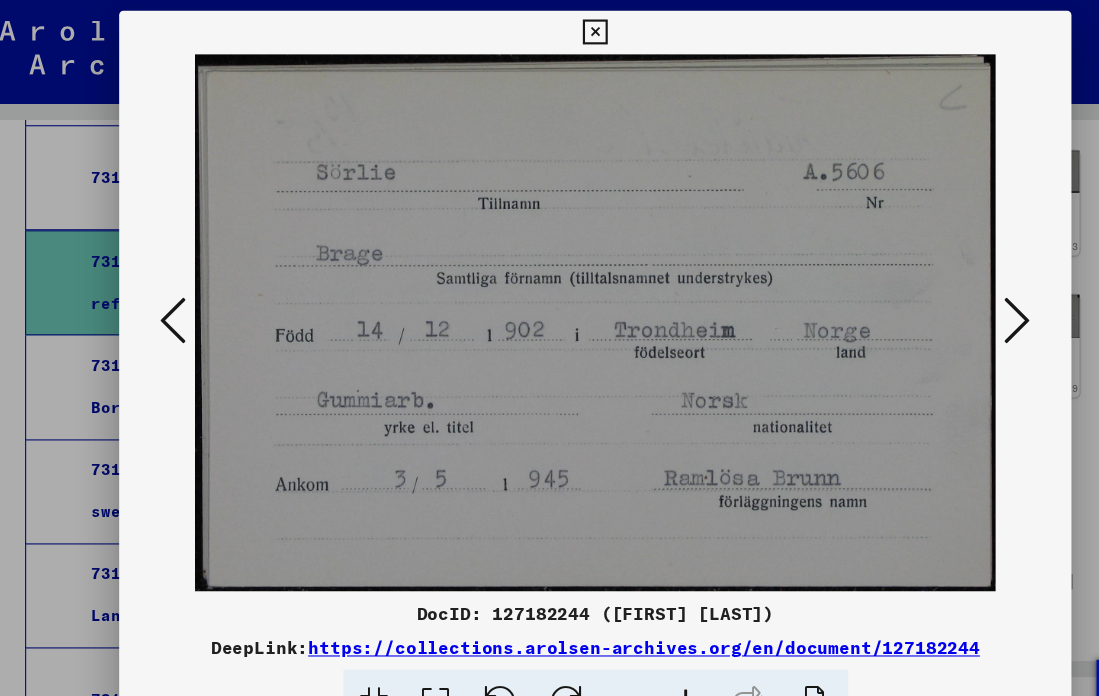 click at bounding box center (160, 296) 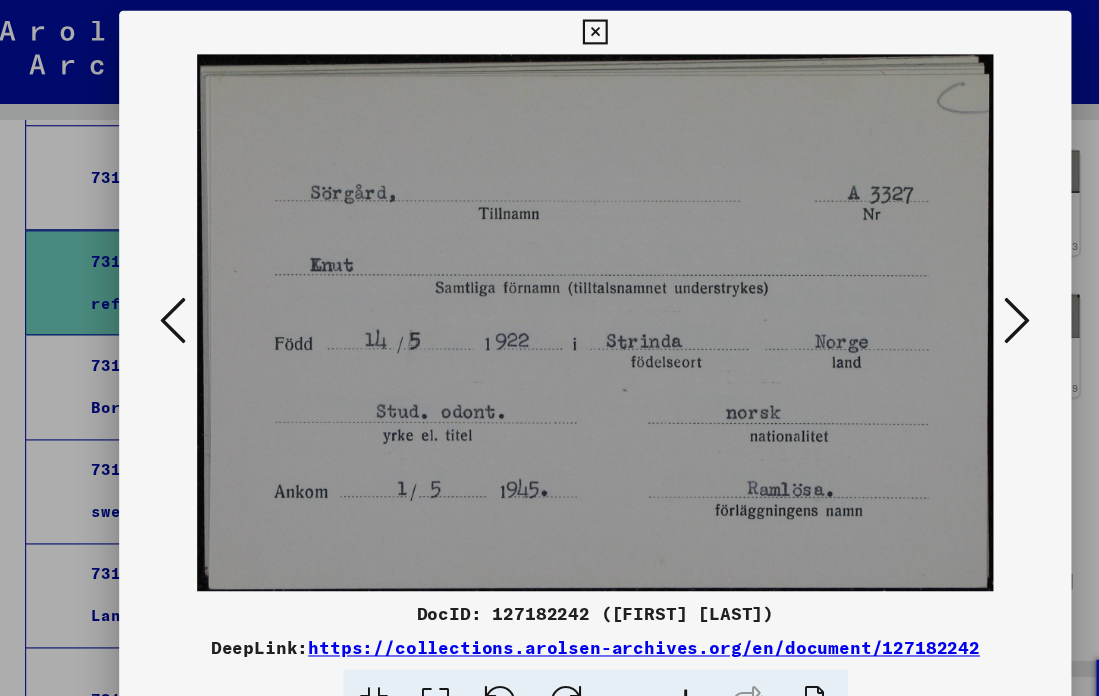 click at bounding box center (160, 296) 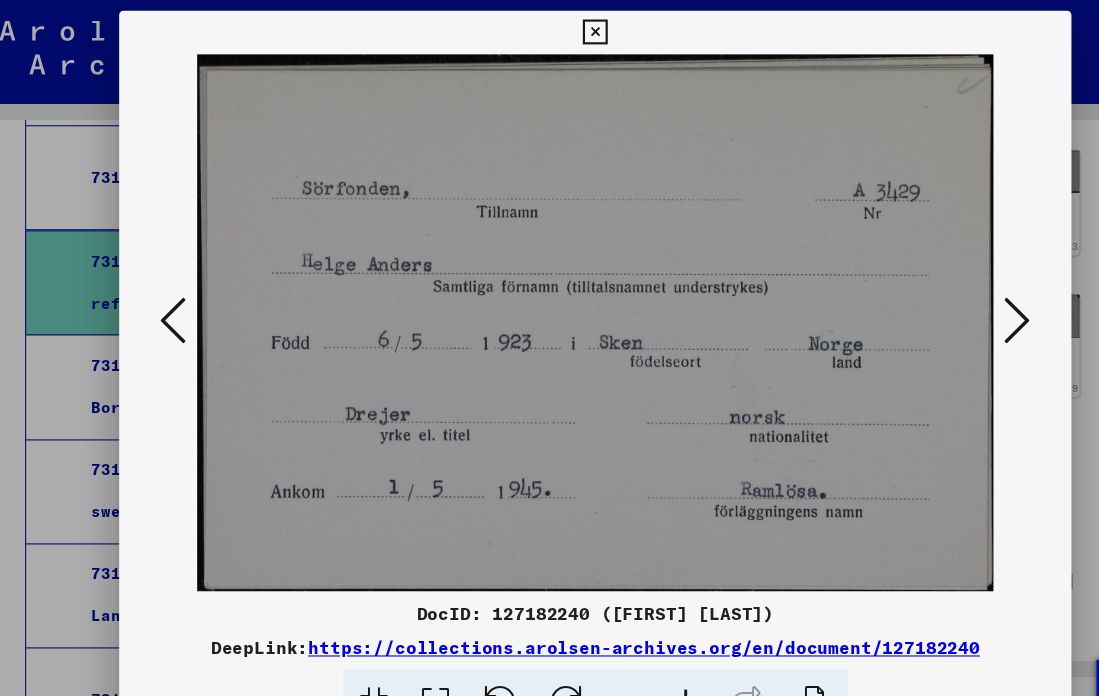 click at bounding box center (160, 296) 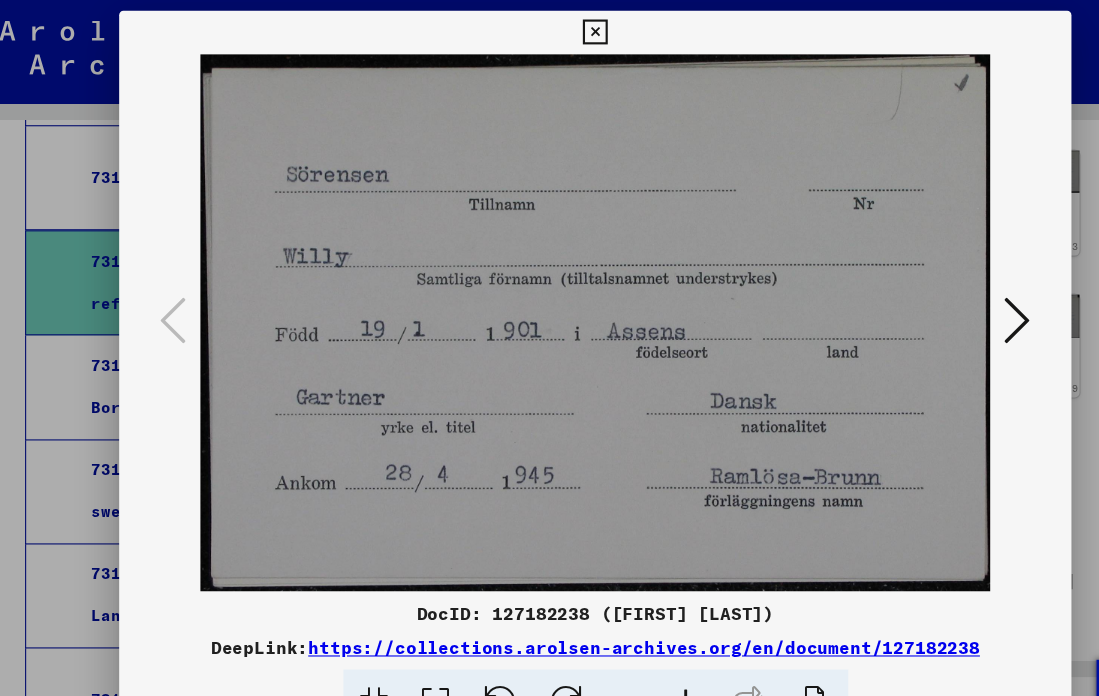 click at bounding box center [549, 30] 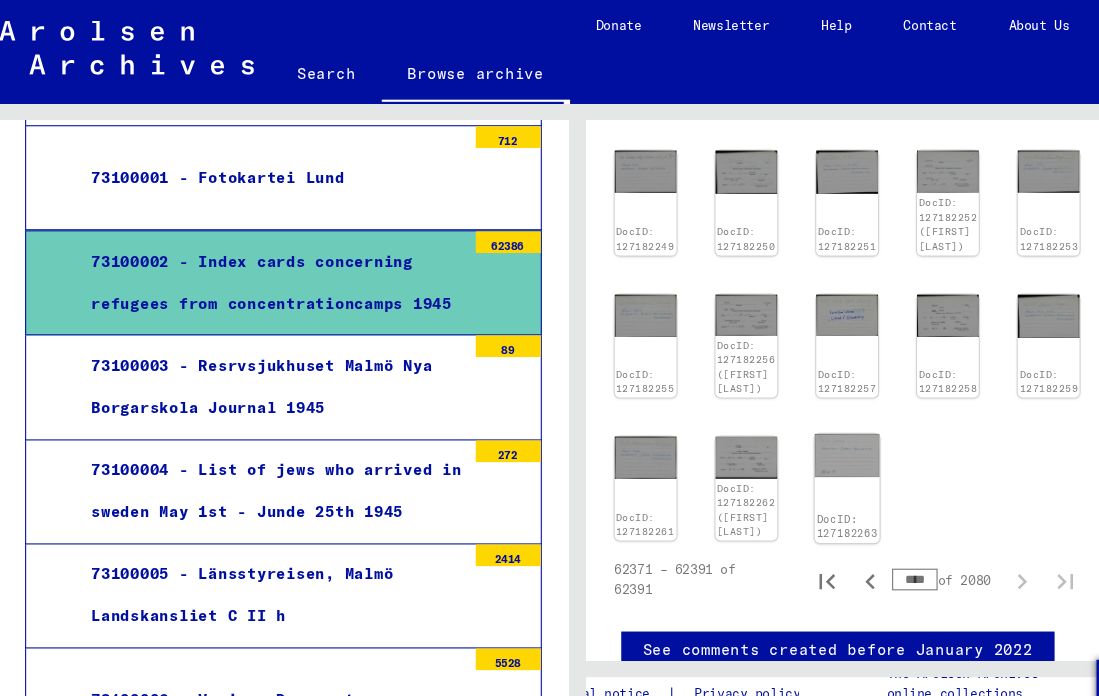 click 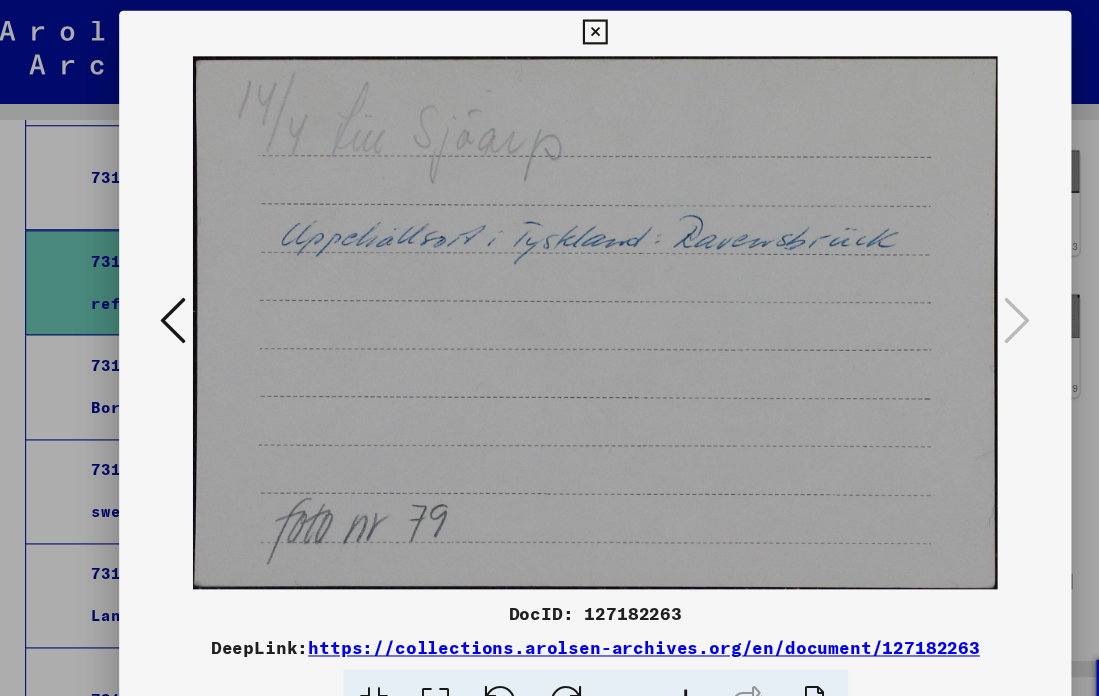 click at bounding box center [160, 296] 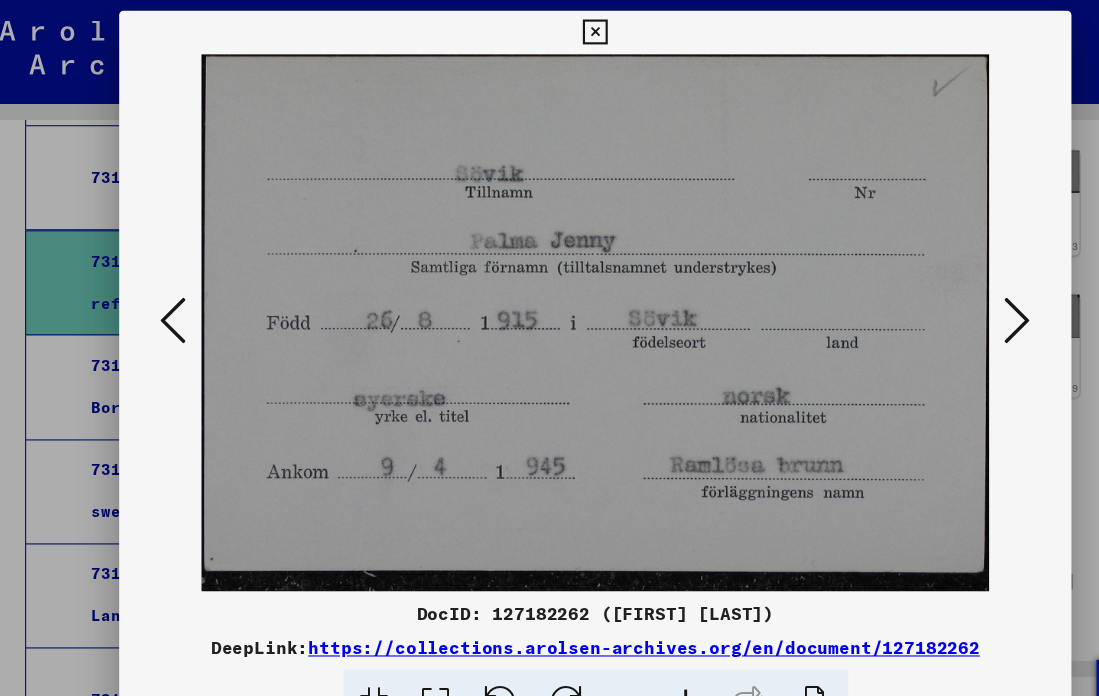 click at bounding box center [160, 296] 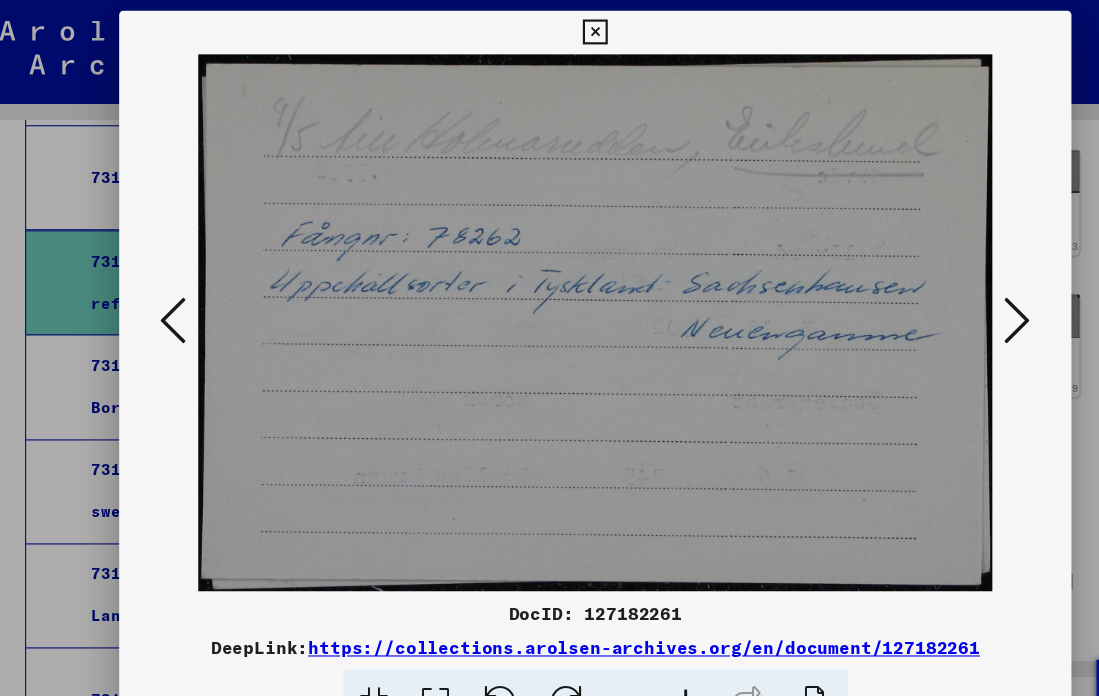 click at bounding box center (160, 296) 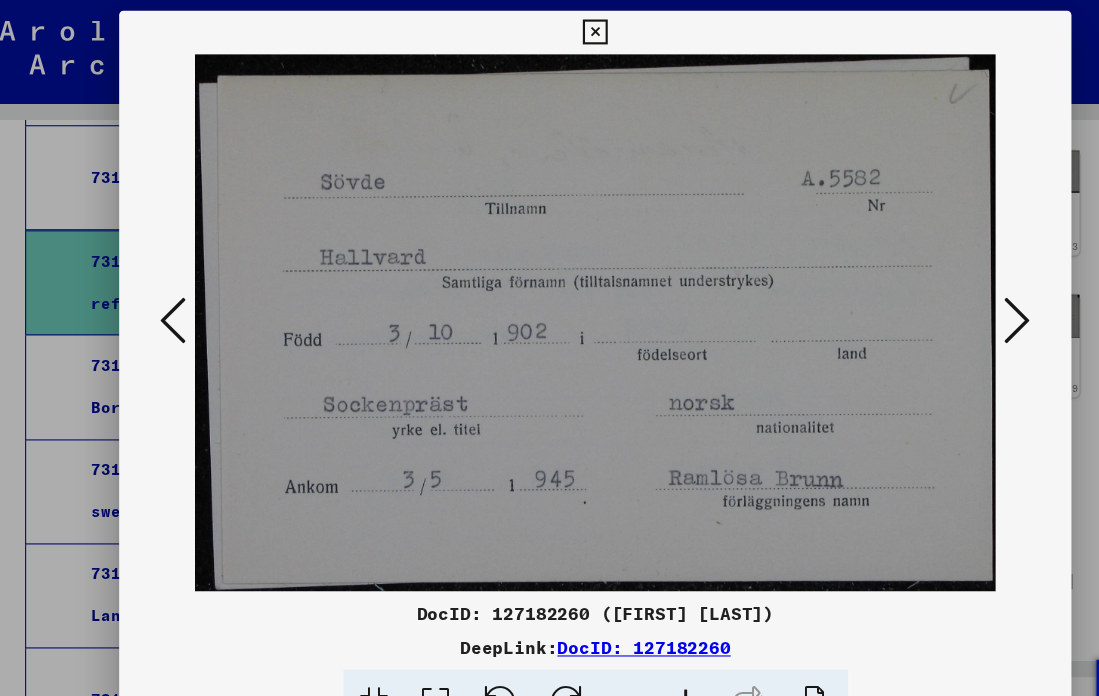 click at bounding box center (160, 296) 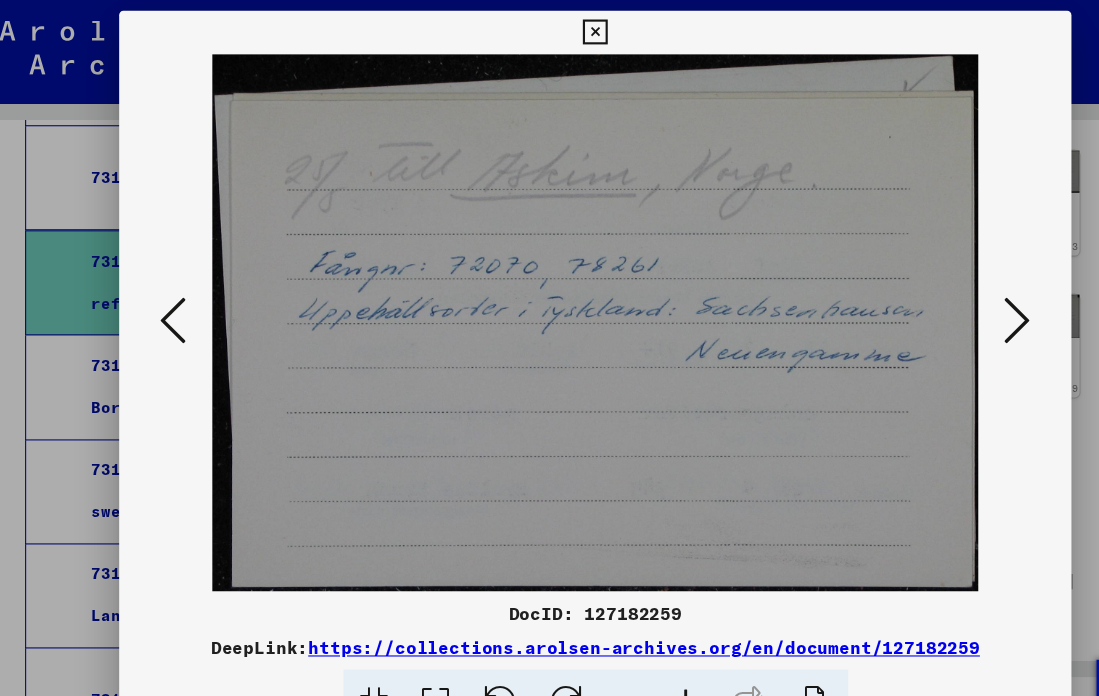 click at bounding box center (160, 296) 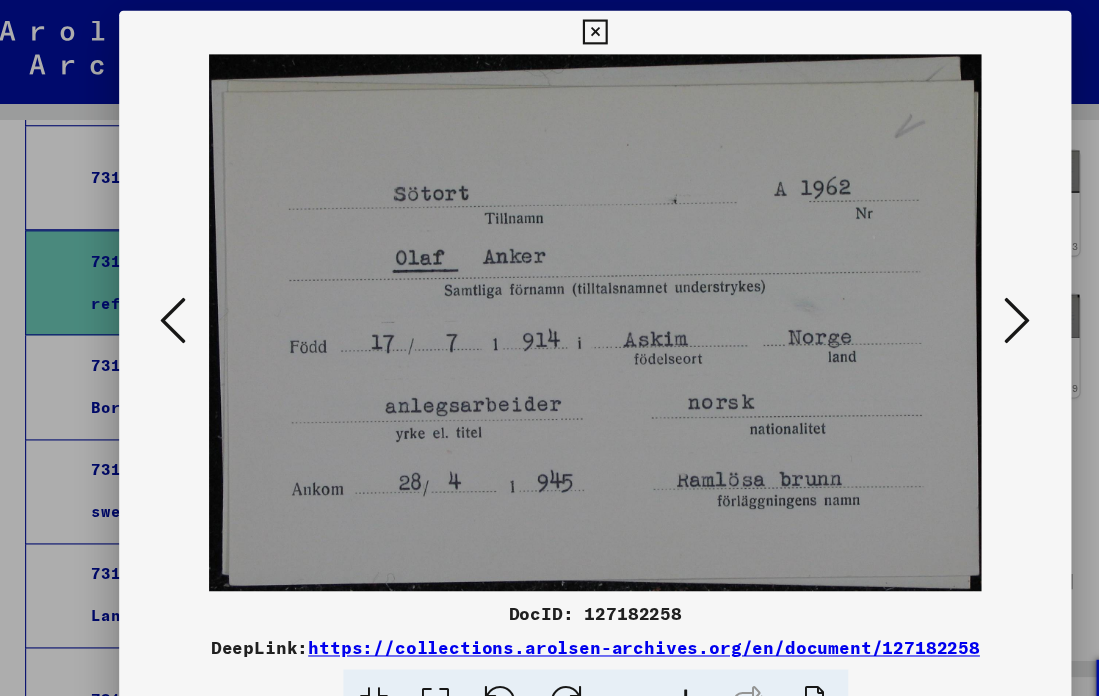 click at bounding box center [160, 296] 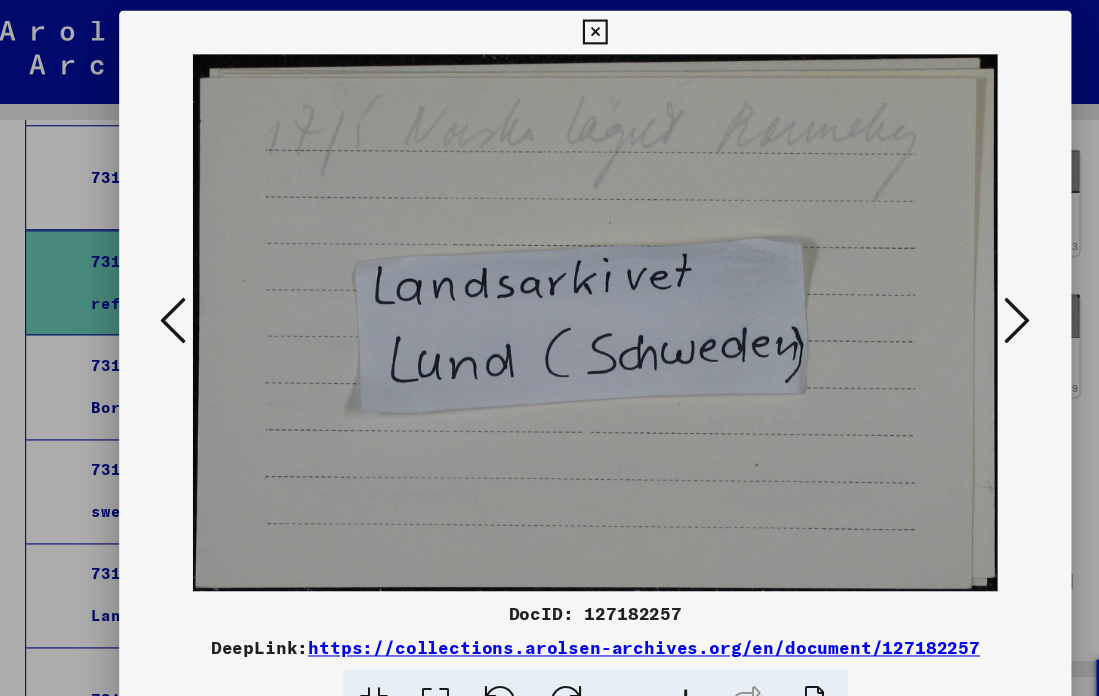 click at bounding box center [160, 296] 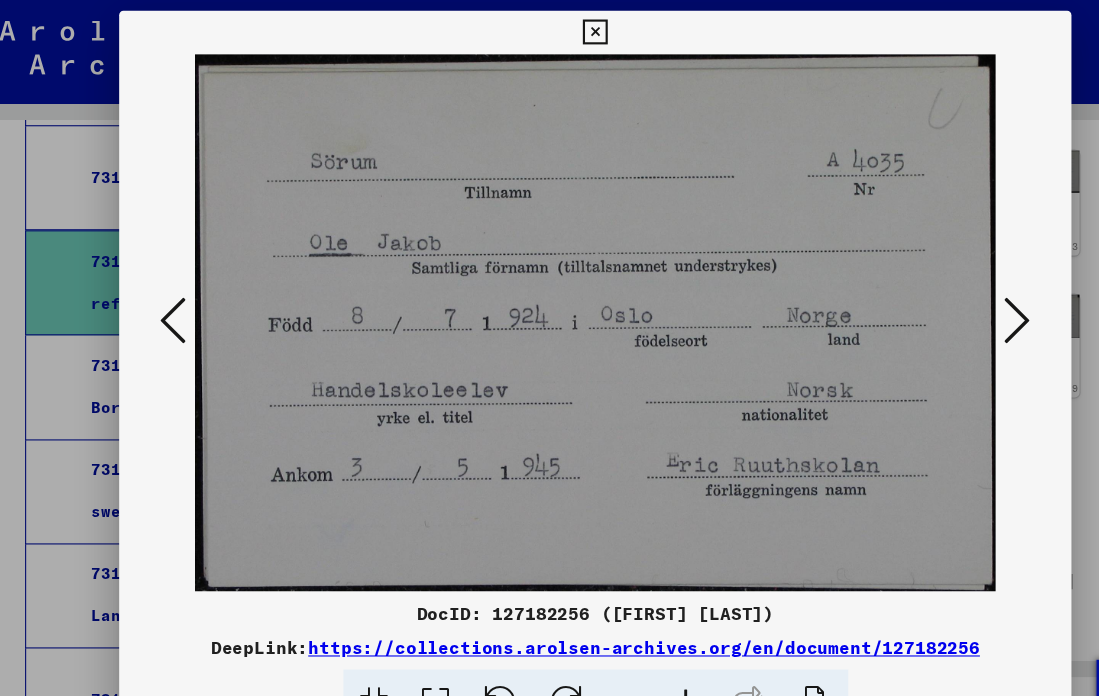 click at bounding box center [160, 296] 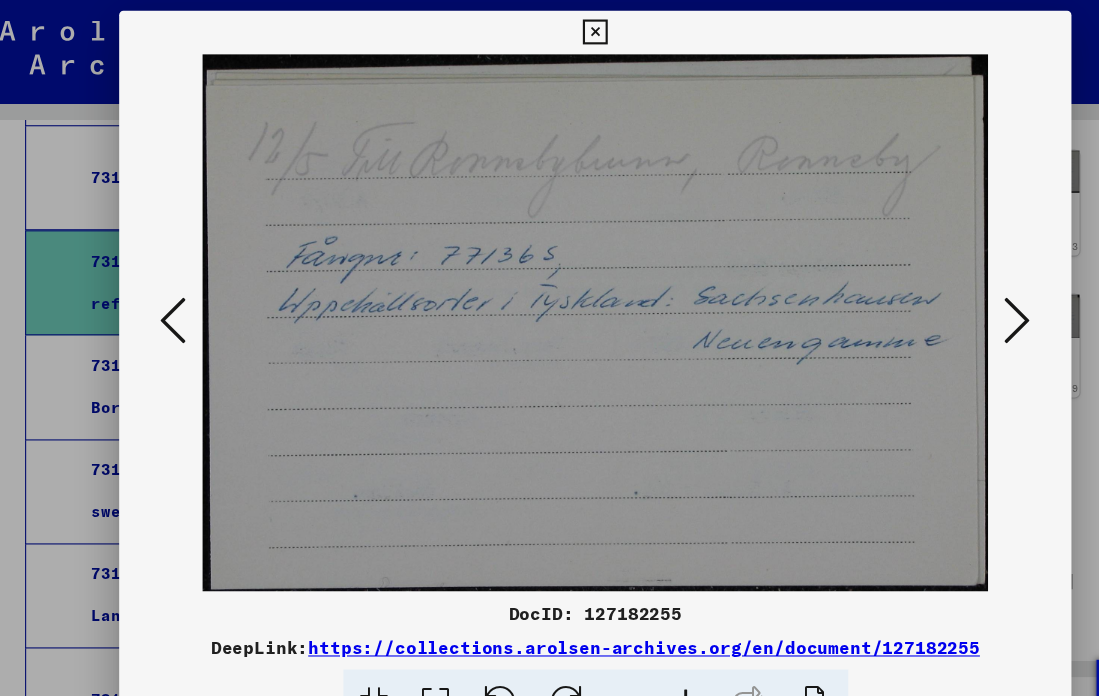 click at bounding box center [160, 296] 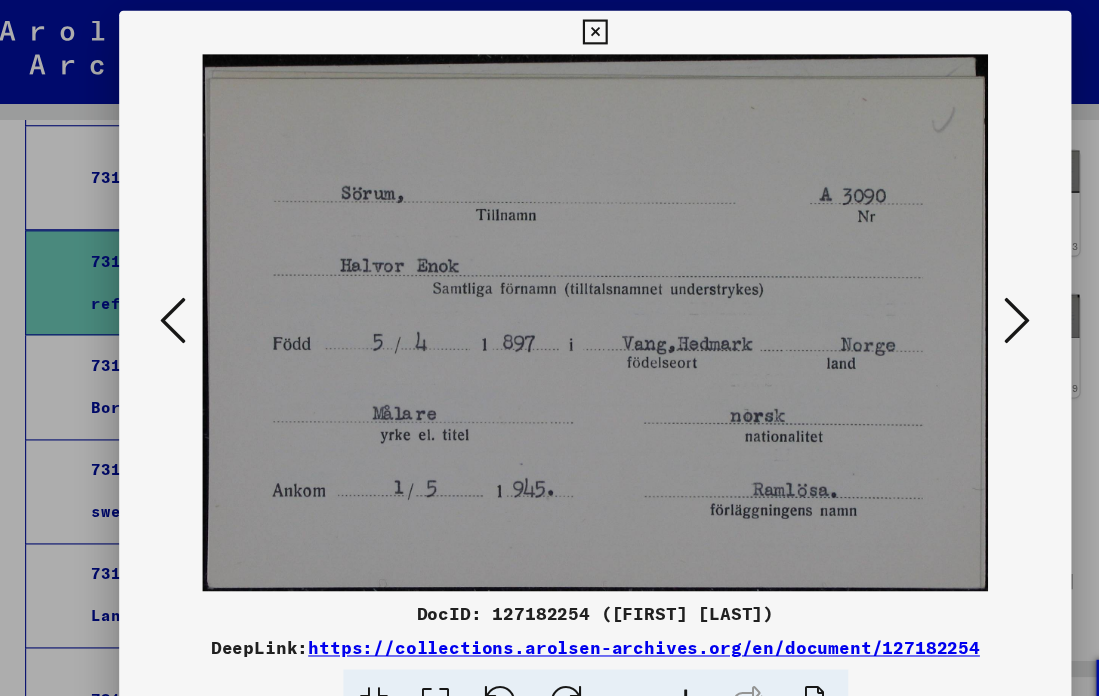 click at bounding box center (160, 296) 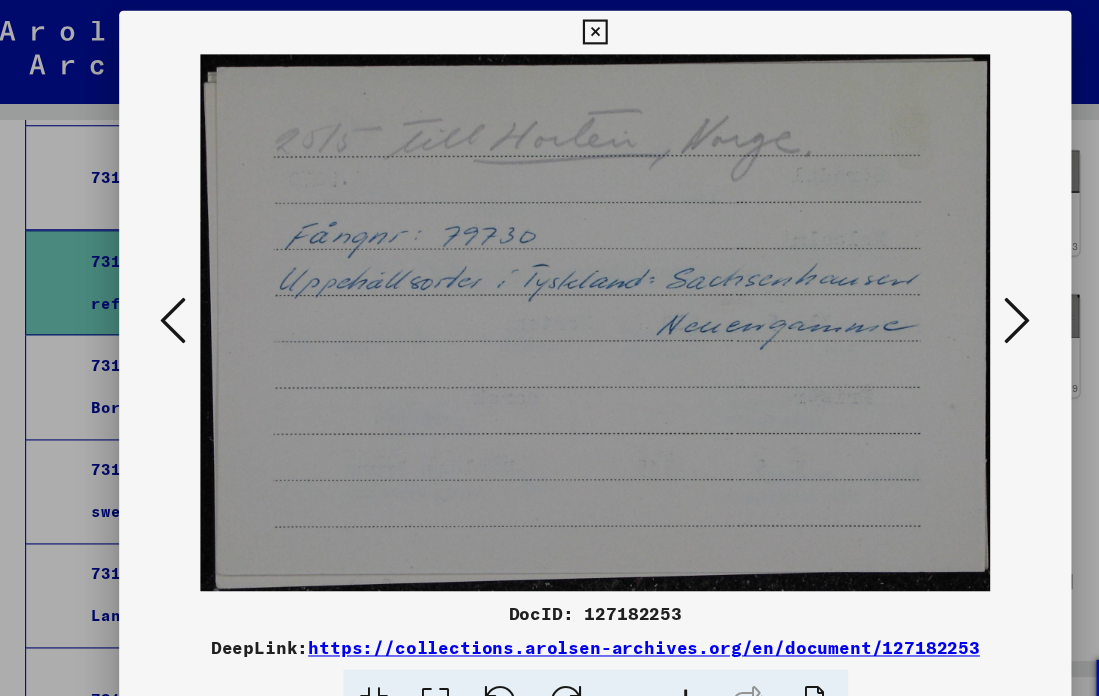 click at bounding box center [160, 296] 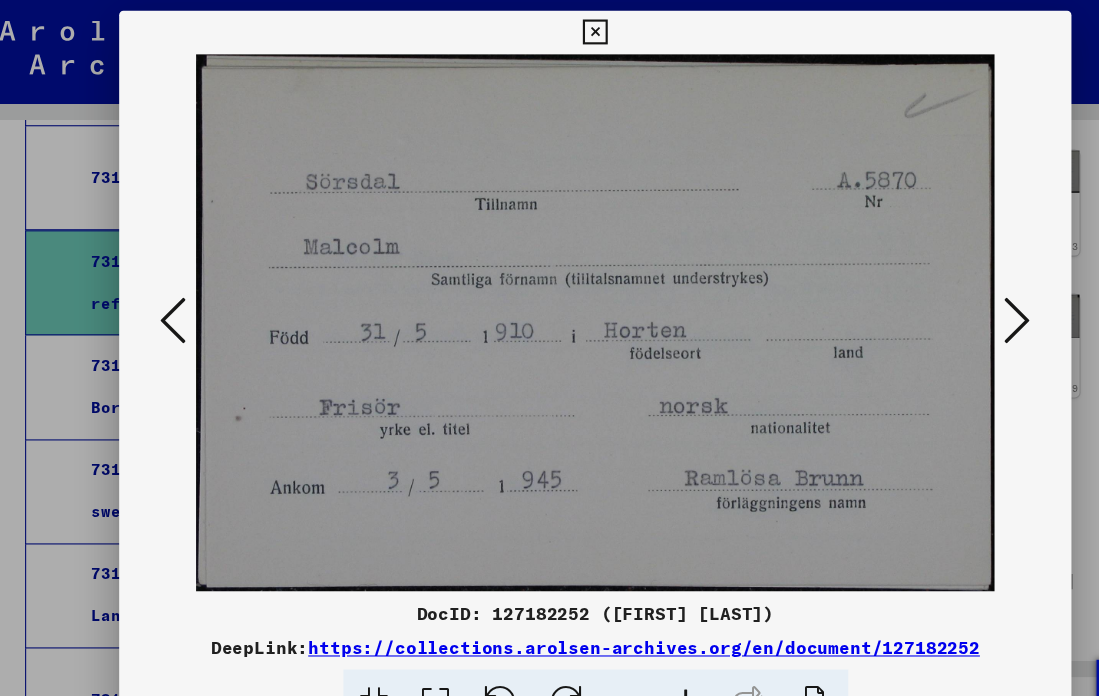 click at bounding box center (160, 296) 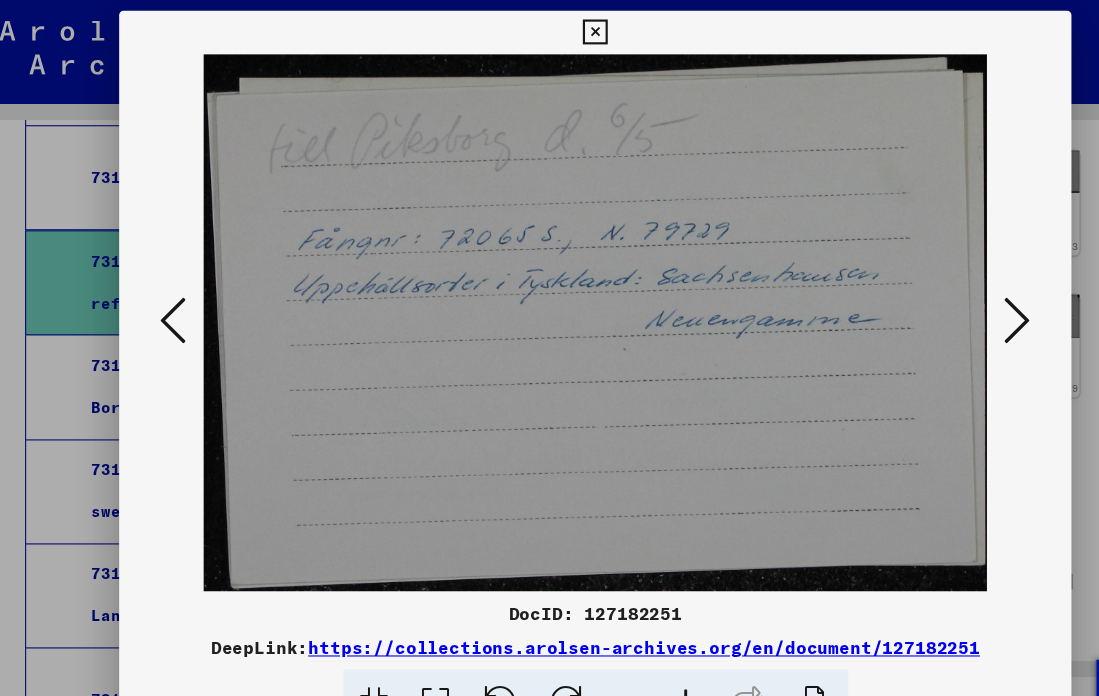 click at bounding box center [160, 296] 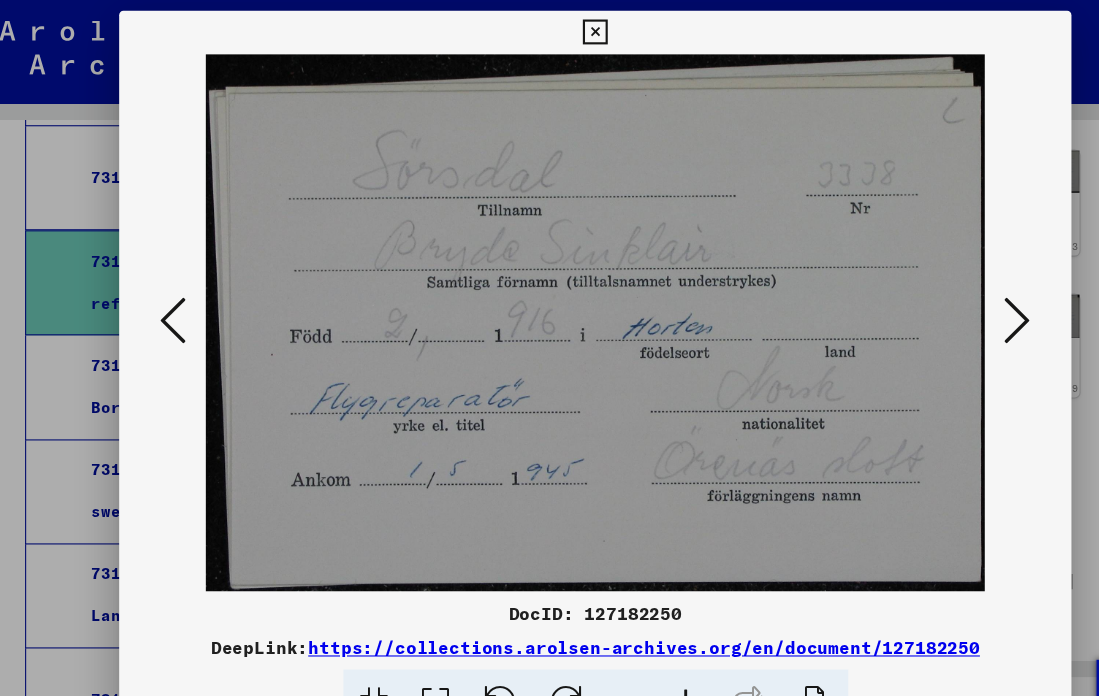 click at bounding box center [160, 296] 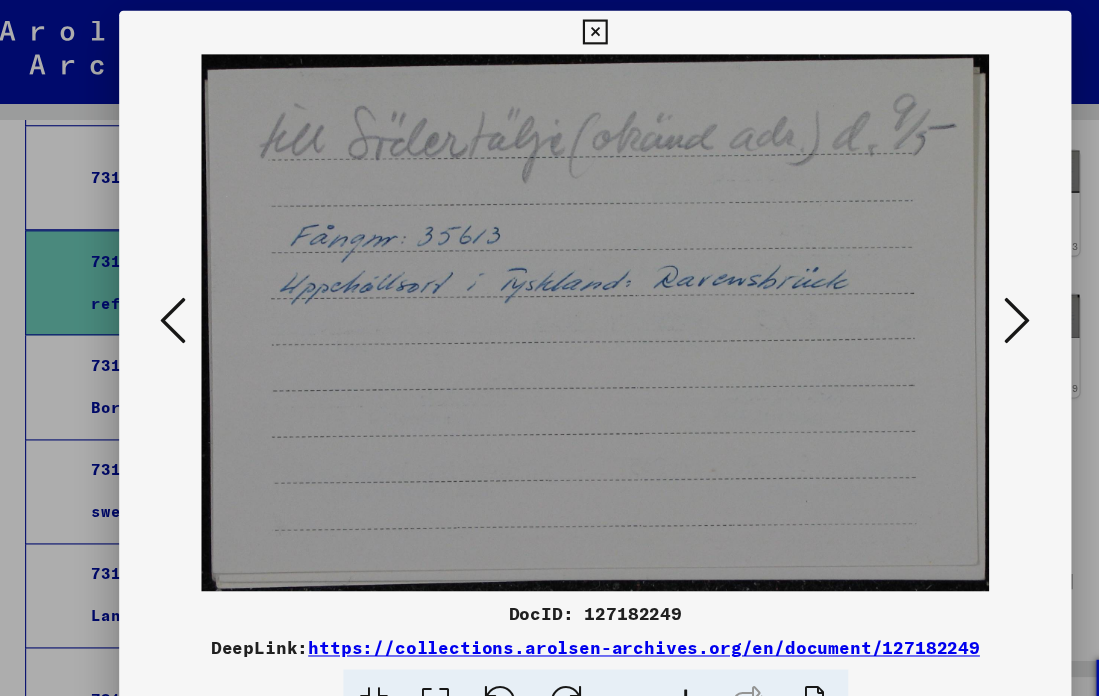 click at bounding box center (160, 296) 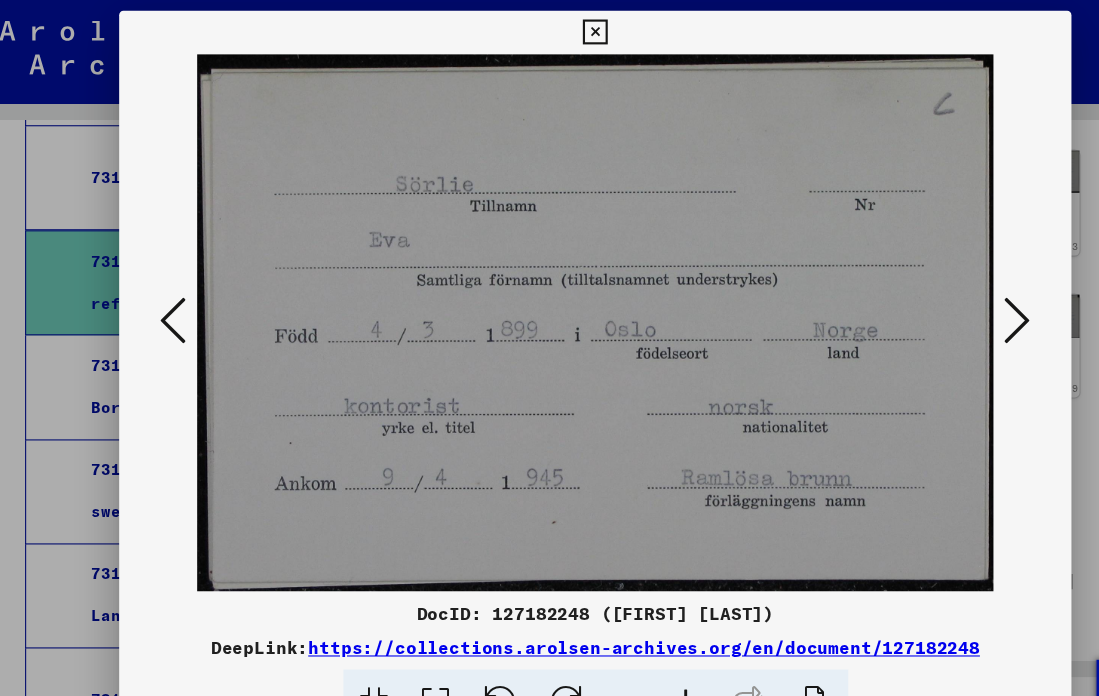 click at bounding box center (160, 296) 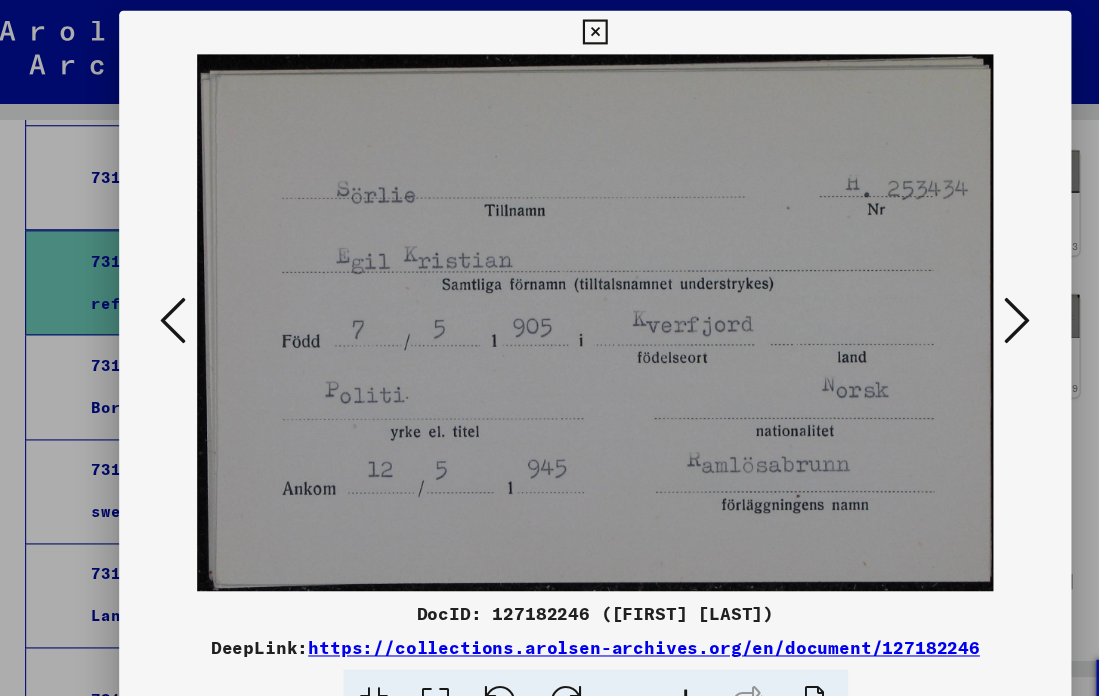 click at bounding box center [160, 296] 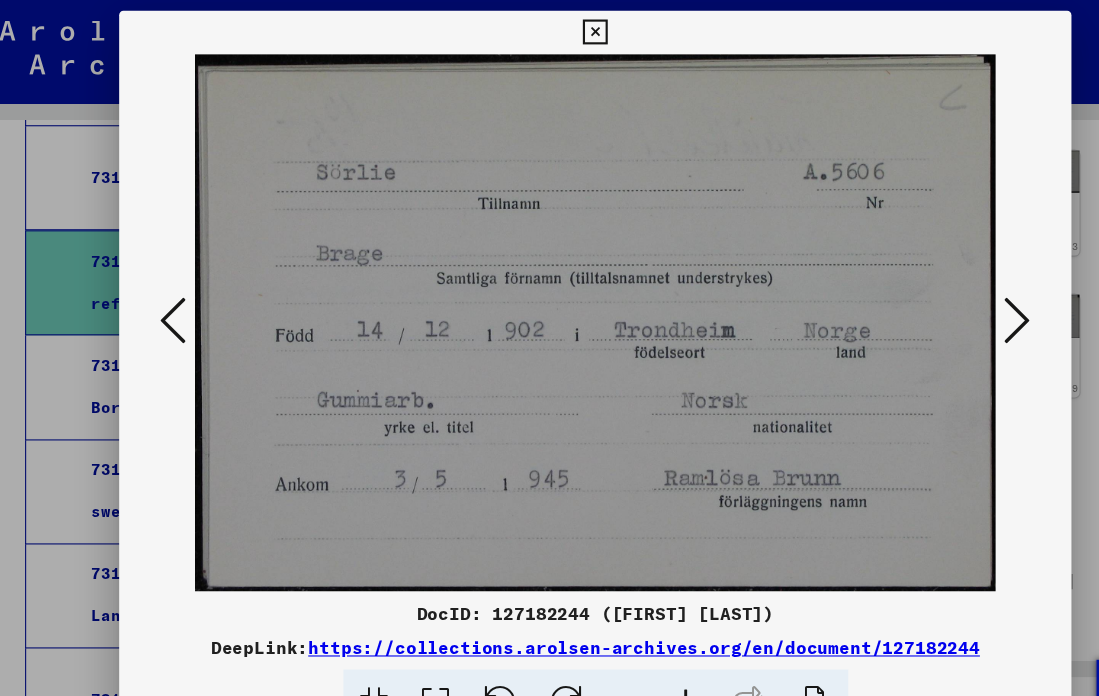 click at bounding box center (160, 296) 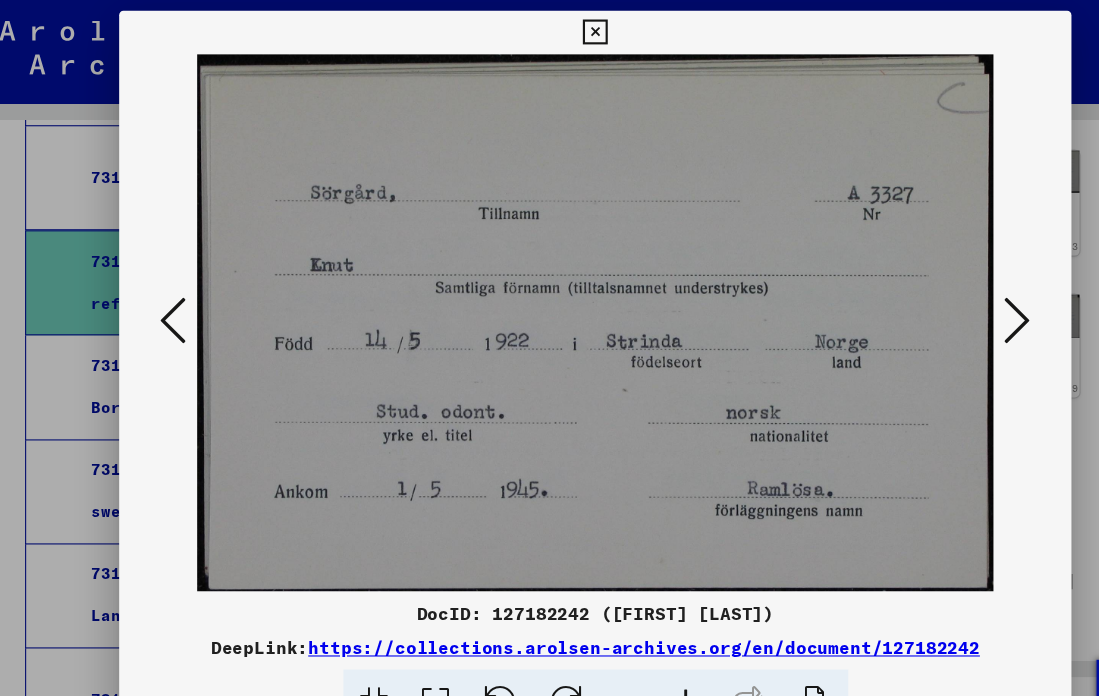 click at bounding box center [160, 296] 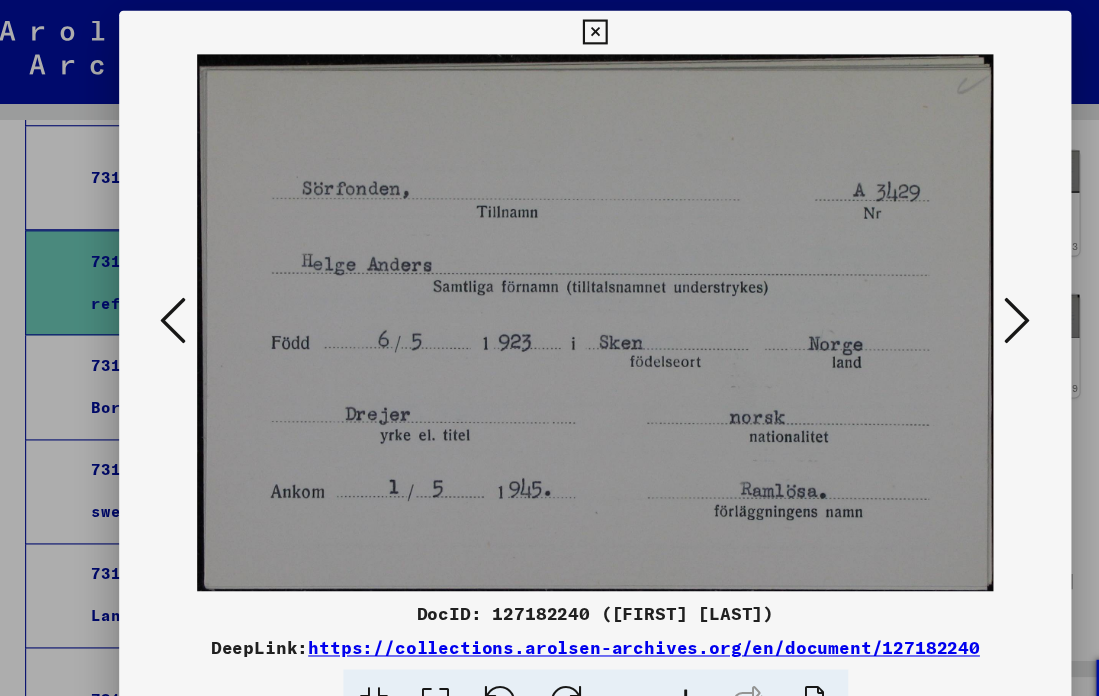 click at bounding box center [160, 296] 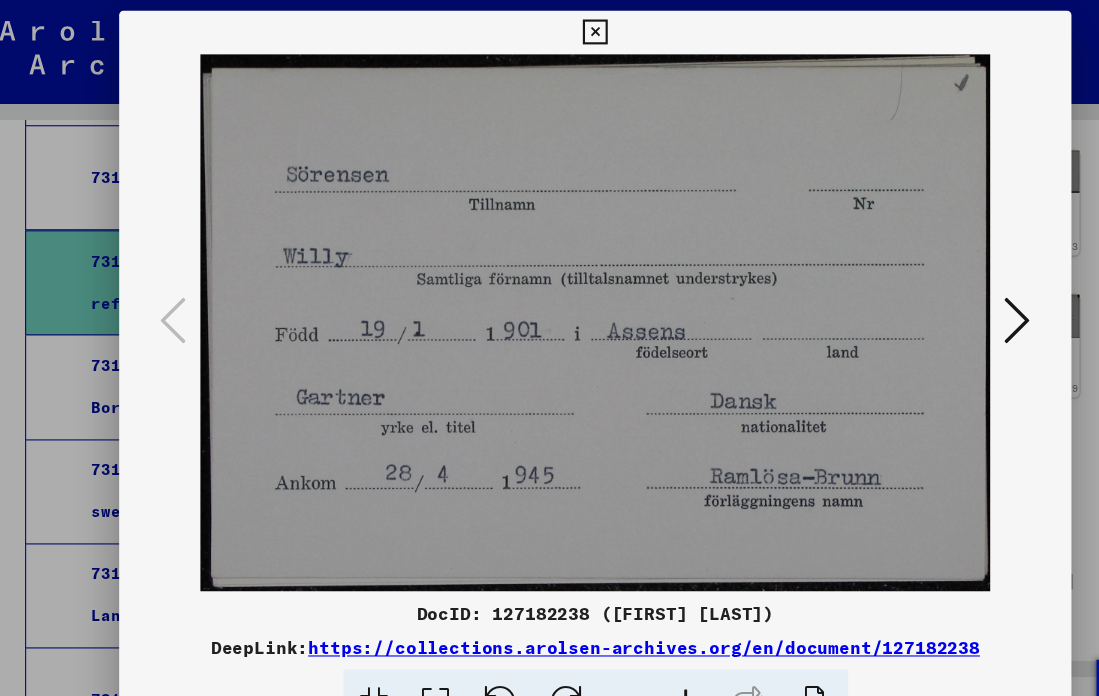 click at bounding box center (549, 30) 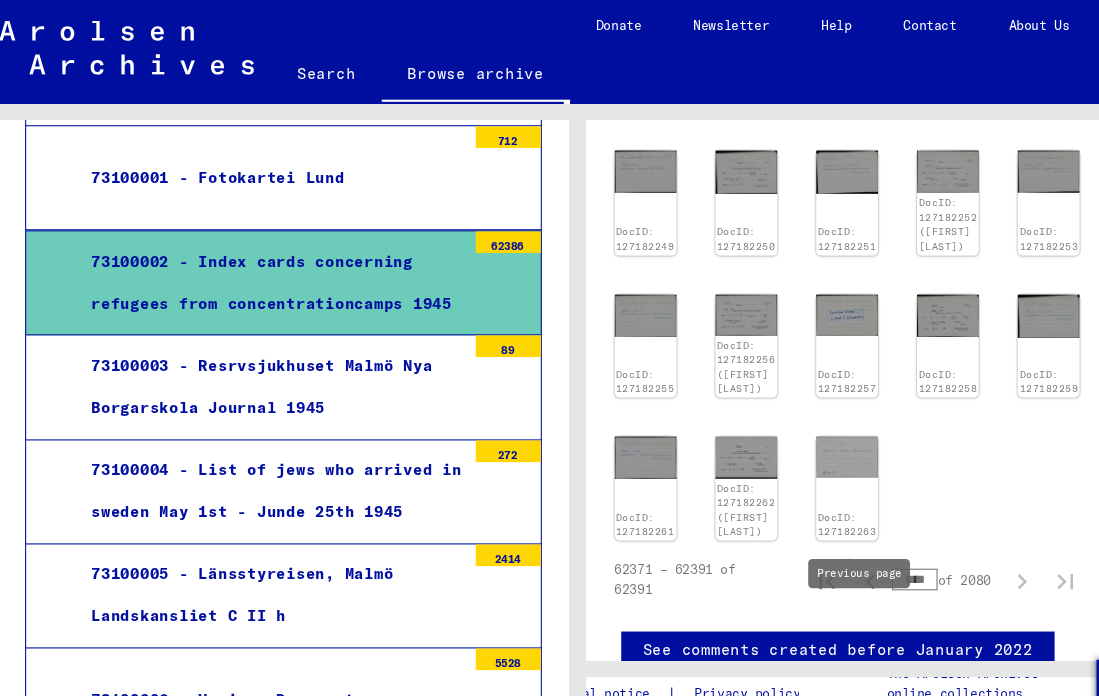click 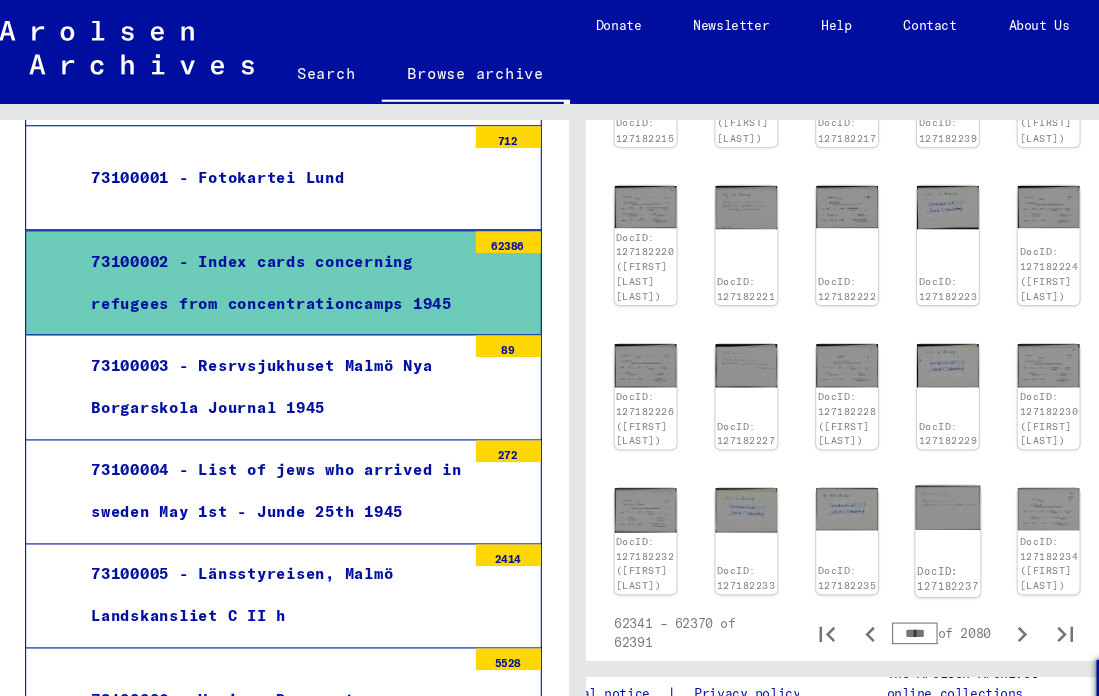 scroll, scrollTop: 636, scrollLeft: 31, axis: both 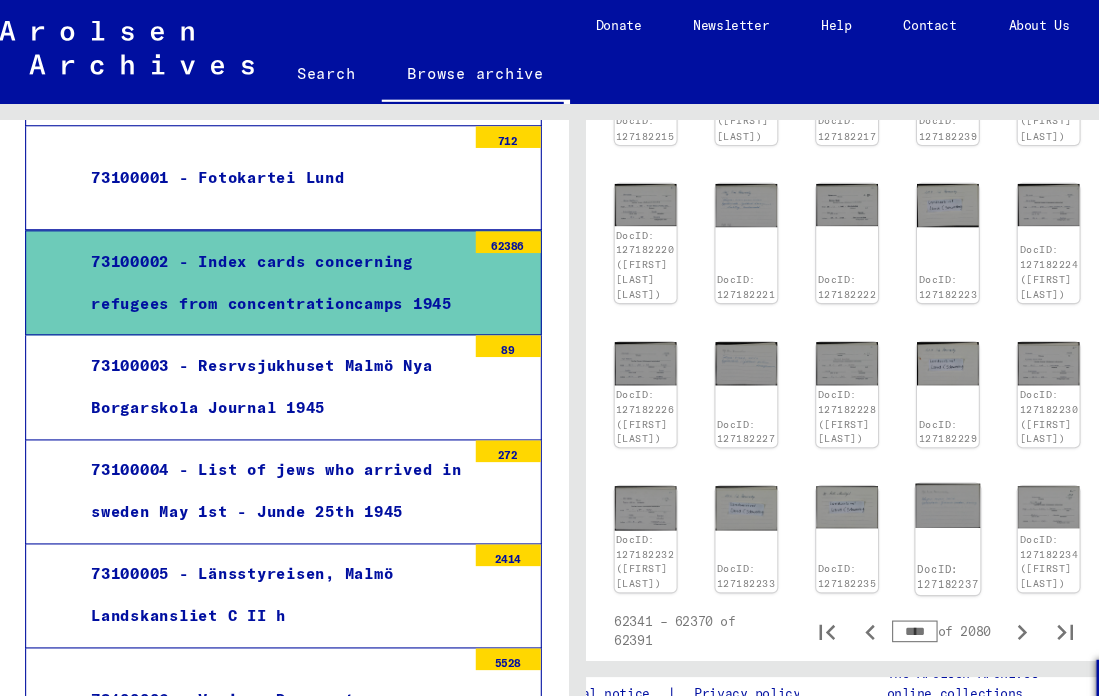 click 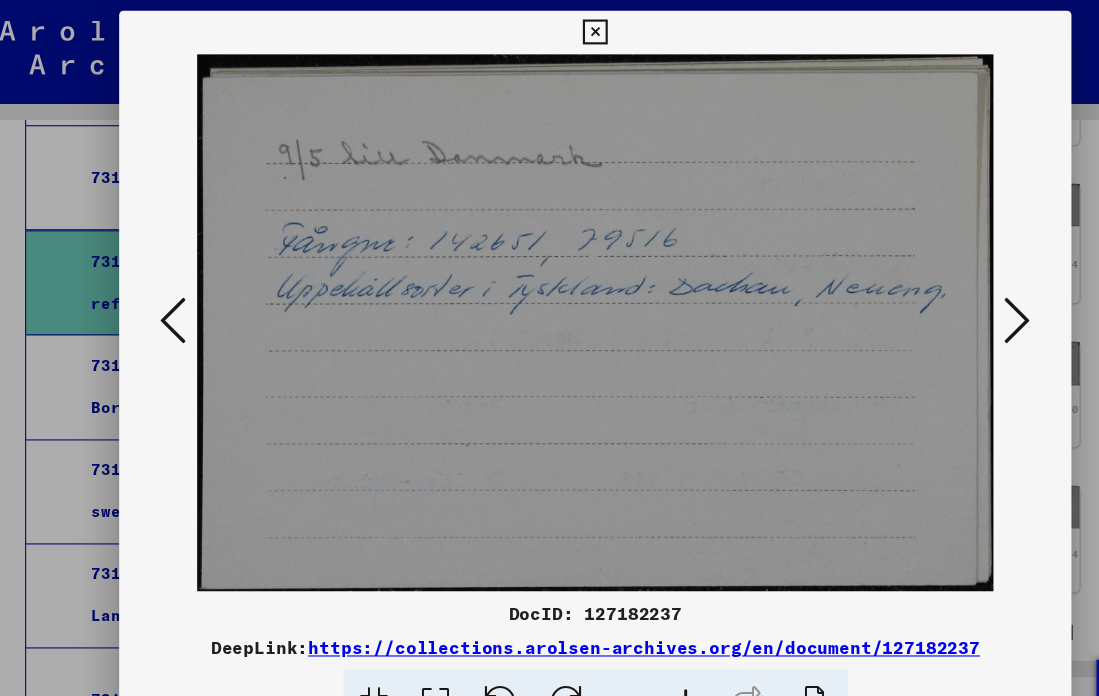 click at bounding box center [160, 296] 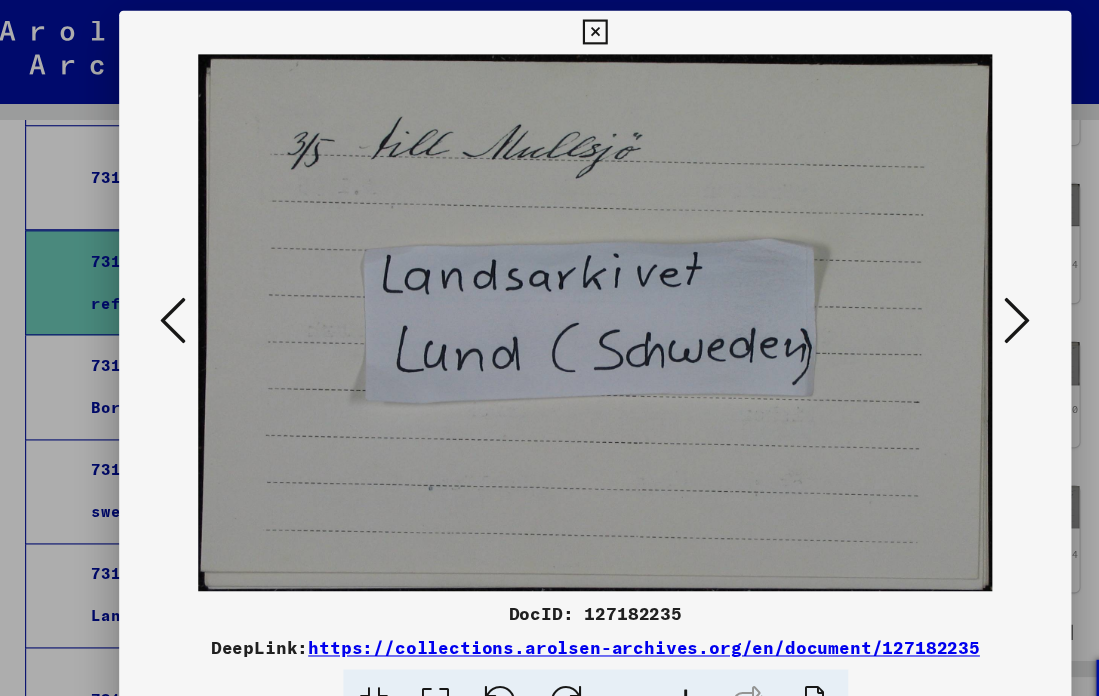 click at bounding box center (160, 296) 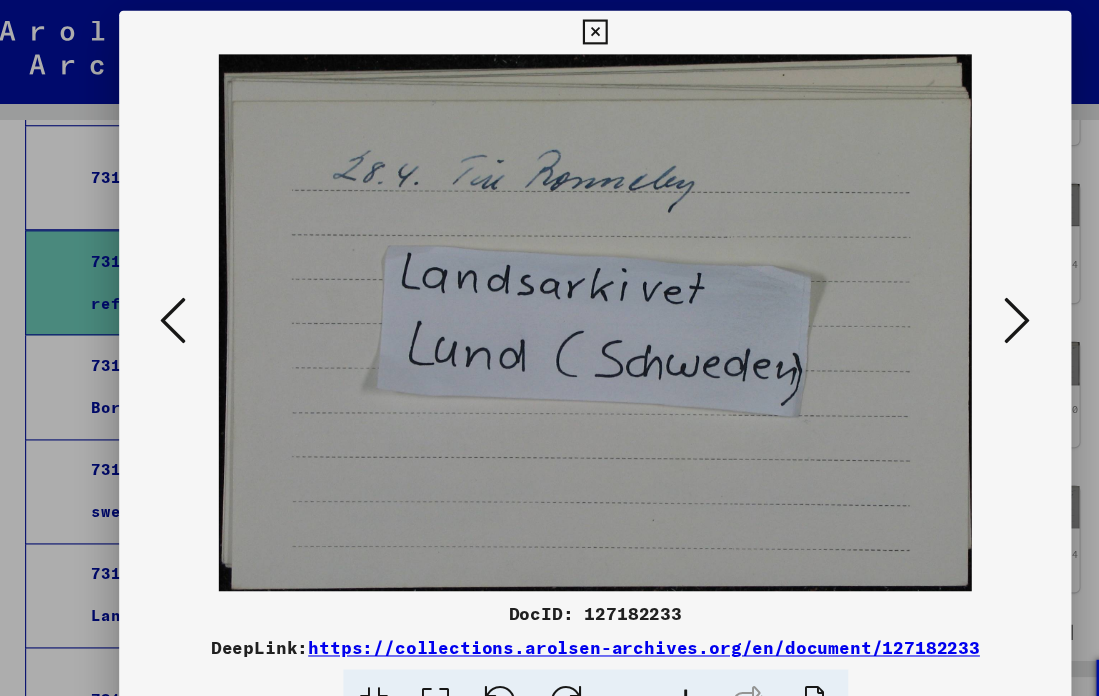 click at bounding box center (160, 296) 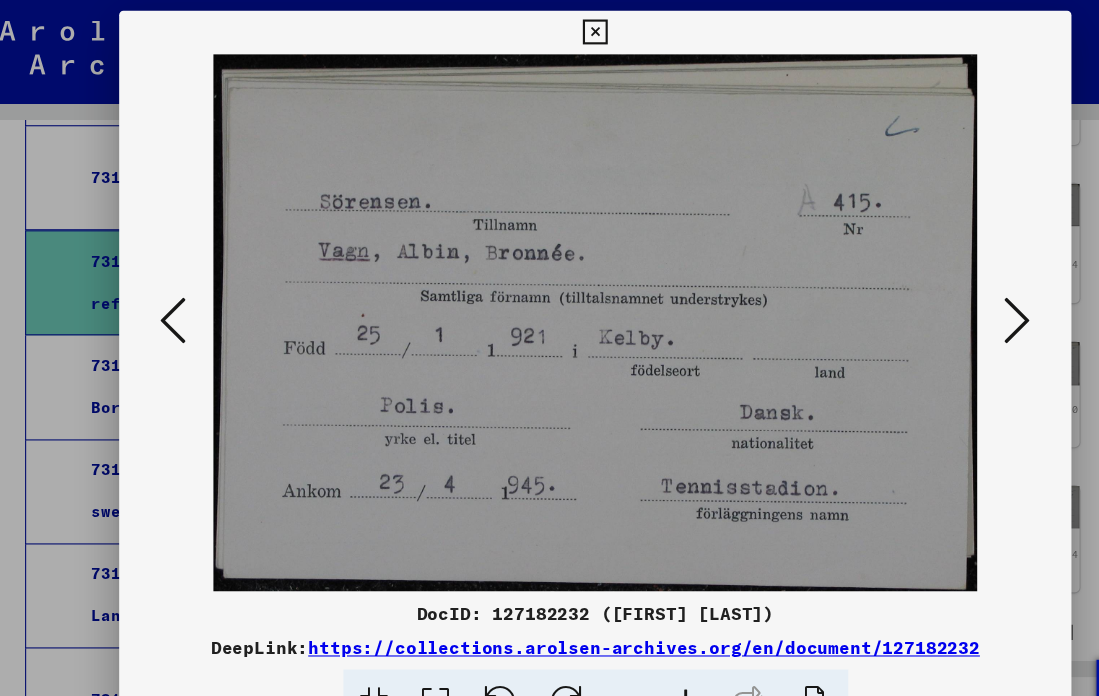 click at bounding box center [160, 296] 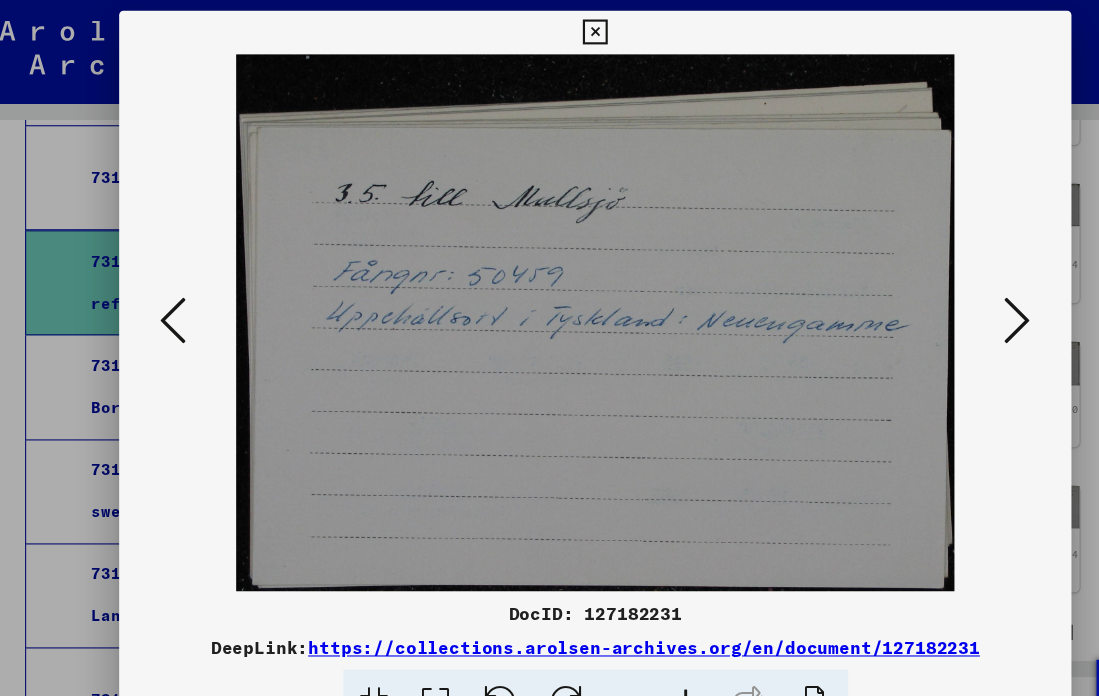 click at bounding box center (160, 296) 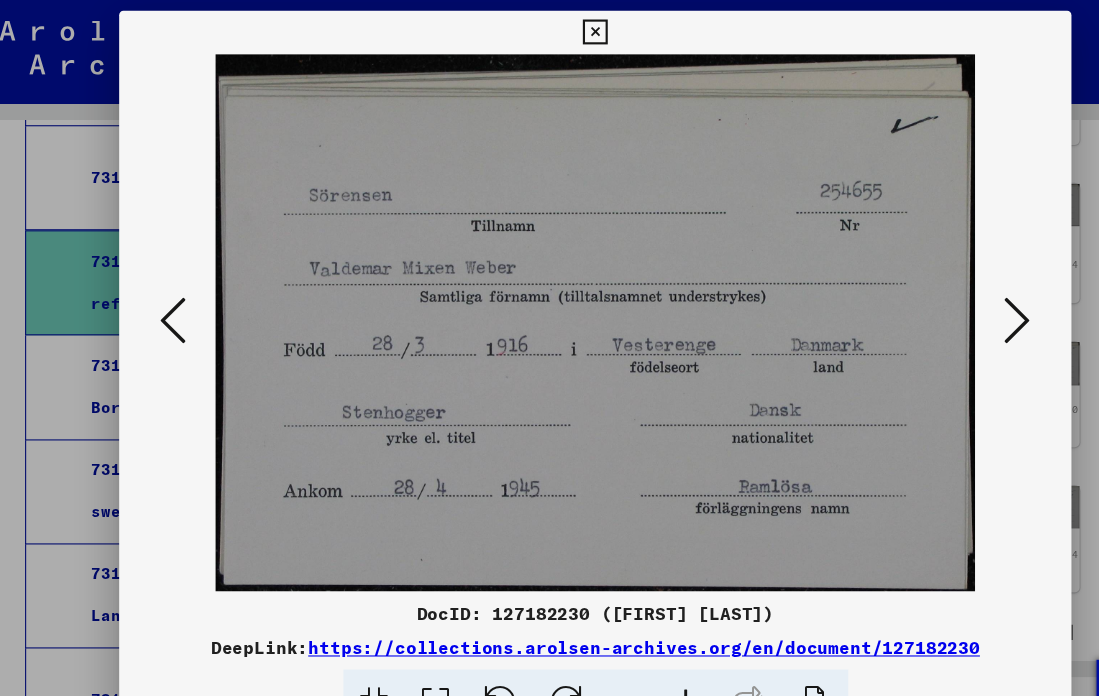 click at bounding box center (160, 296) 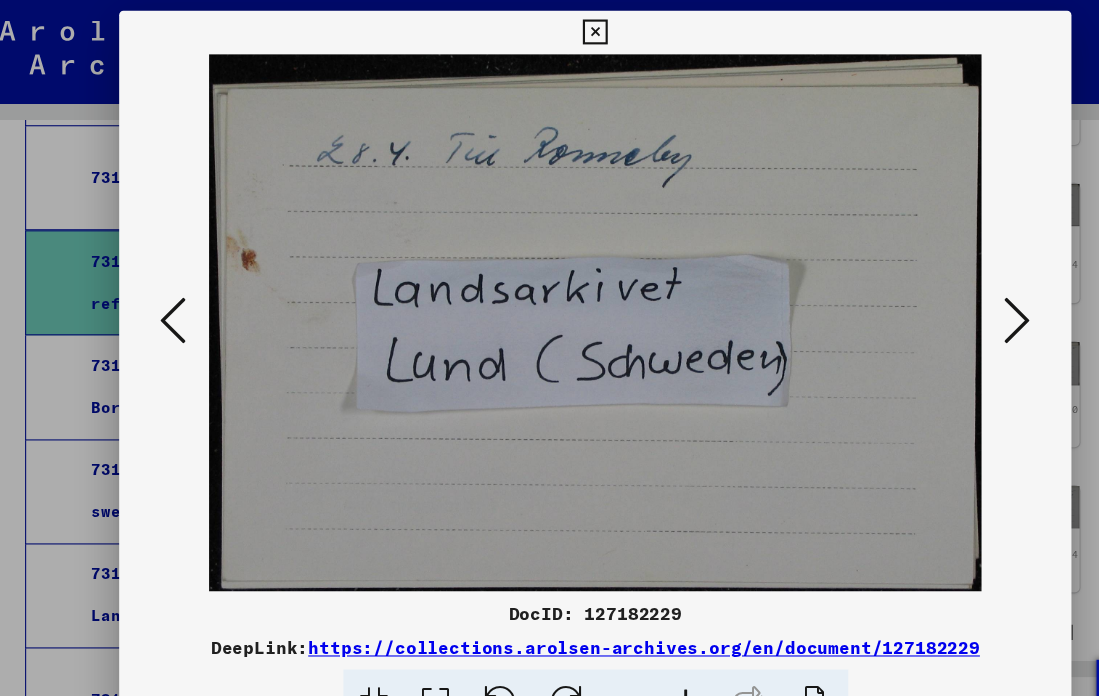 click at bounding box center (160, 296) 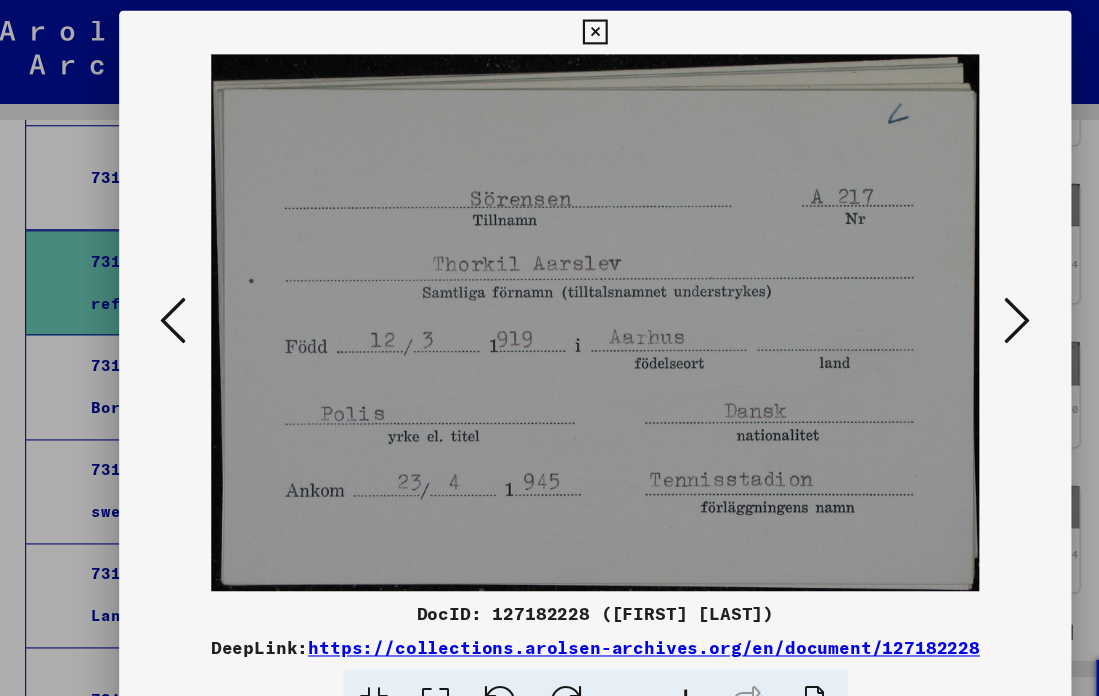 click at bounding box center (160, 296) 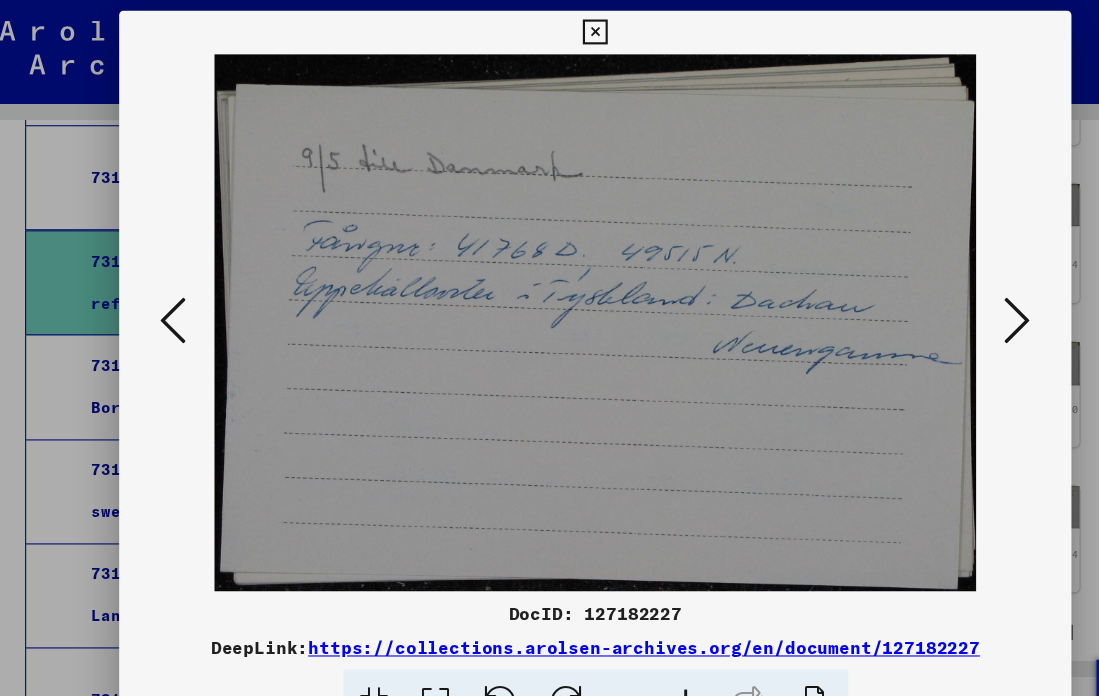 click at bounding box center [160, 296] 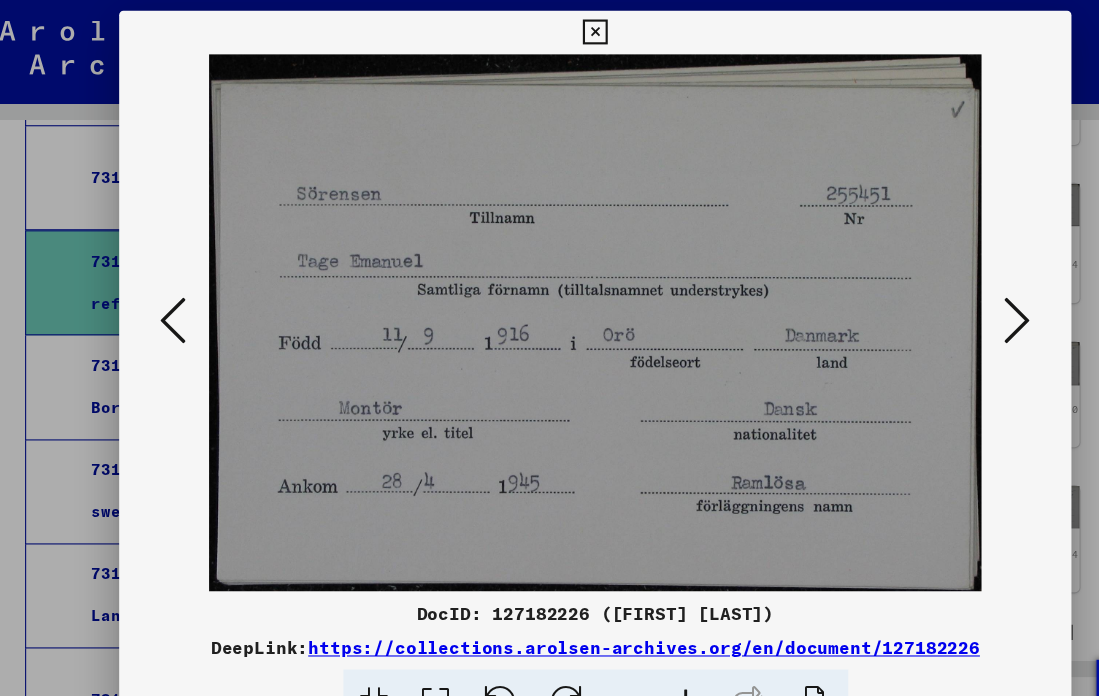 click at bounding box center (549, 30) 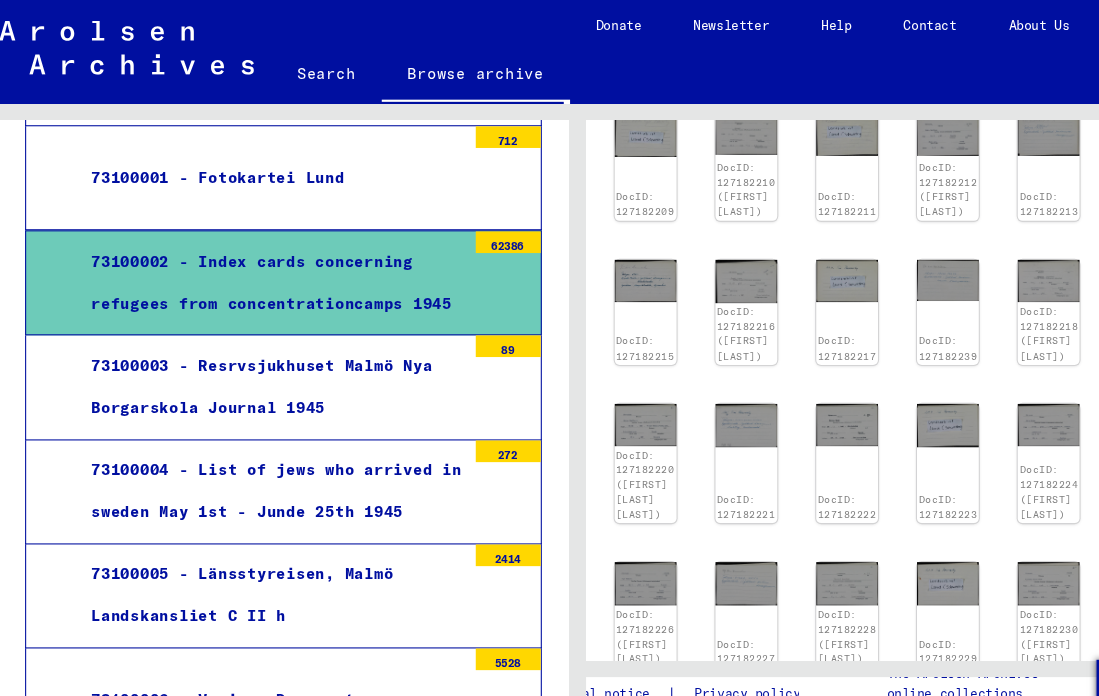 scroll, scrollTop: 377, scrollLeft: 31, axis: both 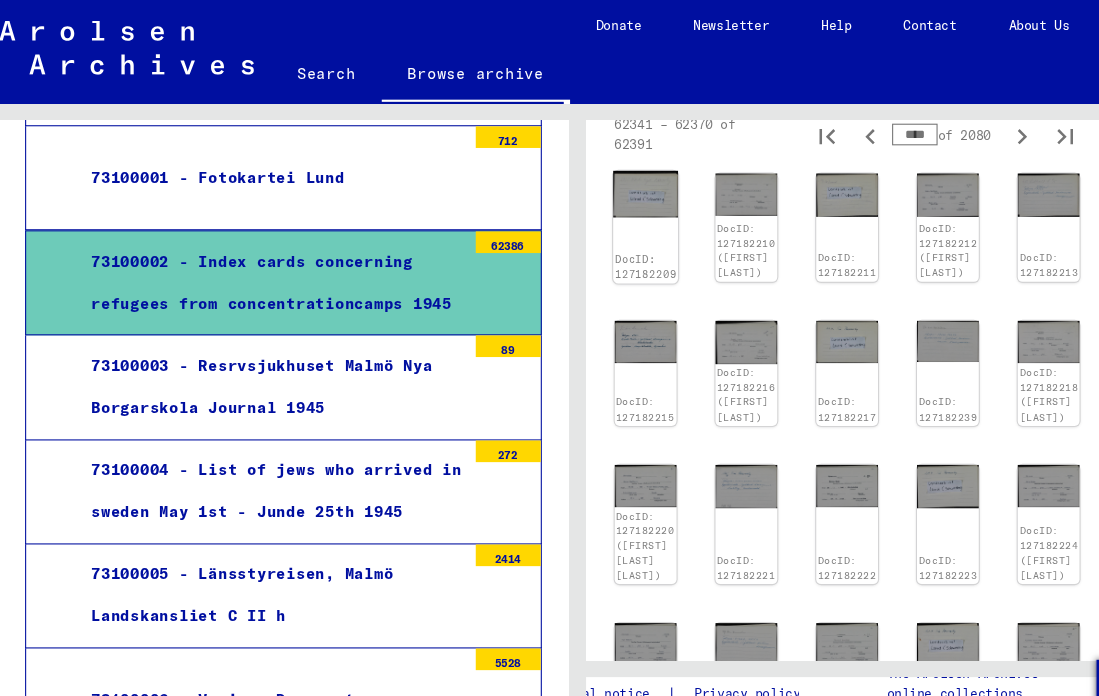click on "DocID: 127182209" 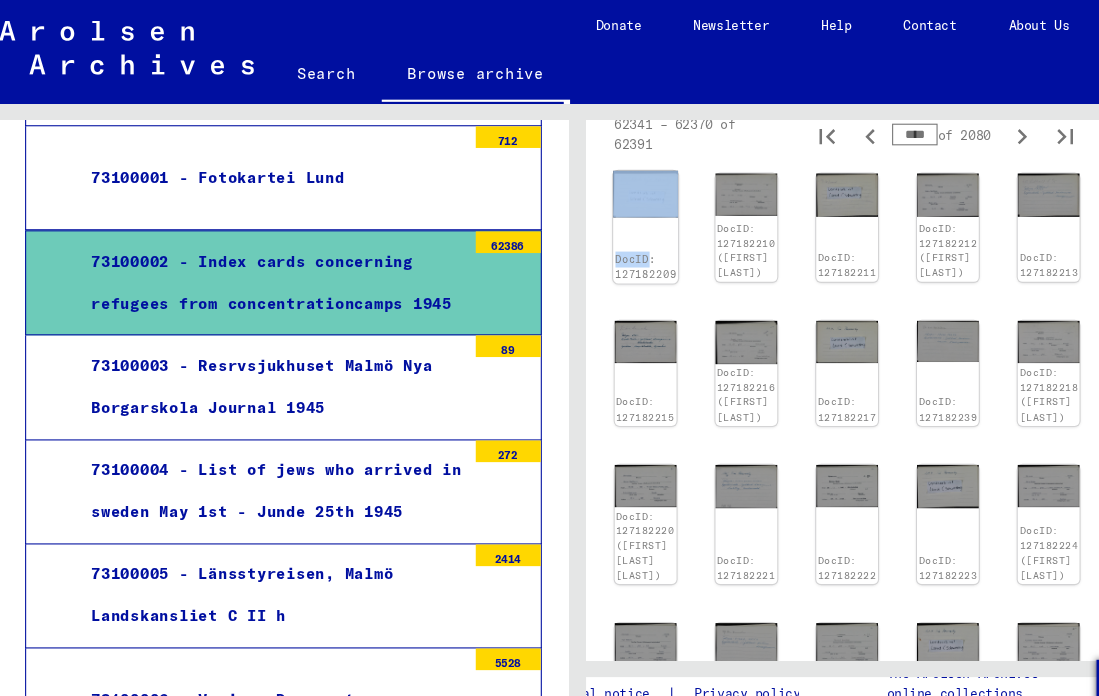 click on "DocID: 127182209" 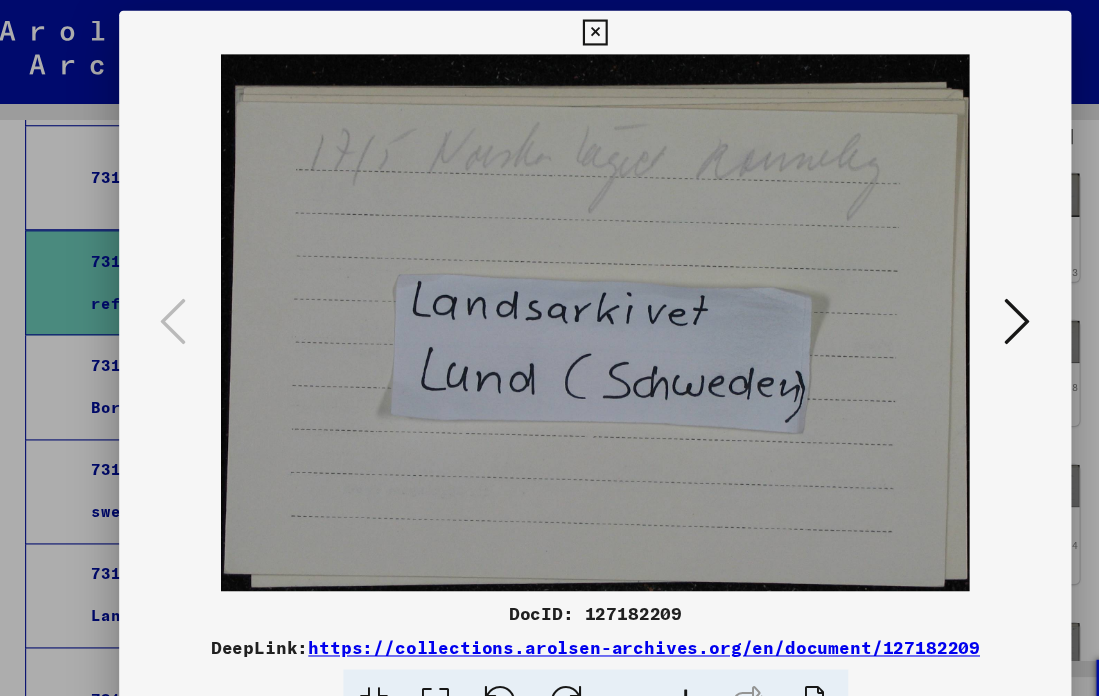click at bounding box center (549, 298) 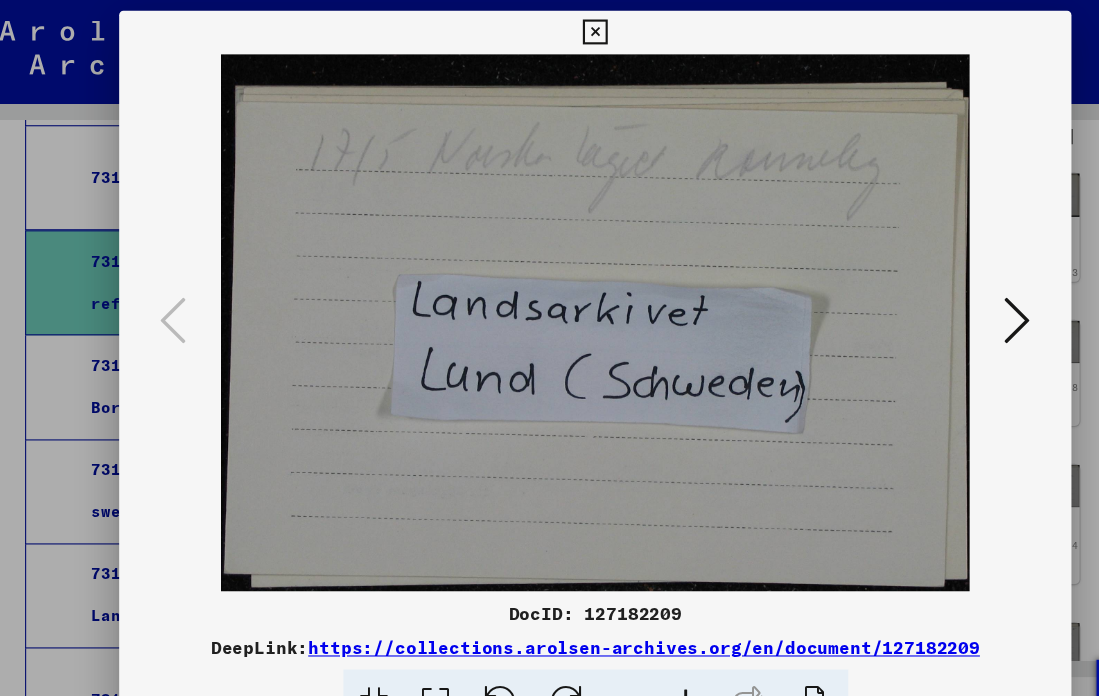 click at bounding box center (939, 296) 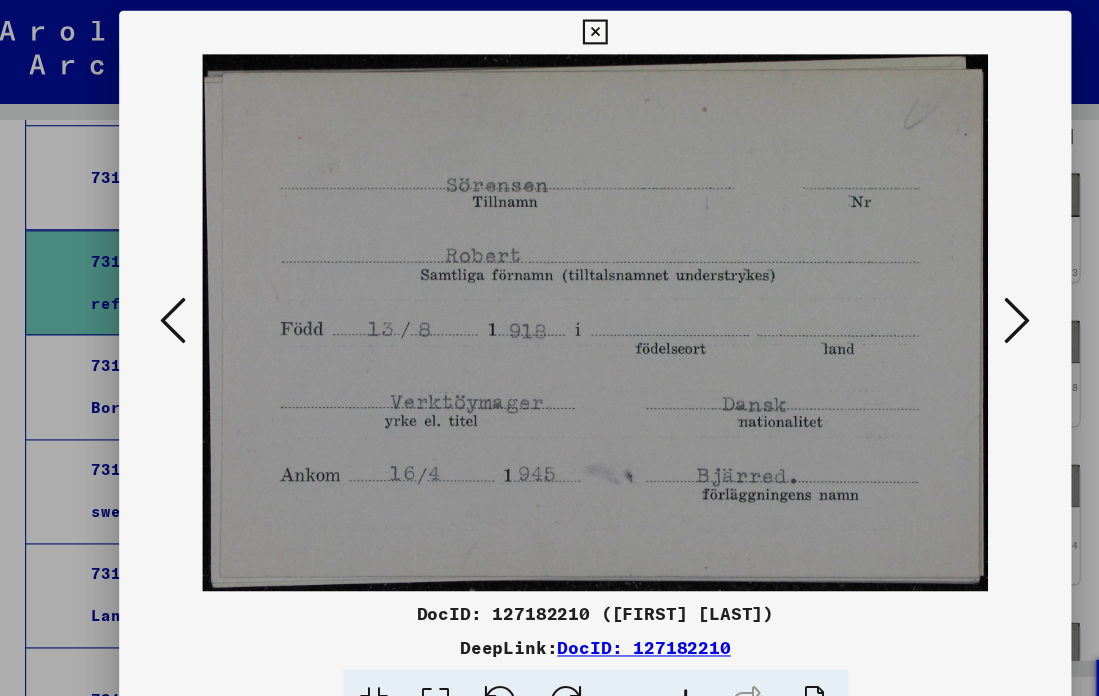 click at bounding box center [549, 30] 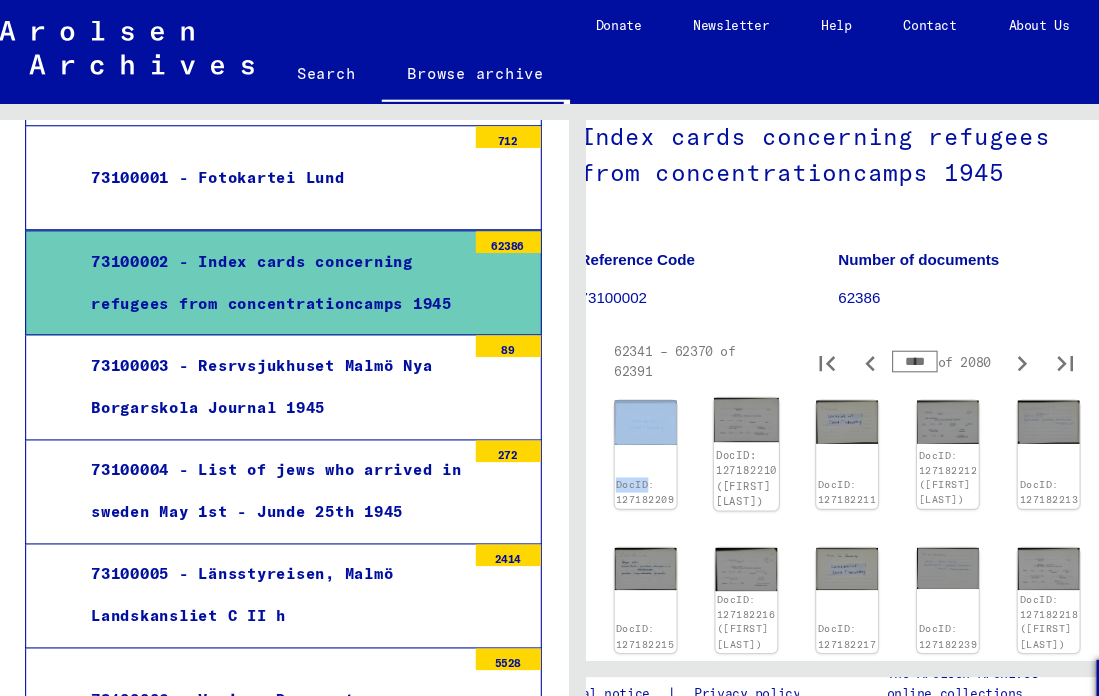scroll, scrollTop: 164, scrollLeft: 31, axis: both 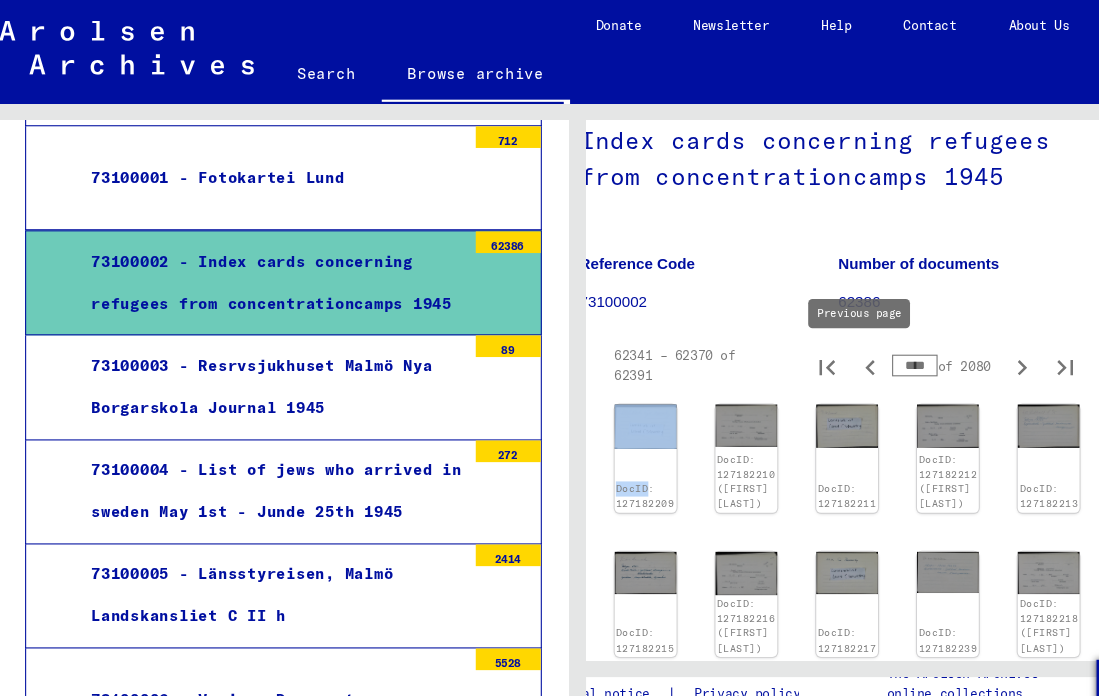 click 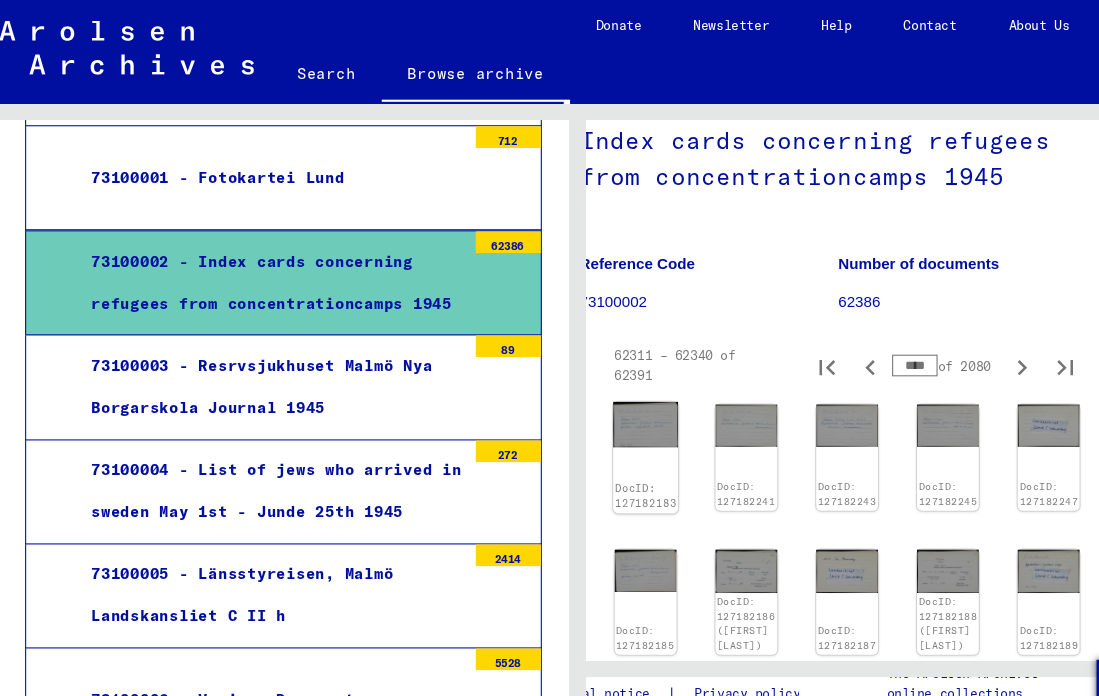 click 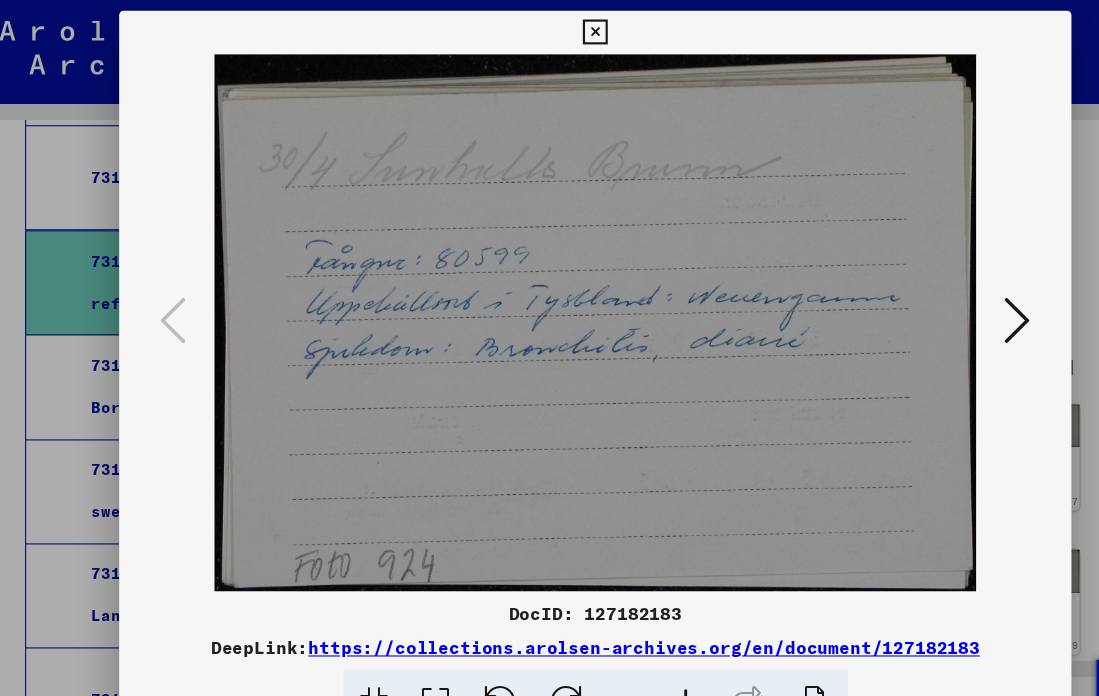 click at bounding box center (939, 296) 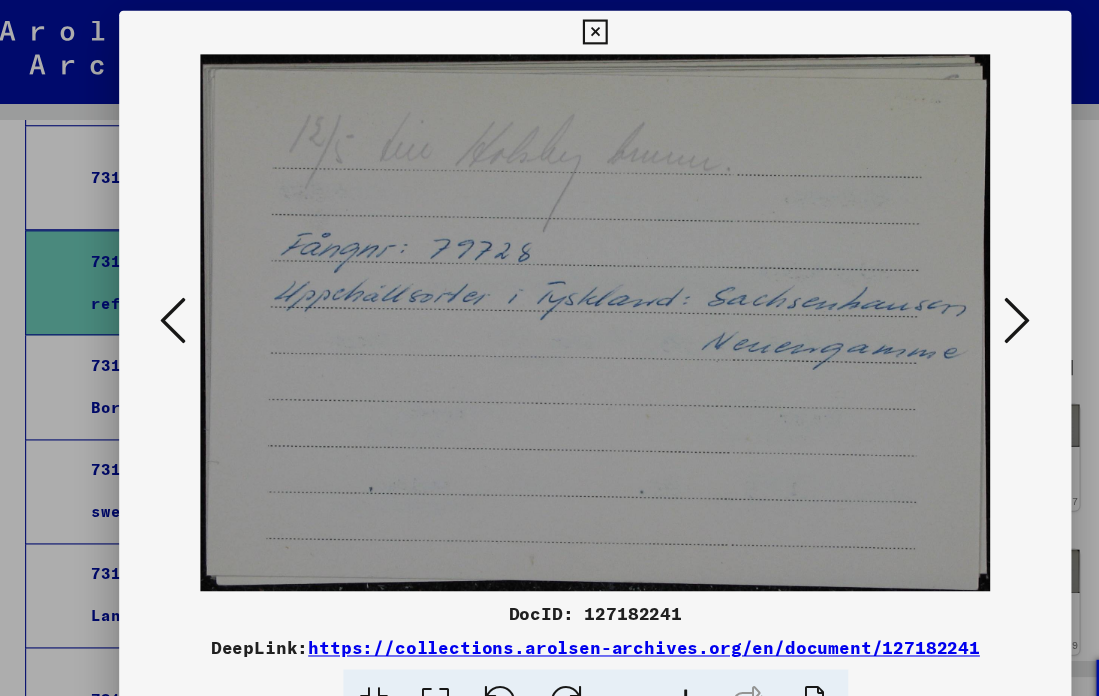 click at bounding box center (939, 296) 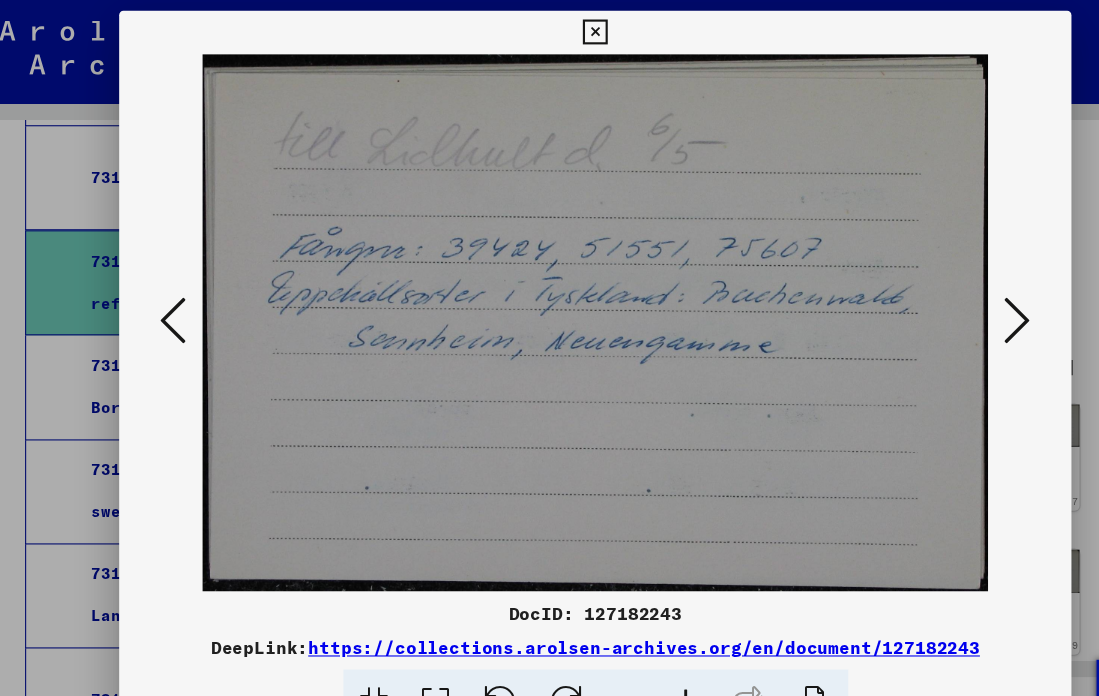 click at bounding box center [939, 296] 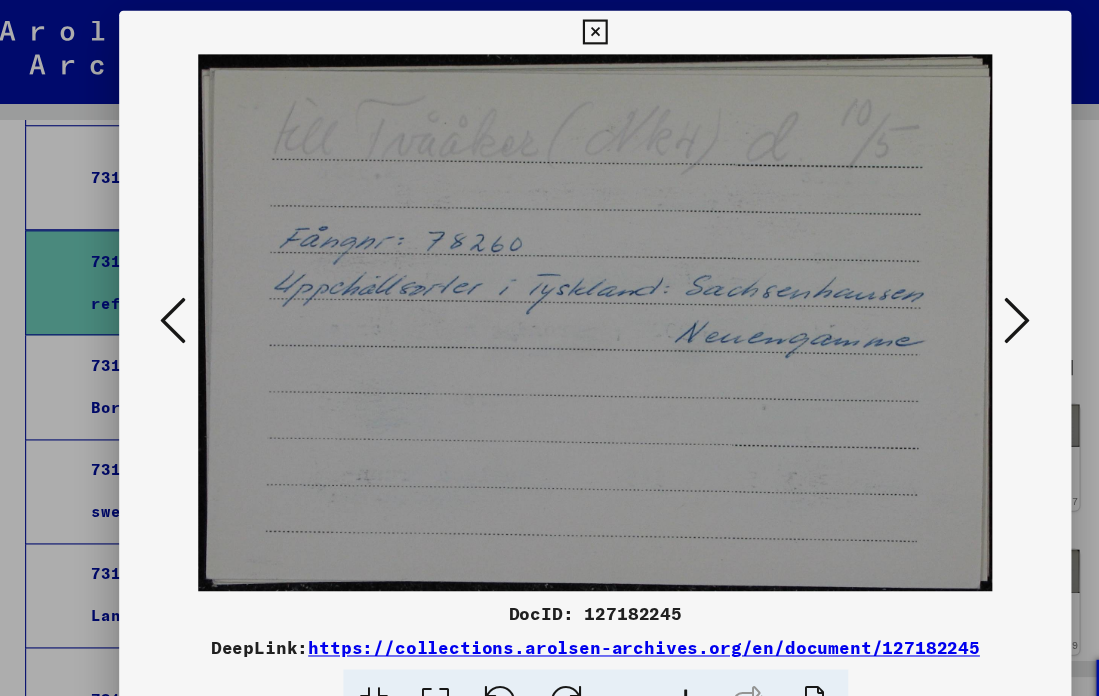 click at bounding box center (939, 296) 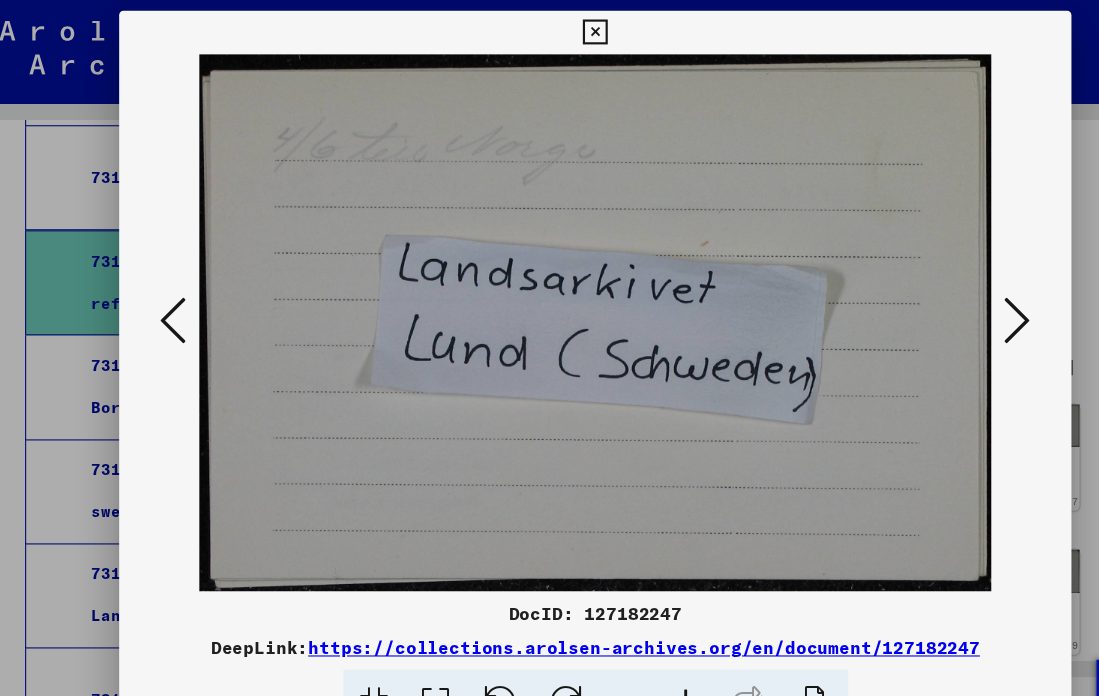 click at bounding box center [549, 298] 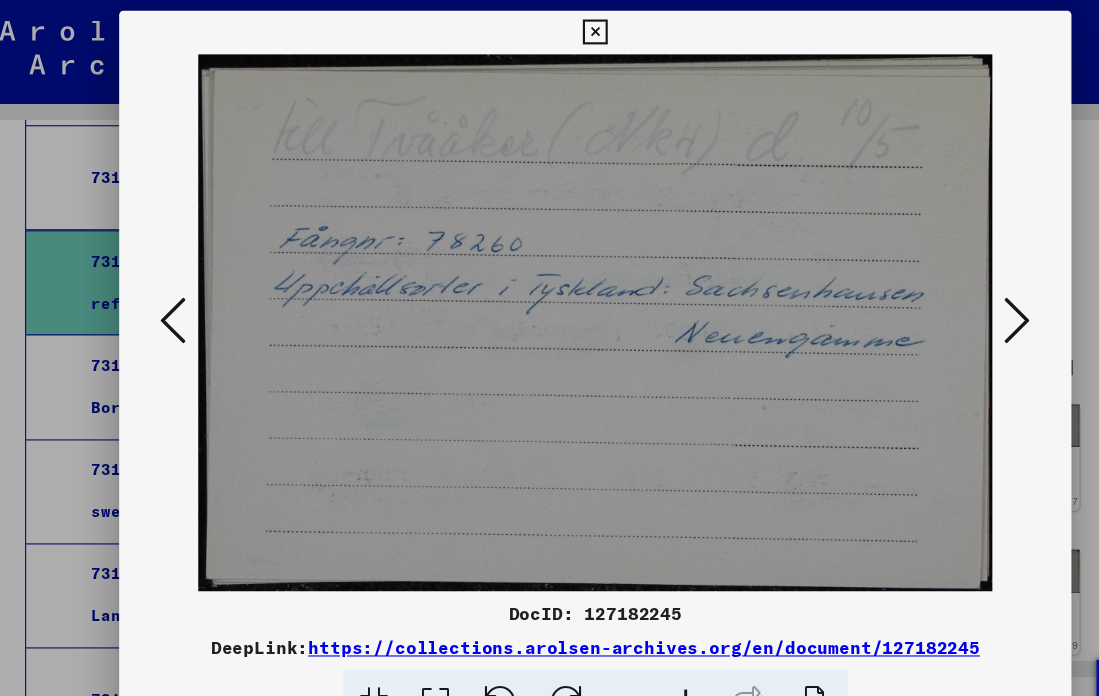 click at bounding box center [939, 296] 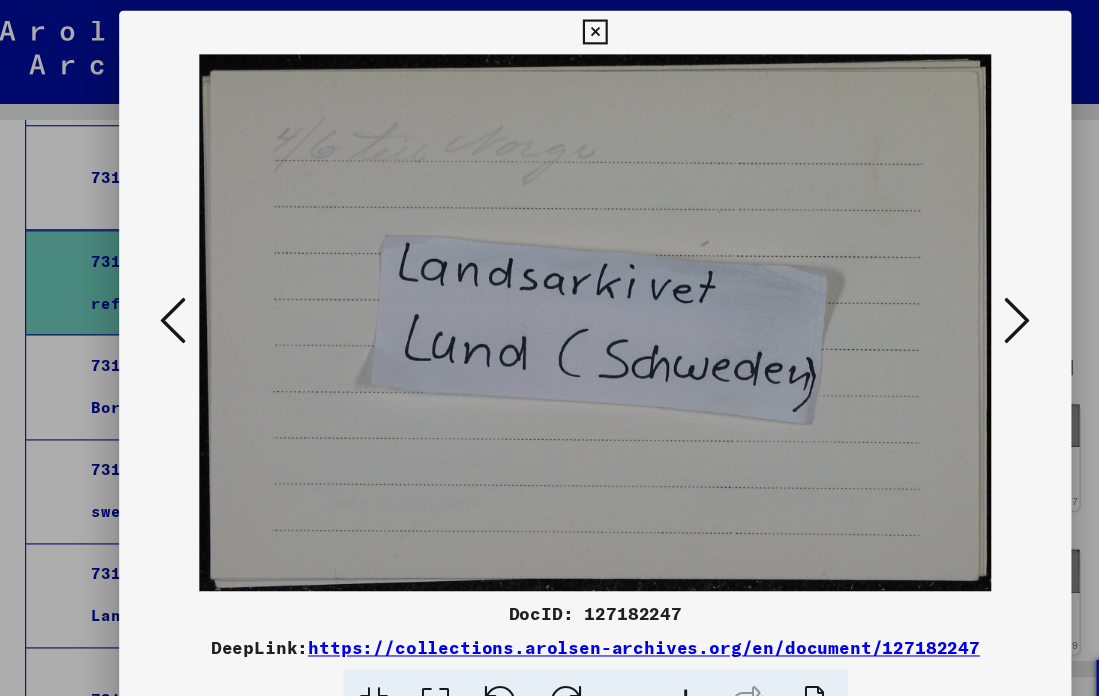 click at bounding box center [939, 296] 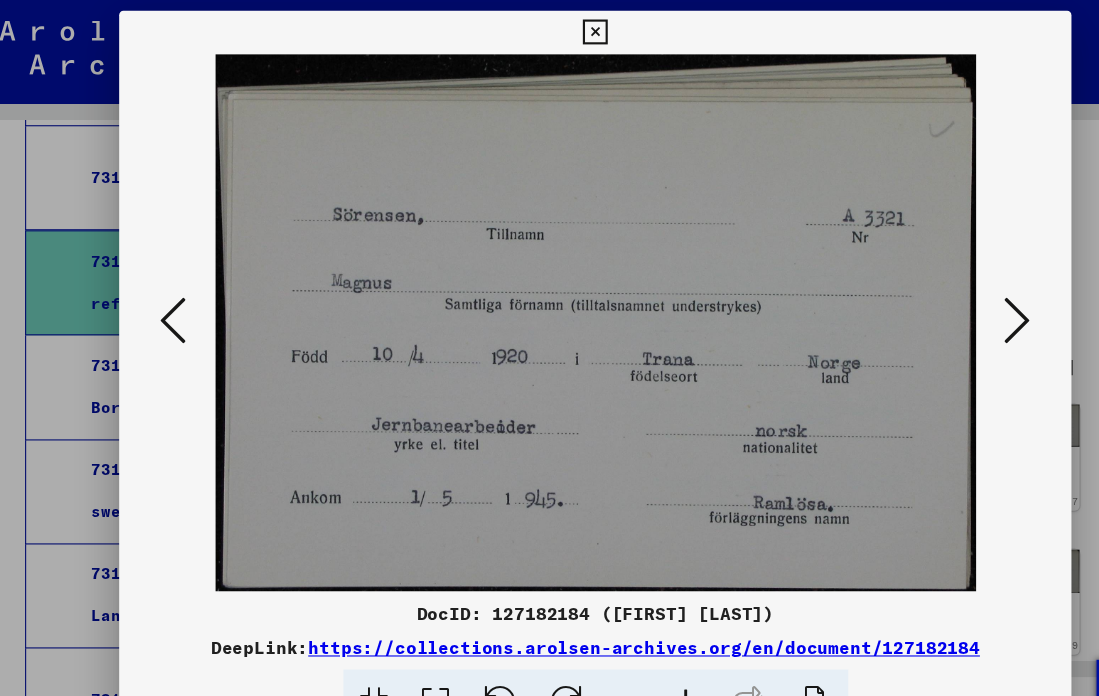 click at bounding box center [549, 30] 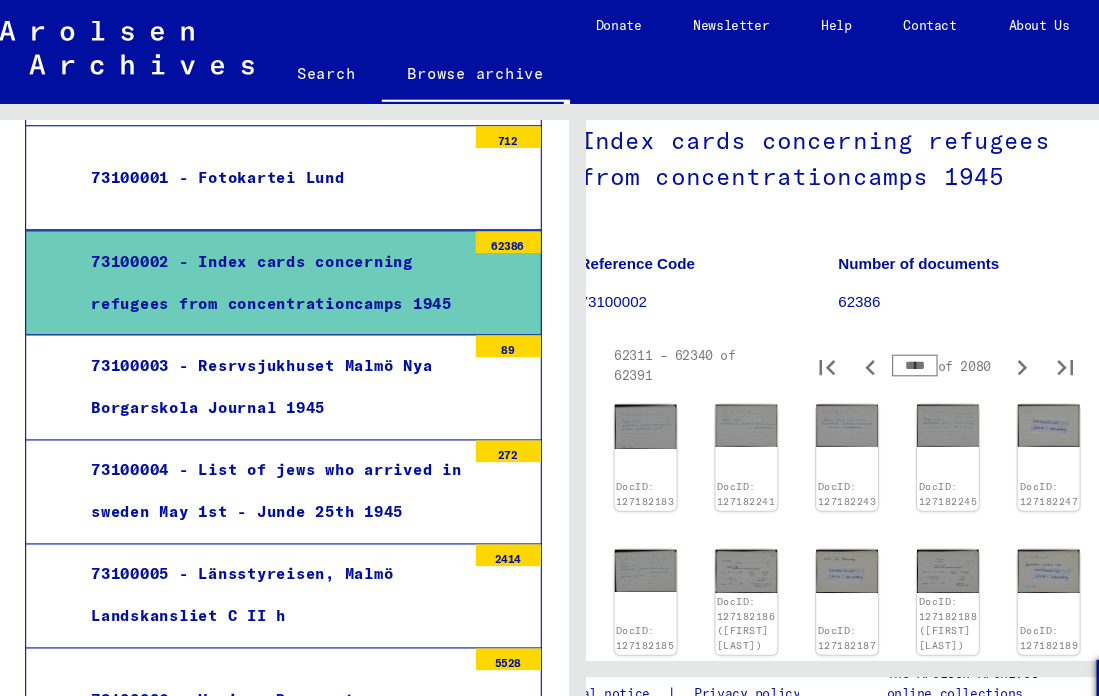 click on "73100002" 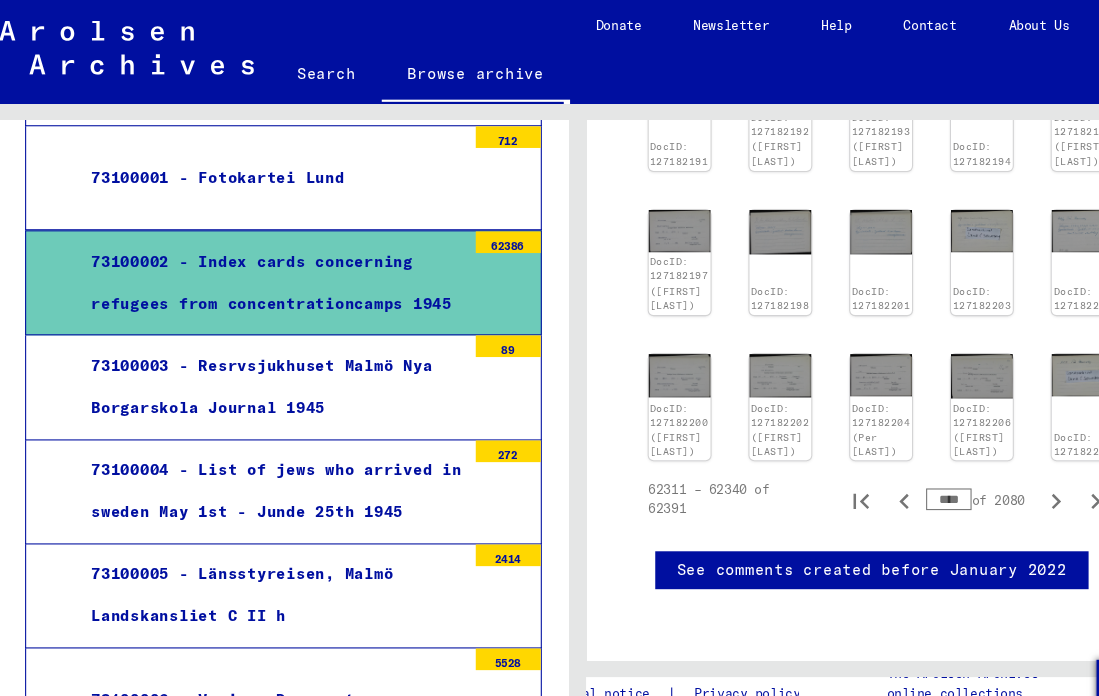 scroll, scrollTop: 1044, scrollLeft: 0, axis: vertical 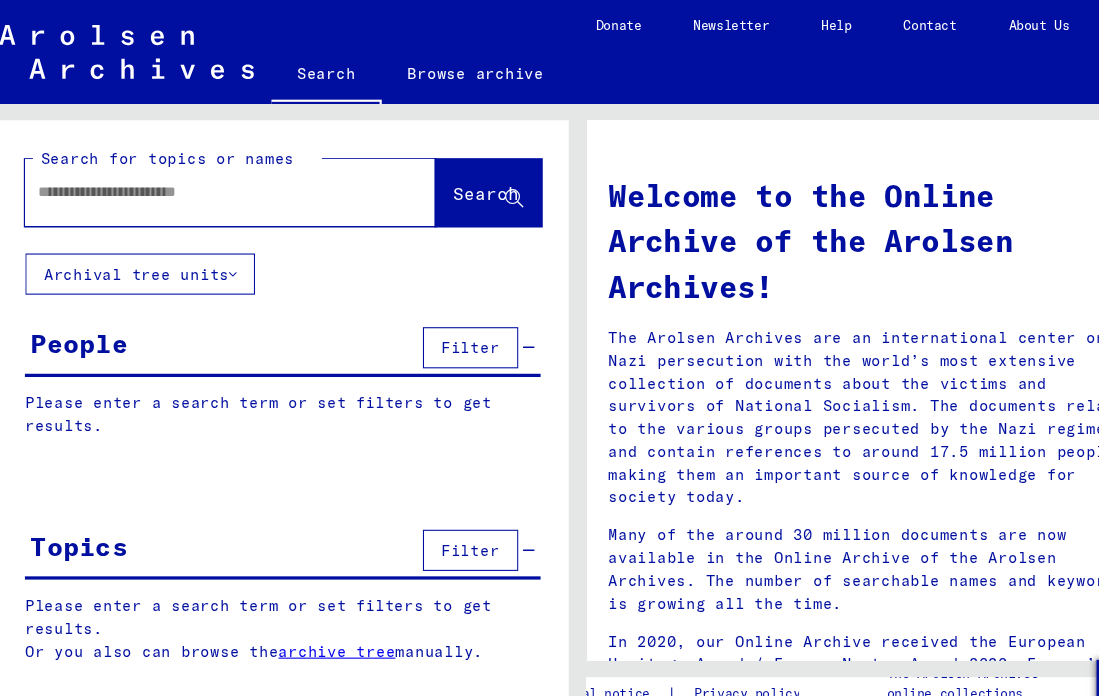 click at bounding box center [188, 177] 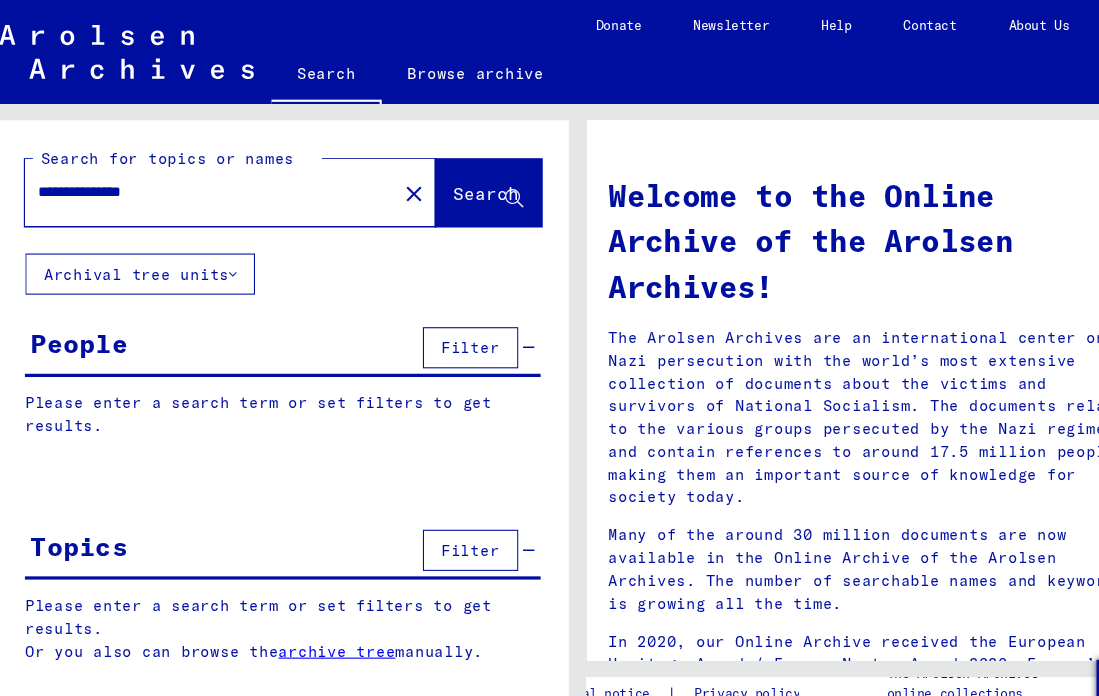 type on "**********" 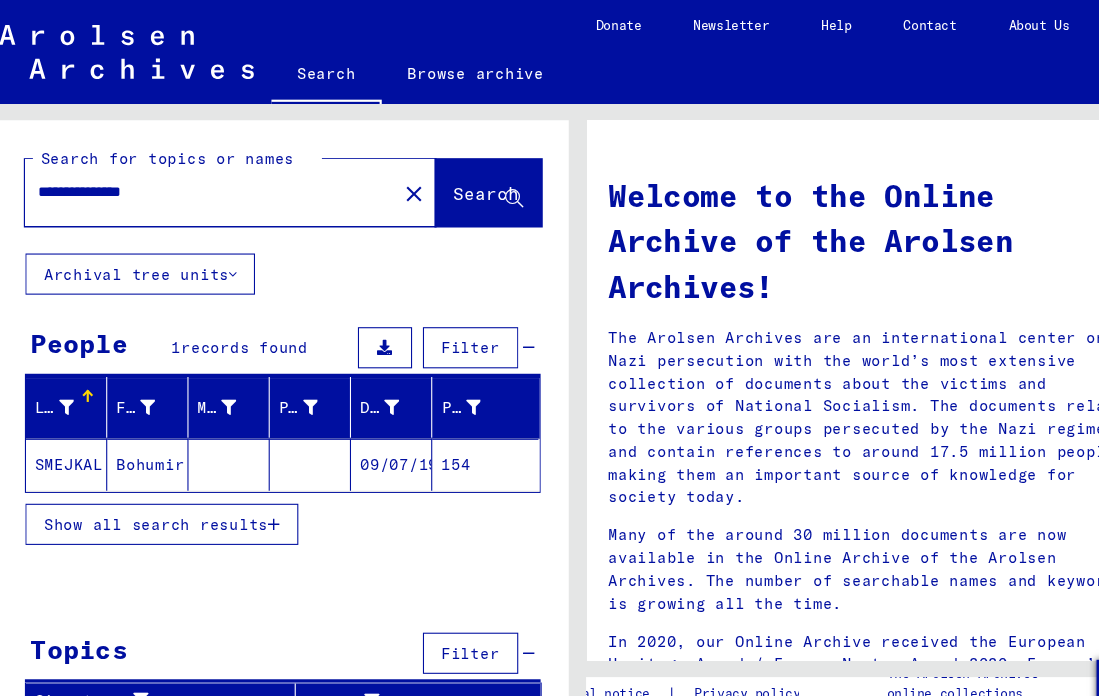 click on "Bohumir" 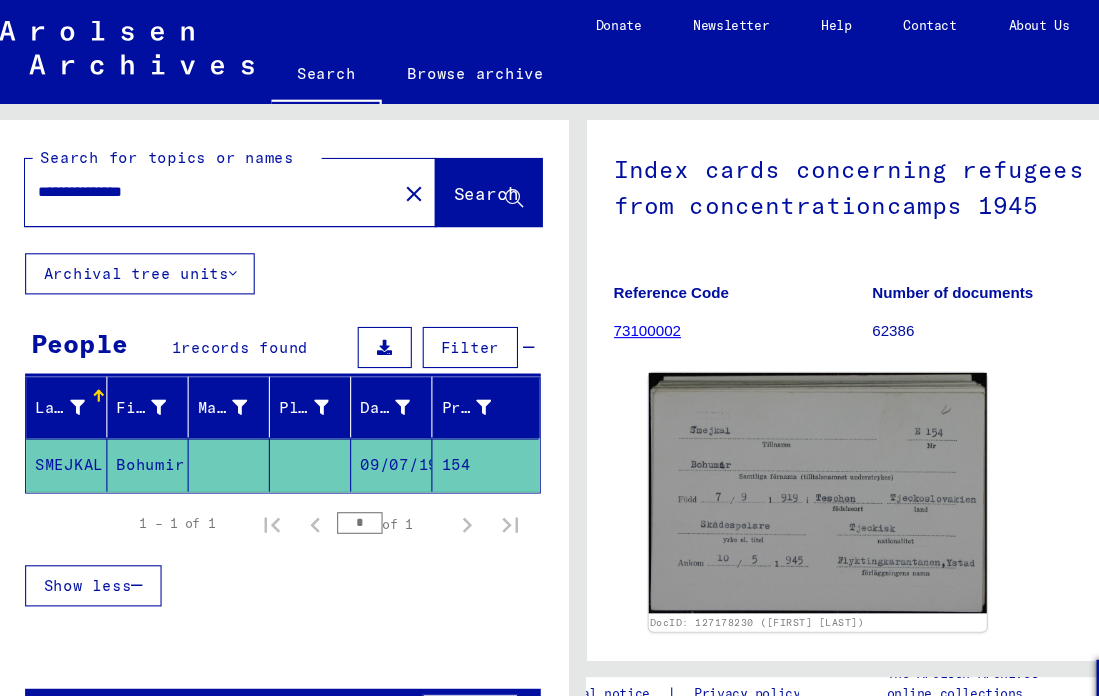 scroll, scrollTop: 131, scrollLeft: 0, axis: vertical 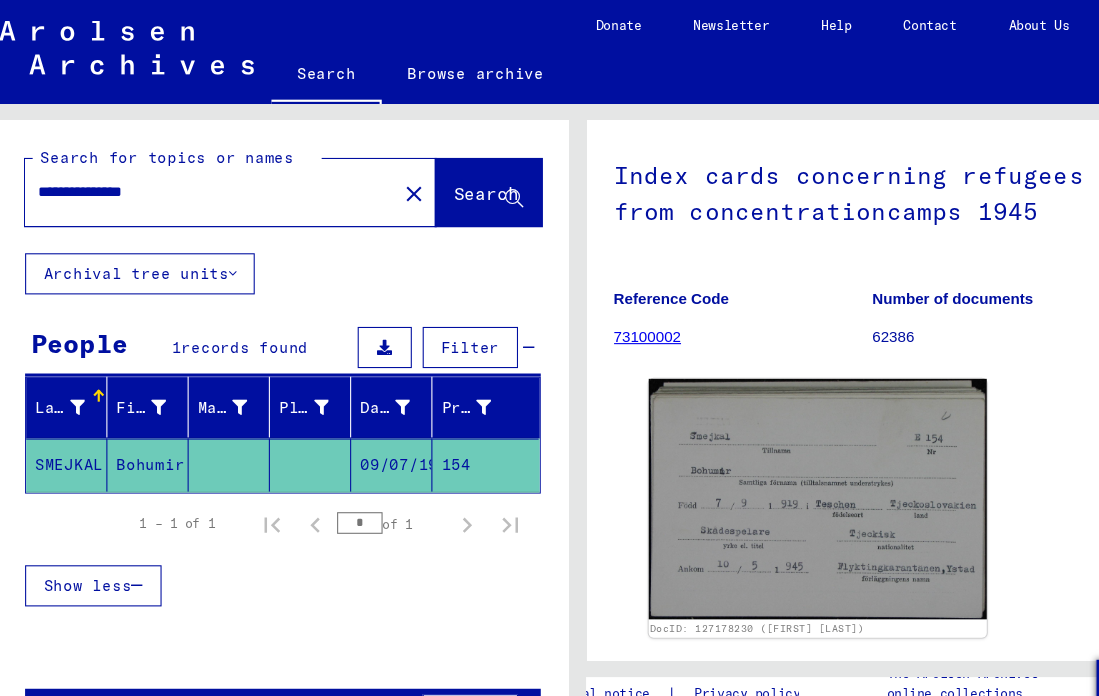 click on "62386" 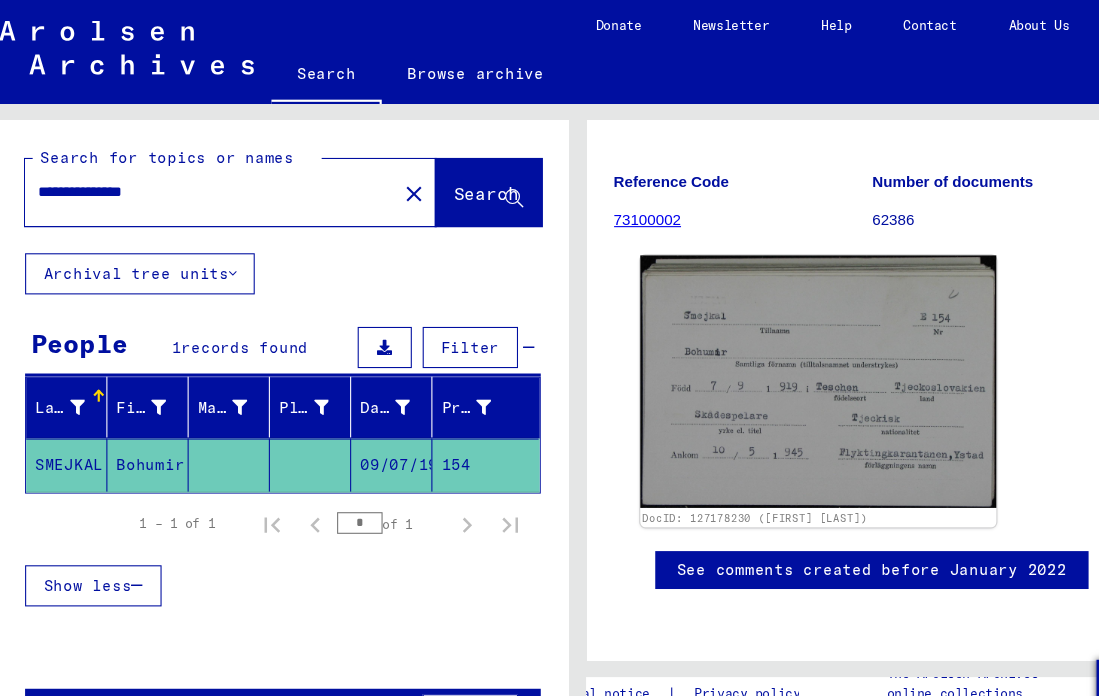 scroll, scrollTop: 0, scrollLeft: 0, axis: both 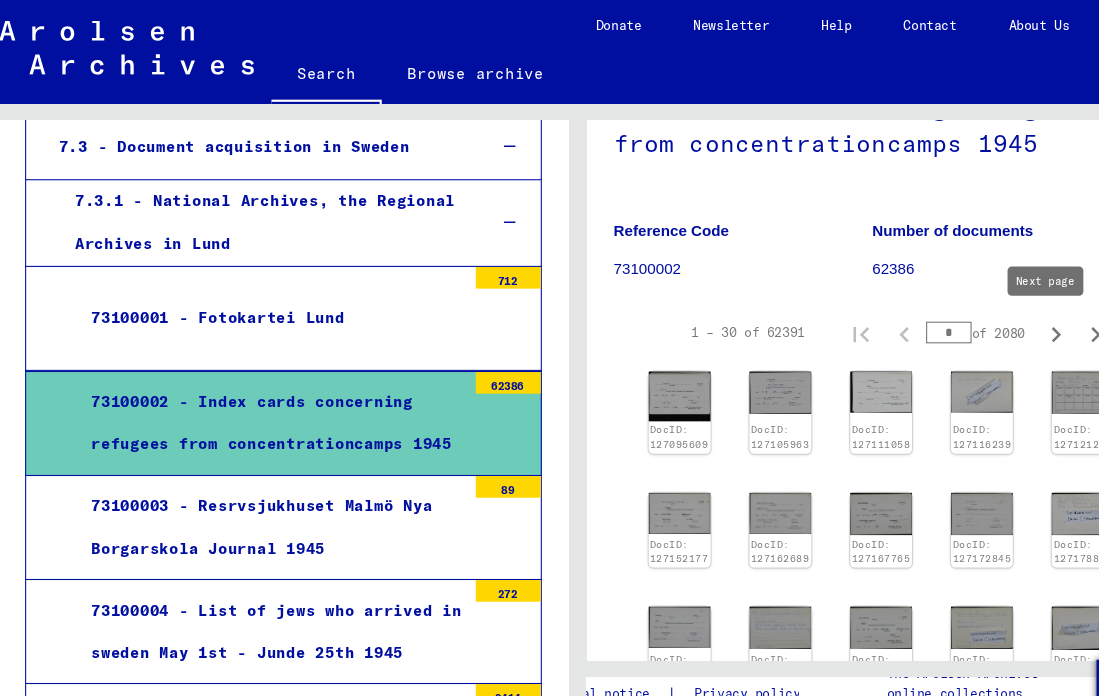 click 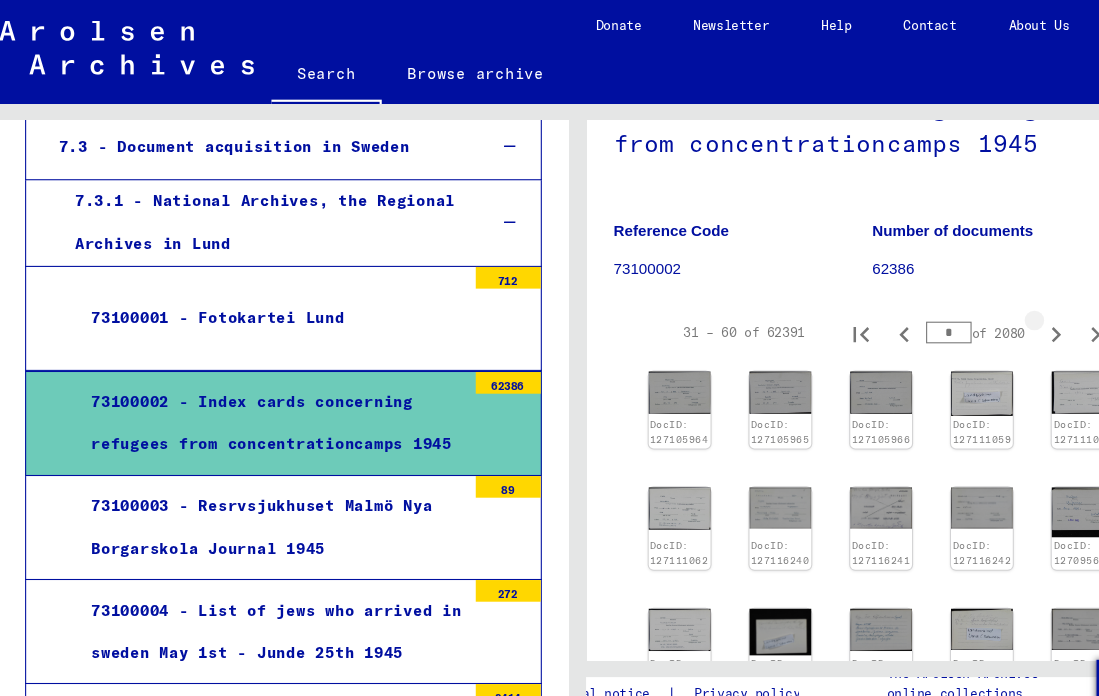 click 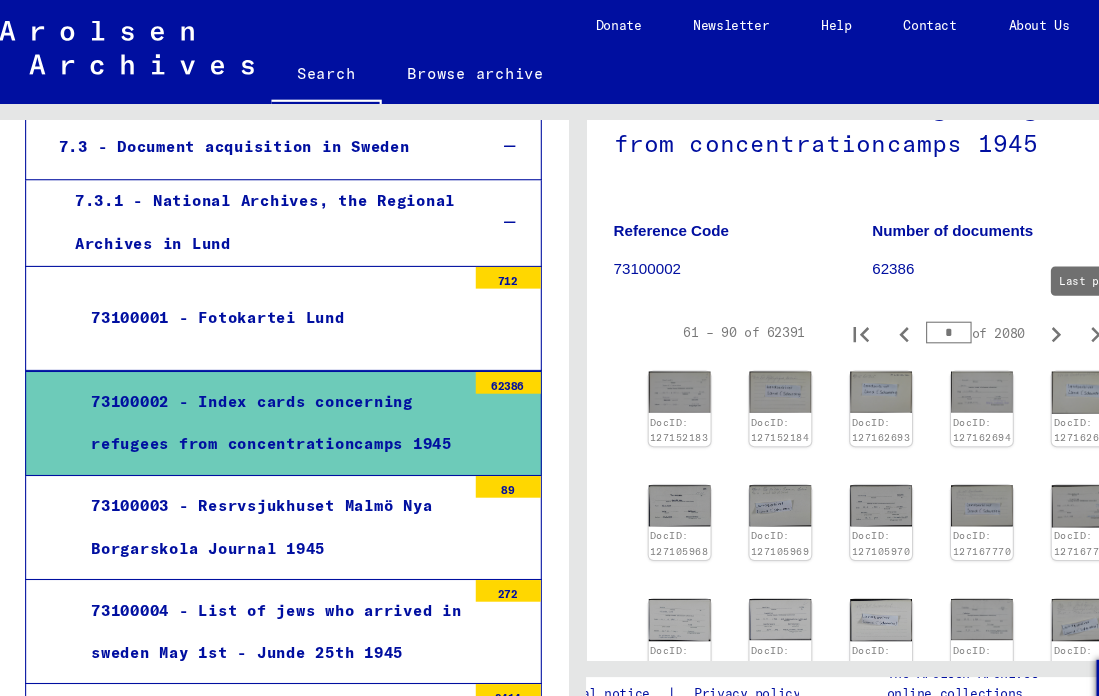 click 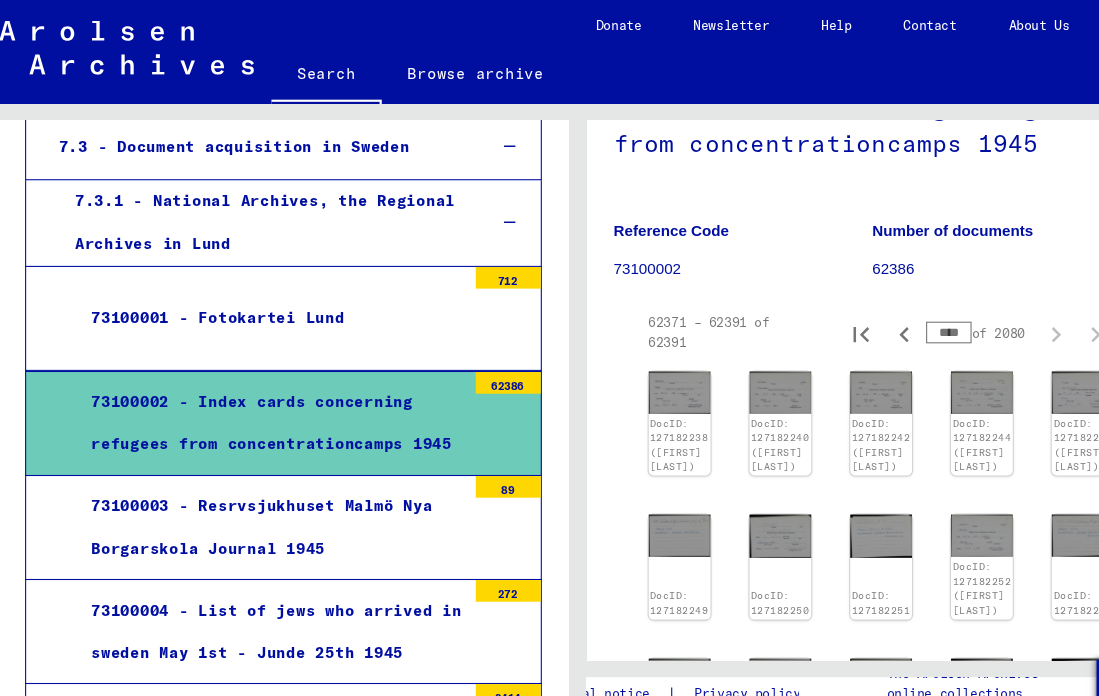 click on "7 Archival records of microforms (new material / document acquisition)   /   7.3 Document acquisition in Sweden   /   7.3.1 National Archives, the Regional Archives in Lund   /  Index cards concerning refugees from concentrationcamps 1945 Reference Code 73100002 Number of documents 62386  62371 – 62391 of 62391  ****  of 2080  DocID: 127182238 ([FIRST] [LAST]) DocID: 127182240 ([FIRST] [LAST]) DocID: 127182242 ([FIRST] [LAST]) DocID: 127182244 ([FIRST] [LAST]) DocID: 127182246 ([FIRST] [LAST]) DocID: 127182248 ([FIRST] [LAST]) DocID: 127182249 DocID: 127182250 DocID: 127182251 DocID: 127182252 ([FIRST] [LAST]) DocID: 127182253 DocID: 127182254 ([FIRST] [LAST]) DocID: 127182255 DocID: 127182256 ([FIRST] [LAST]) DocID: 127182257 DocID: 127182258 DocID: 127182259 DocID: 127182260 ([FIRST] [LAST]) DocID: 127182261 DocID: 127182262 ([FIRST] [LAST]) DocID: 127182263  62371 – 62391 of 62391  ****  of 2080  See comments created before January 2022" 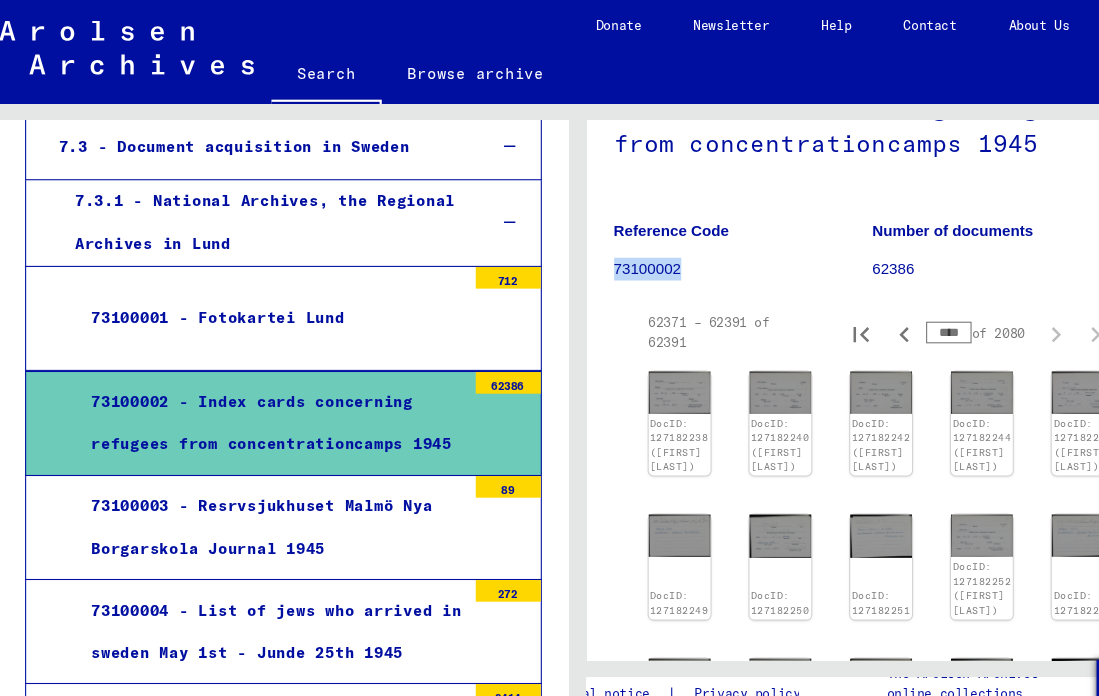 drag, startPoint x: 618, startPoint y: 245, endPoint x: 561, endPoint y: 233, distance: 58.249462 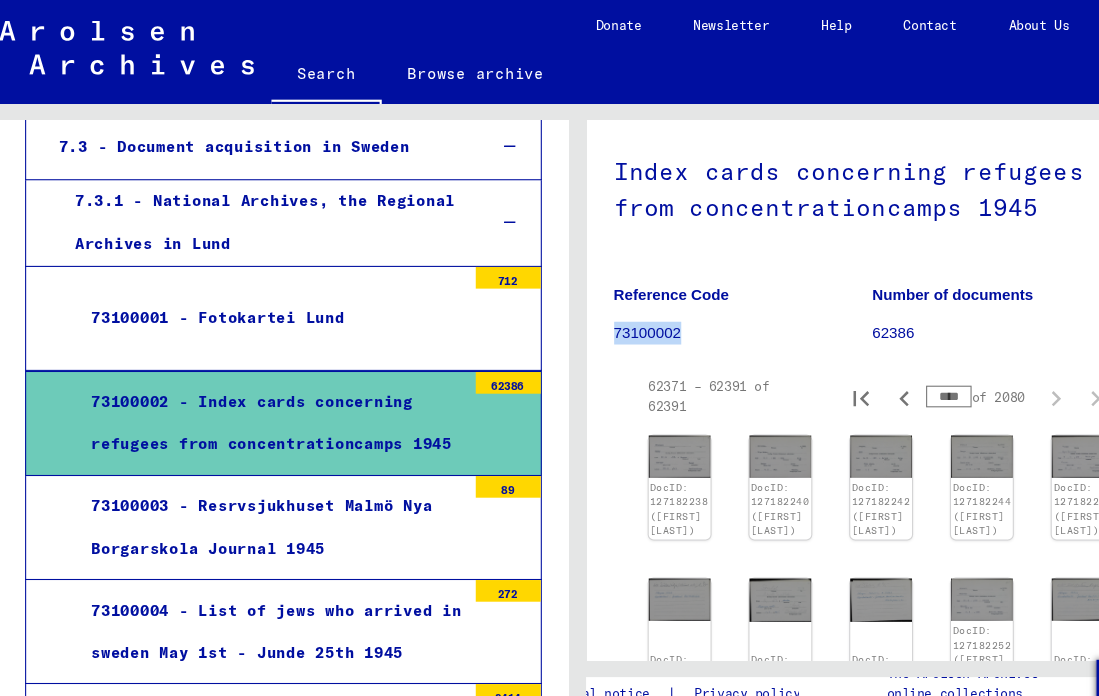 scroll, scrollTop: 0, scrollLeft: 0, axis: both 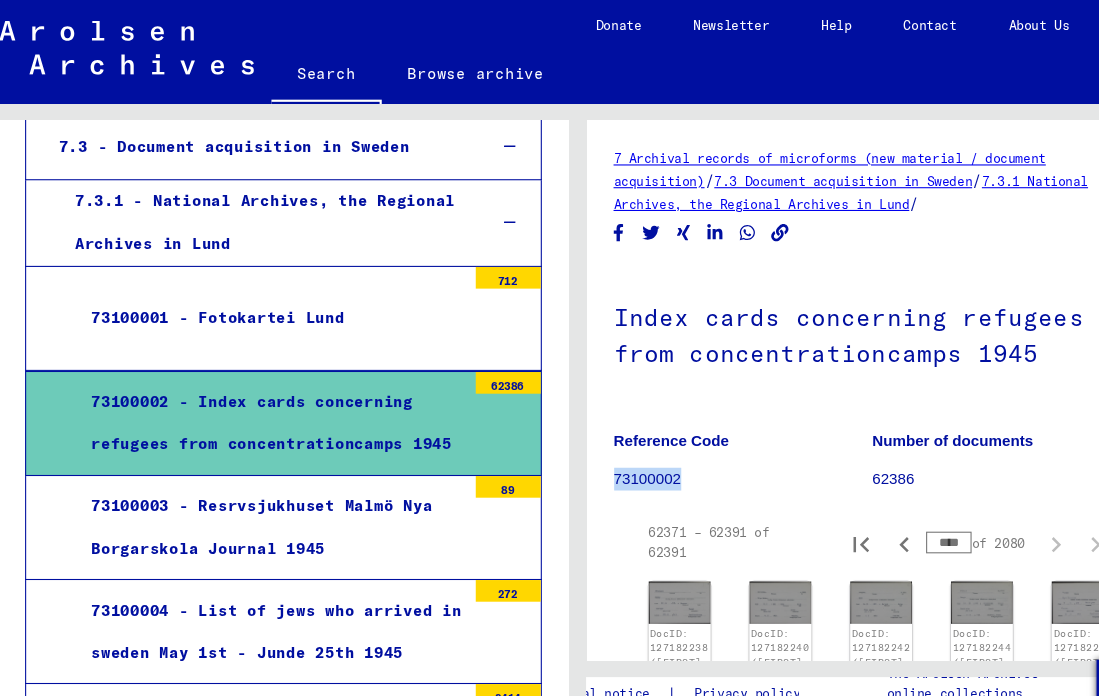 click on "73100002" 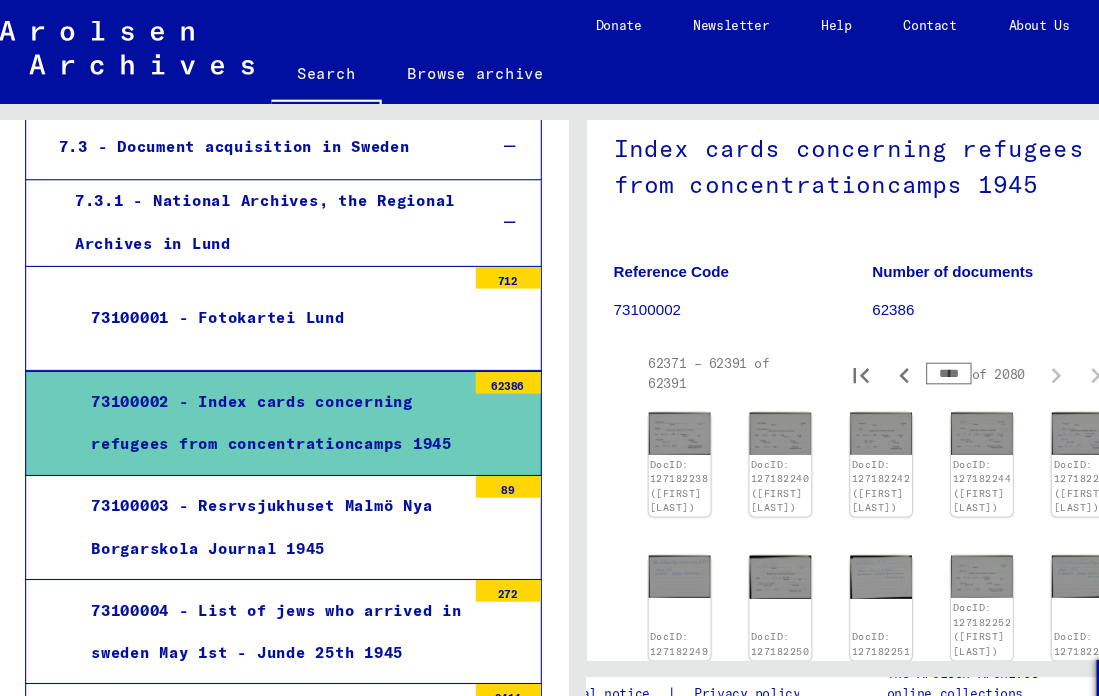 scroll, scrollTop: 164, scrollLeft: 0, axis: vertical 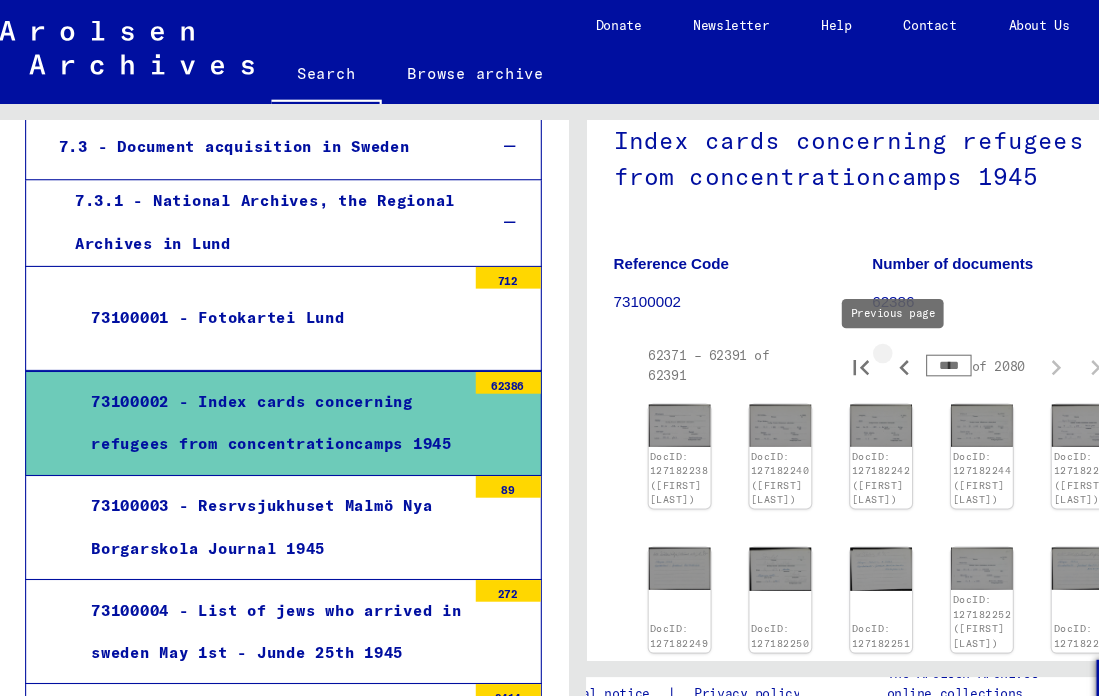 click 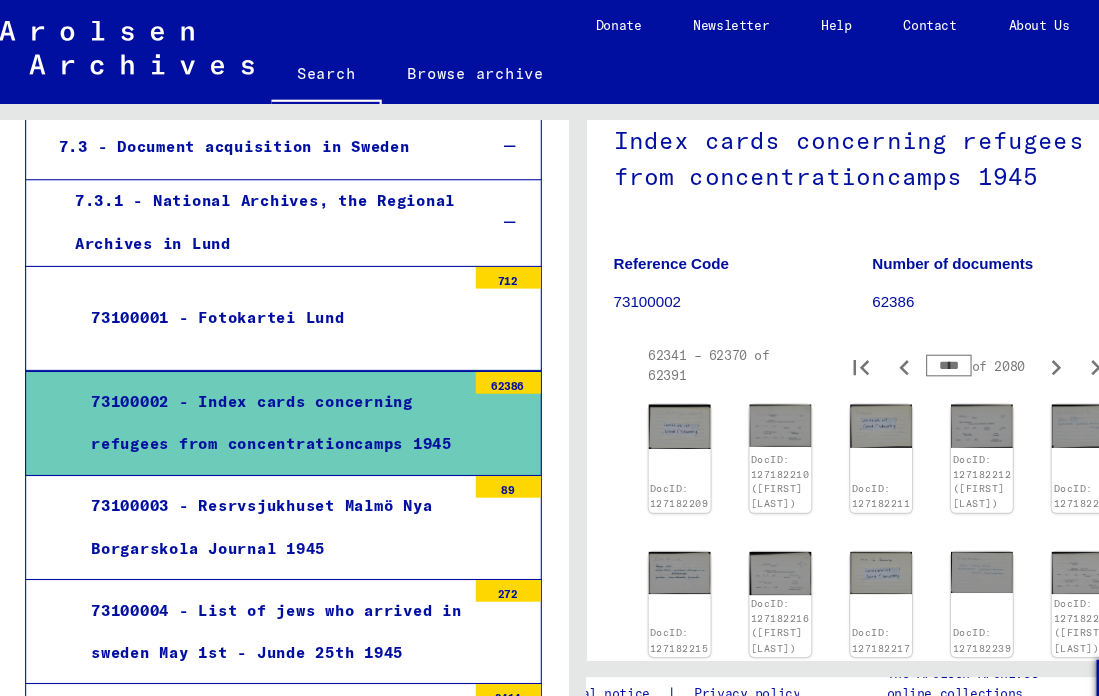 click 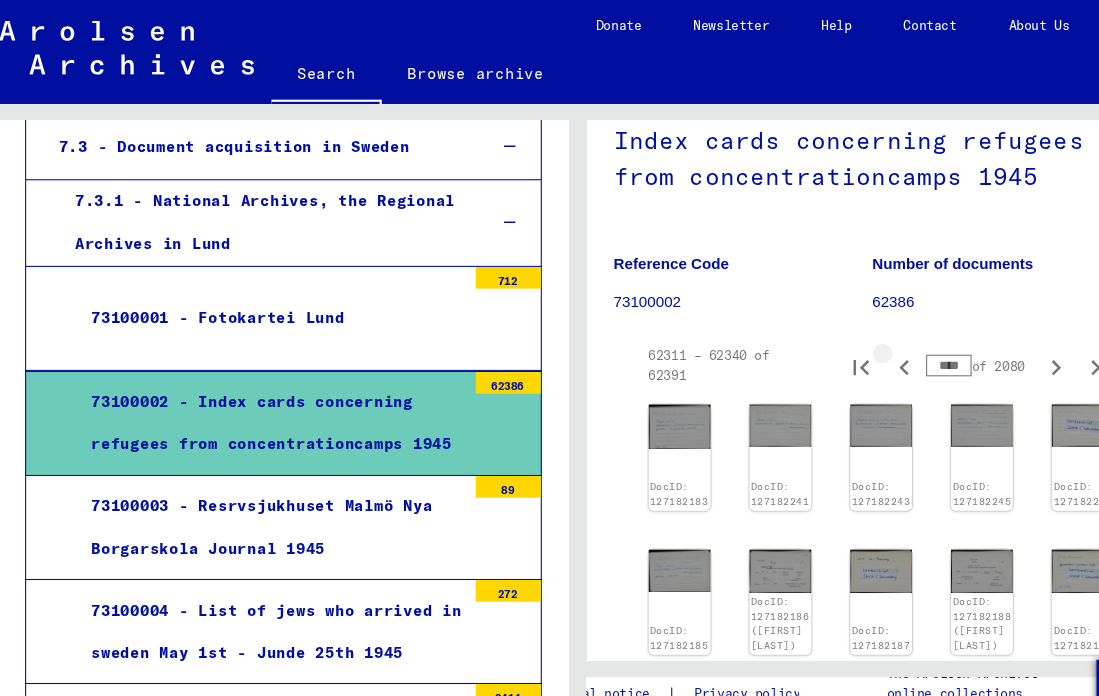 click 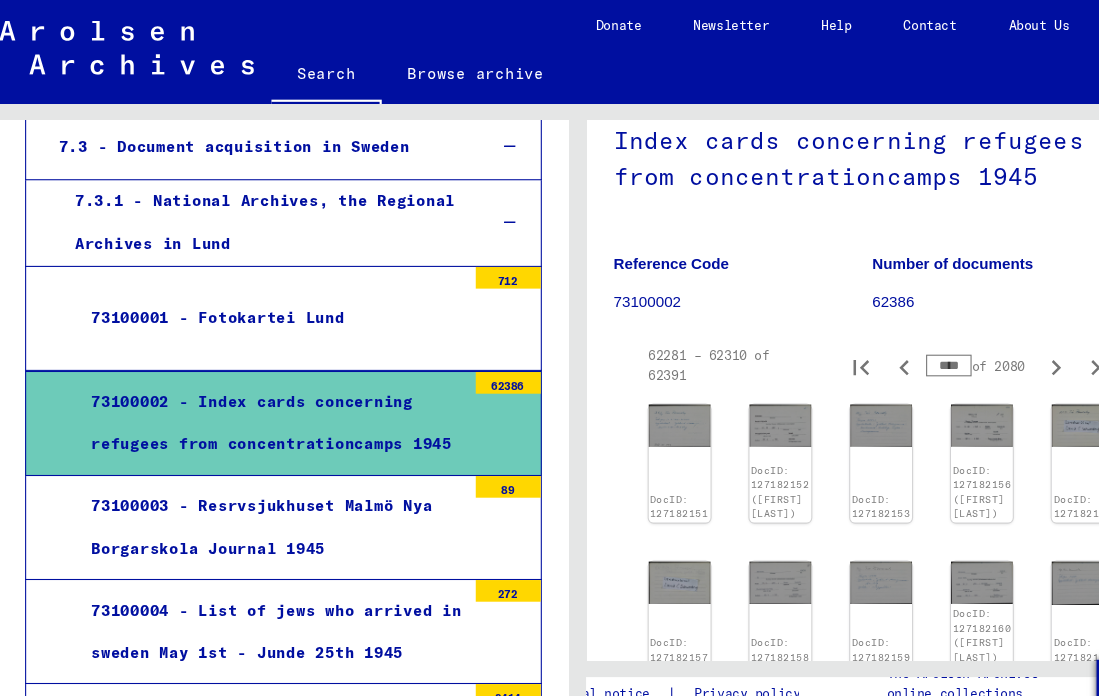 click 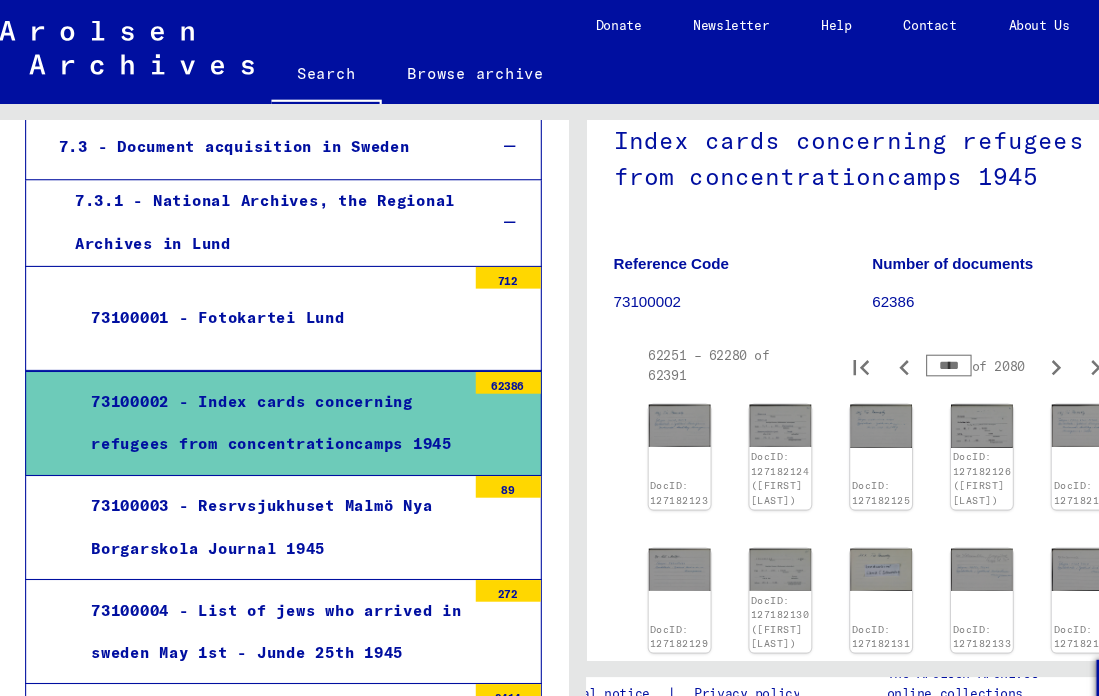 click 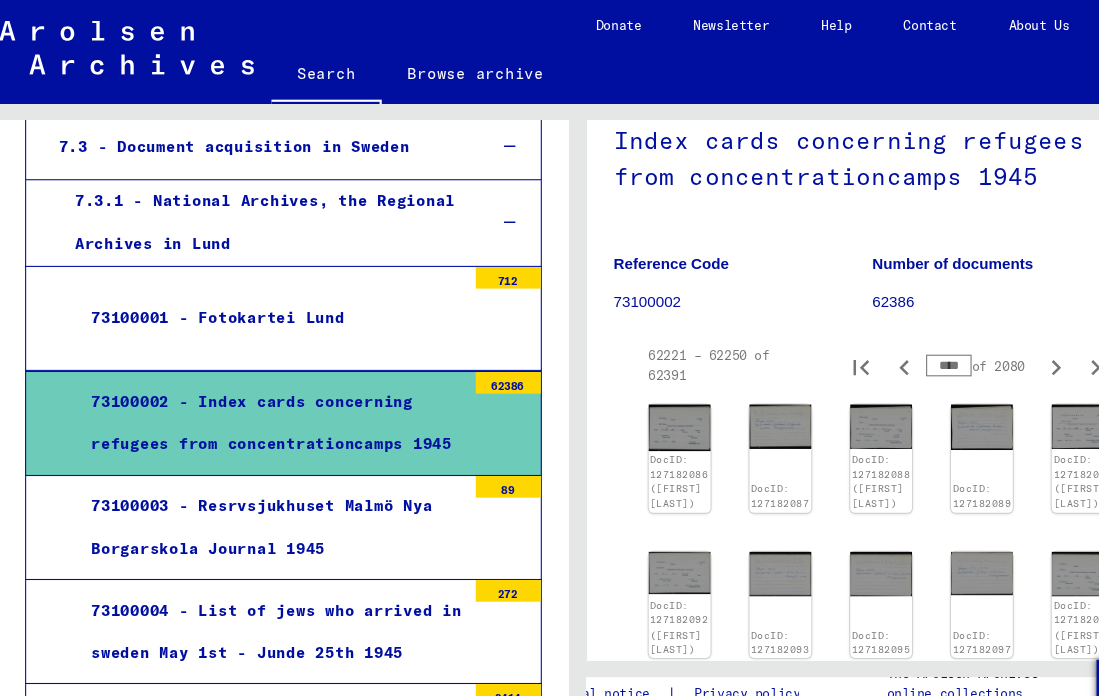 click 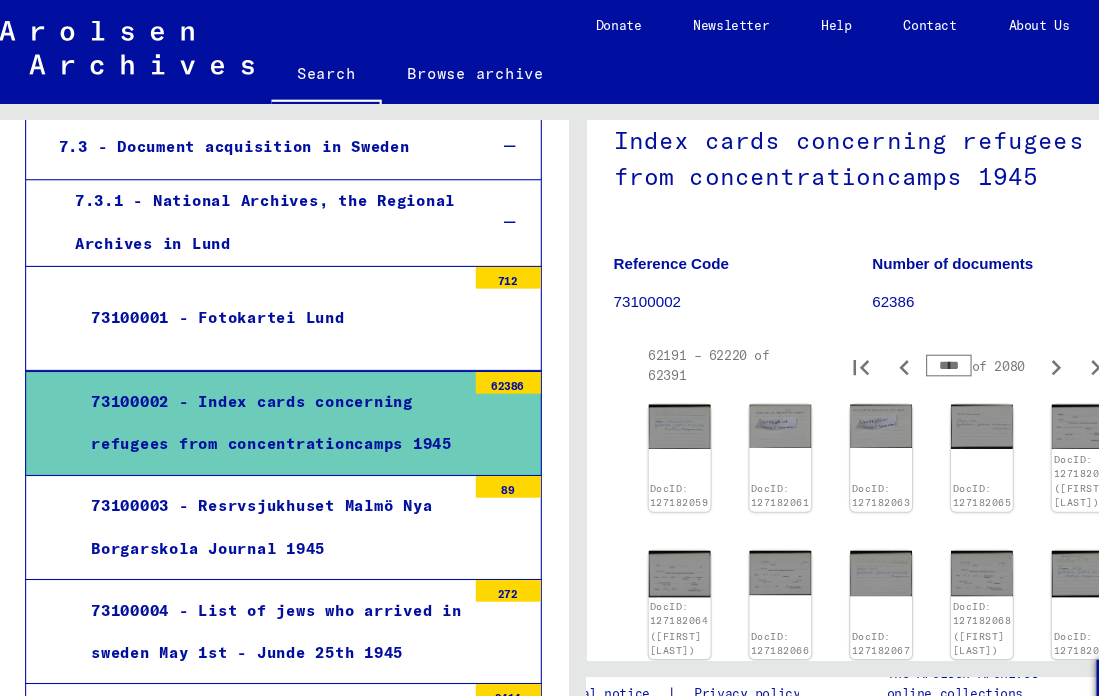 click 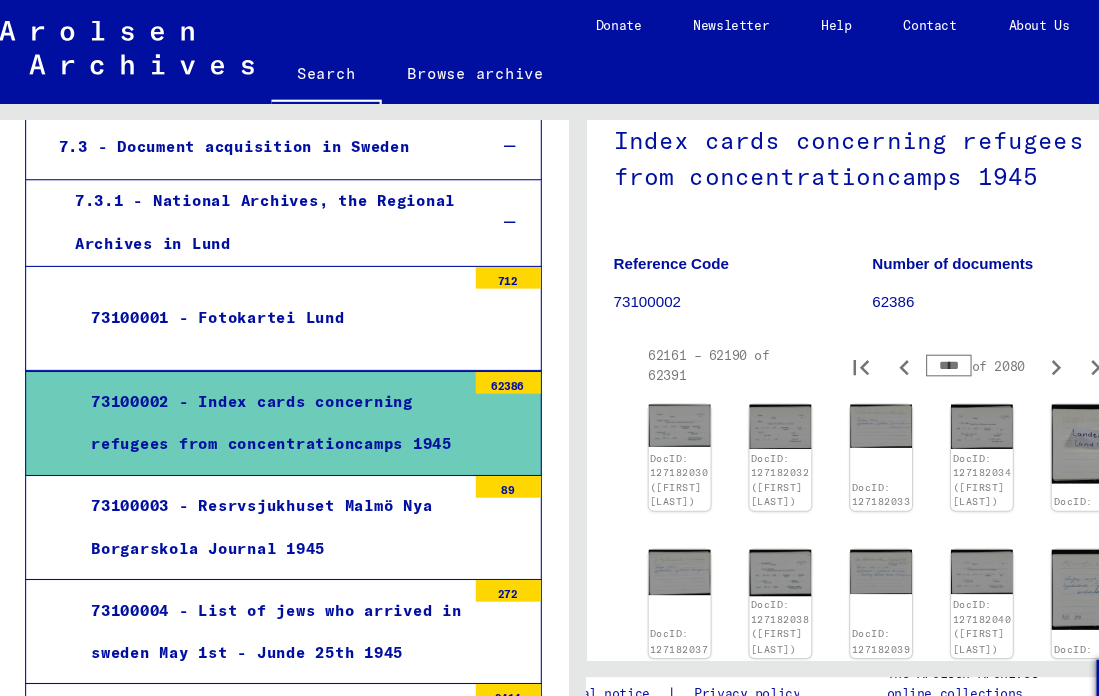 click on "****" at bounding box center [875, 337] 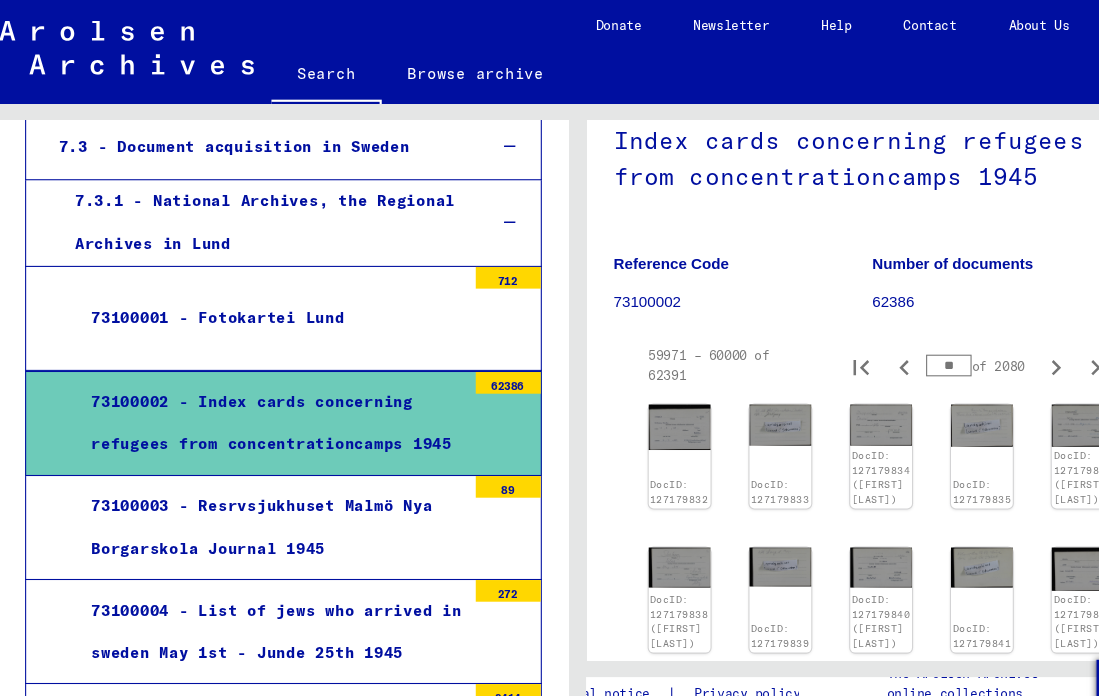 type on "*" 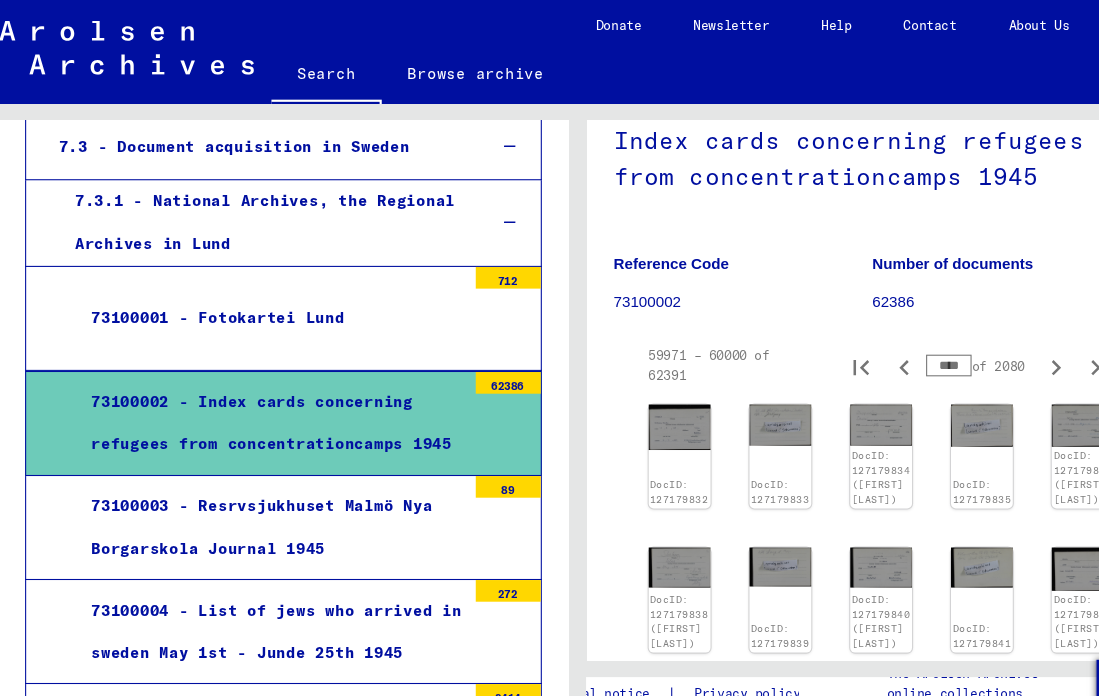 type on "****" 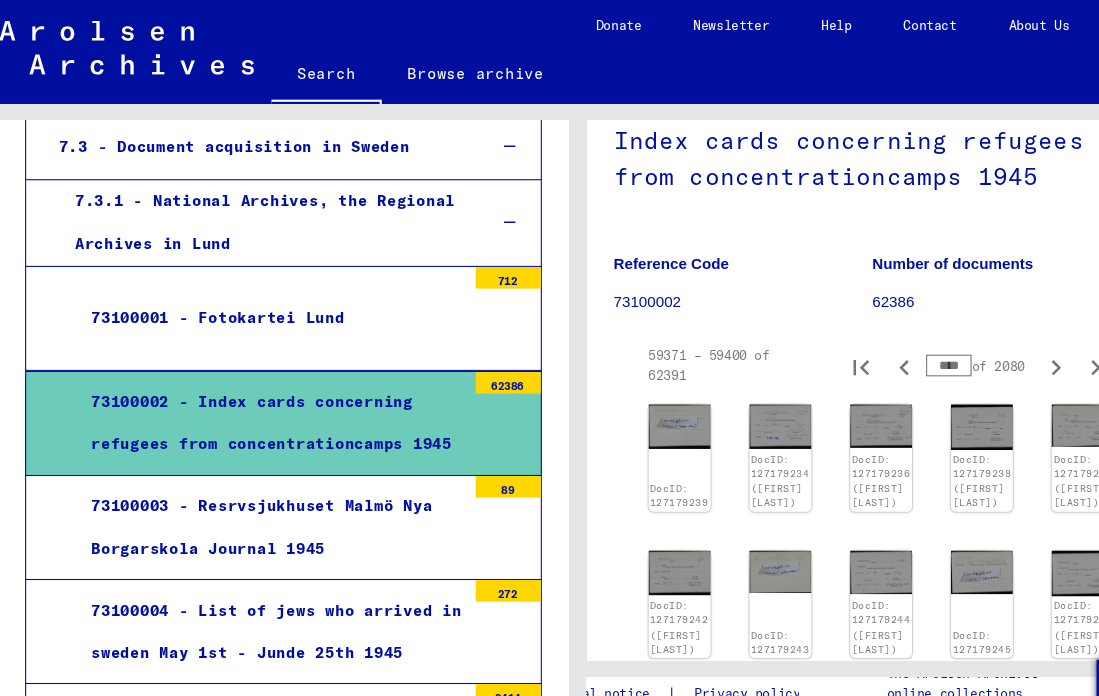 type on "****" 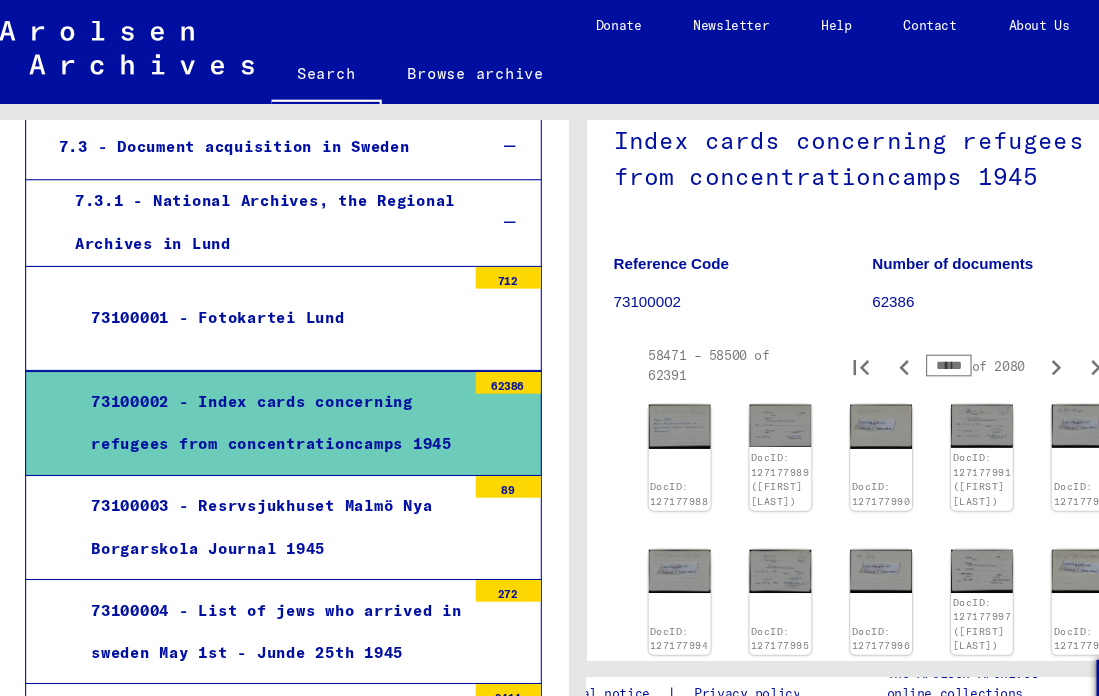 type on "*" 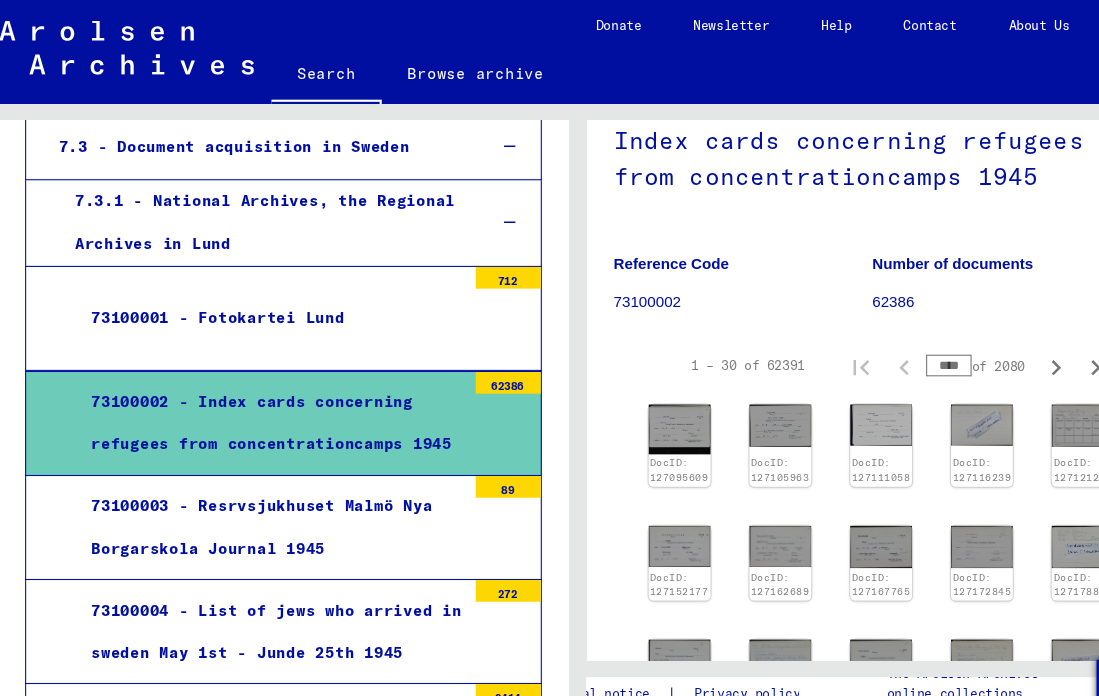 type on "****" 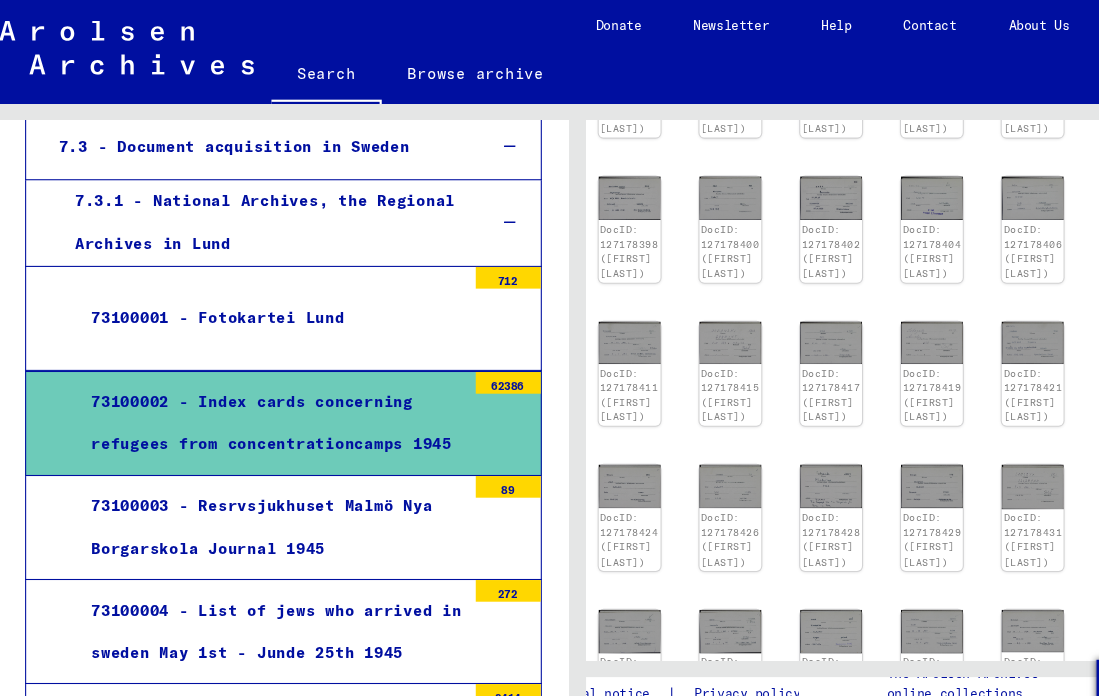 scroll, scrollTop: 510, scrollLeft: 46, axis: both 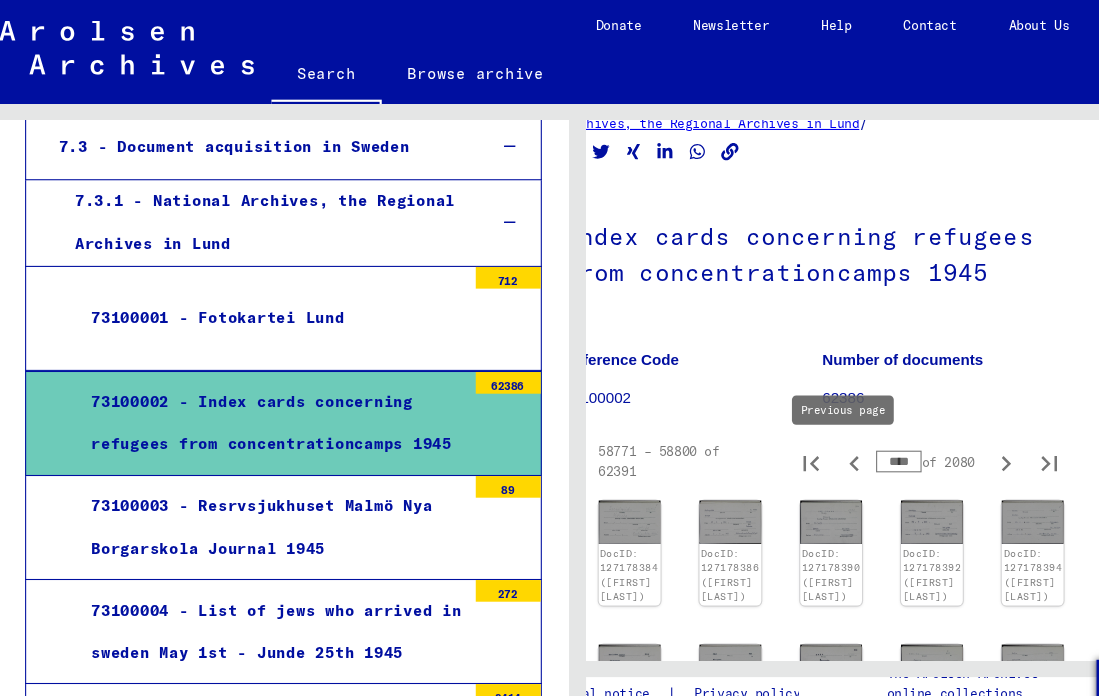 click 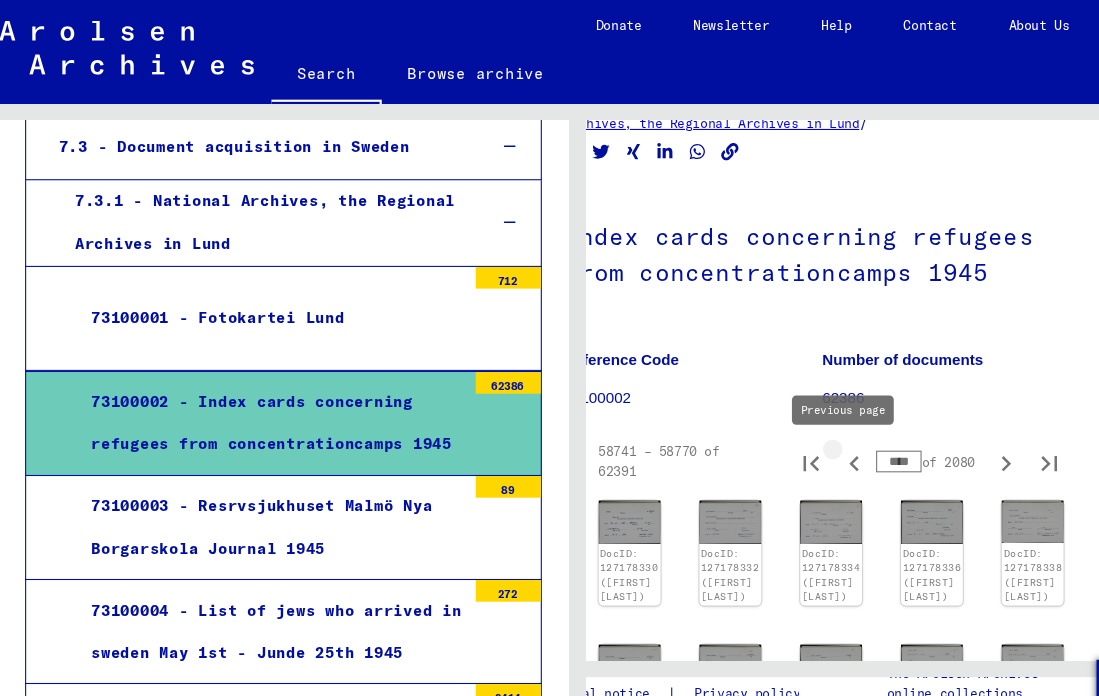 click 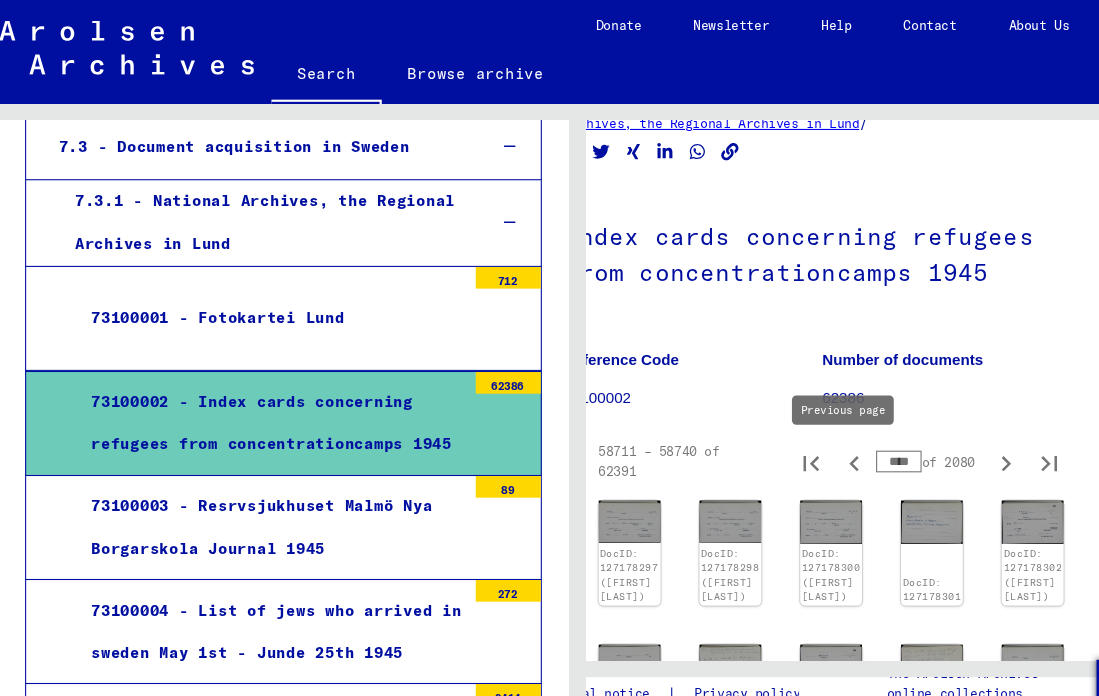 click 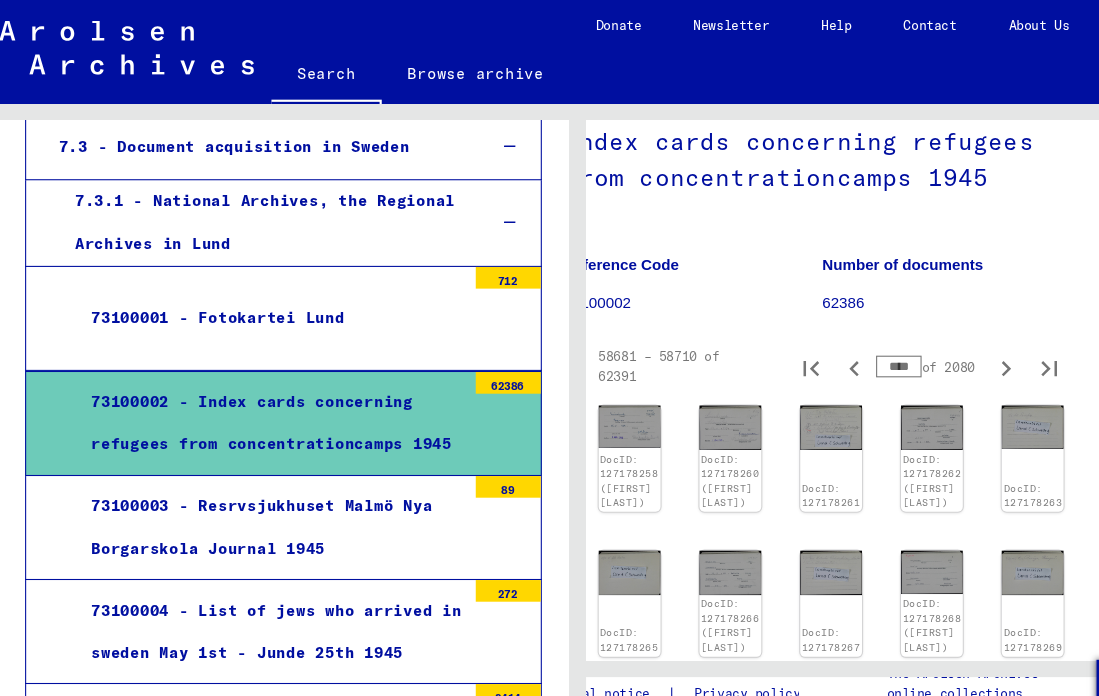 scroll, scrollTop: 161, scrollLeft: 46, axis: both 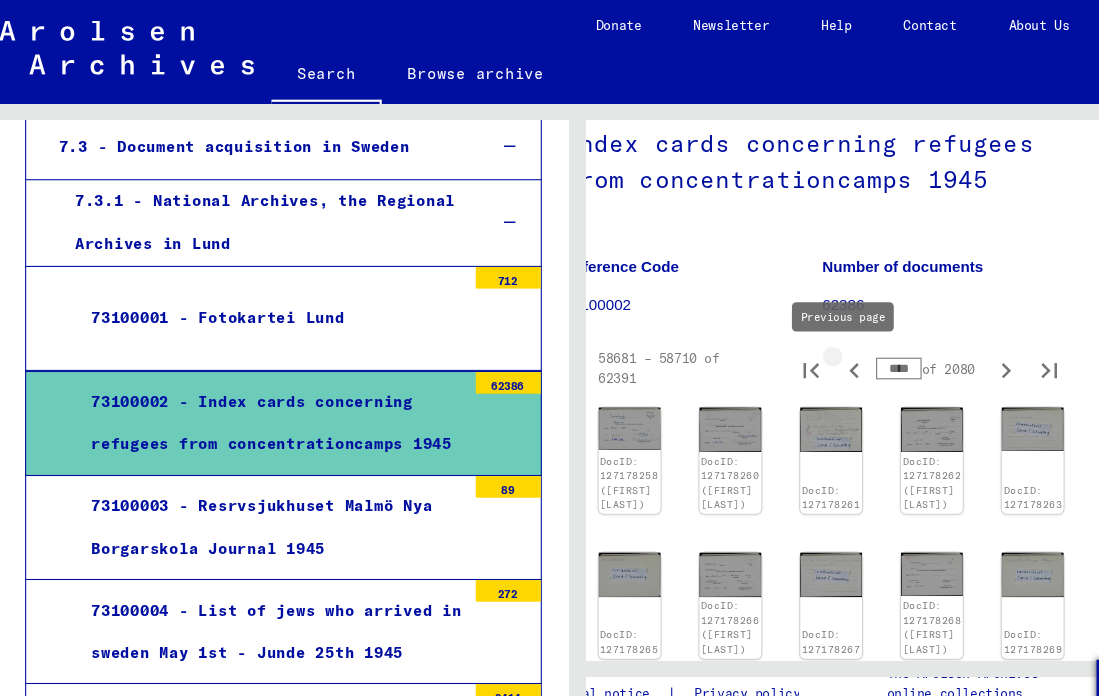 click 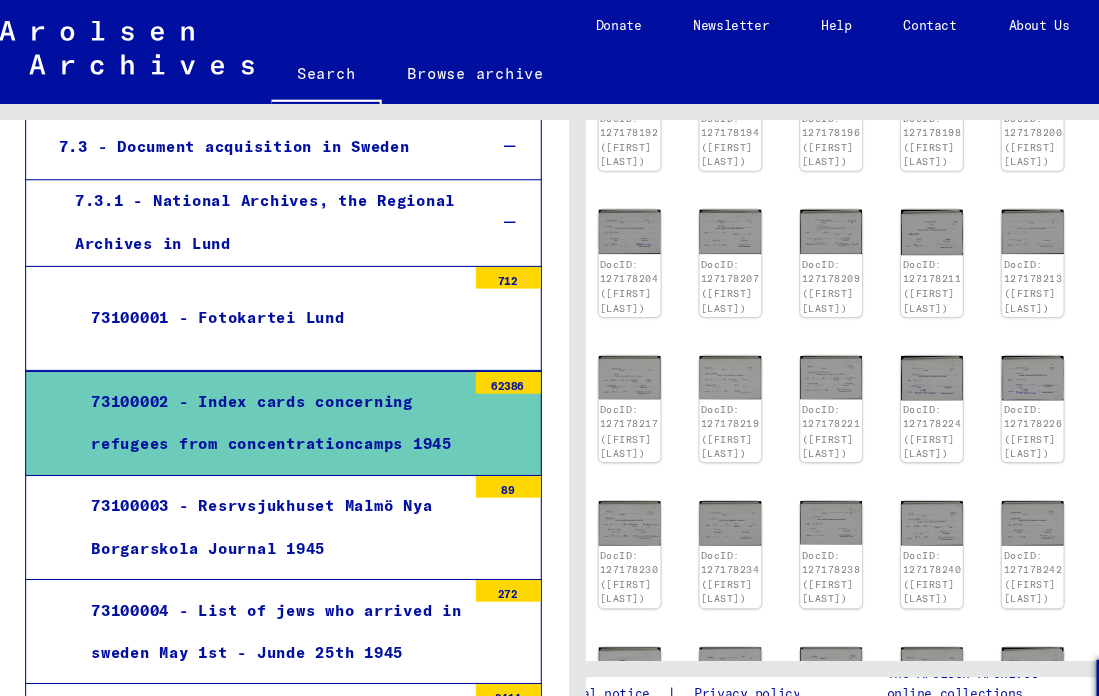 scroll, scrollTop: 665, scrollLeft: 46, axis: both 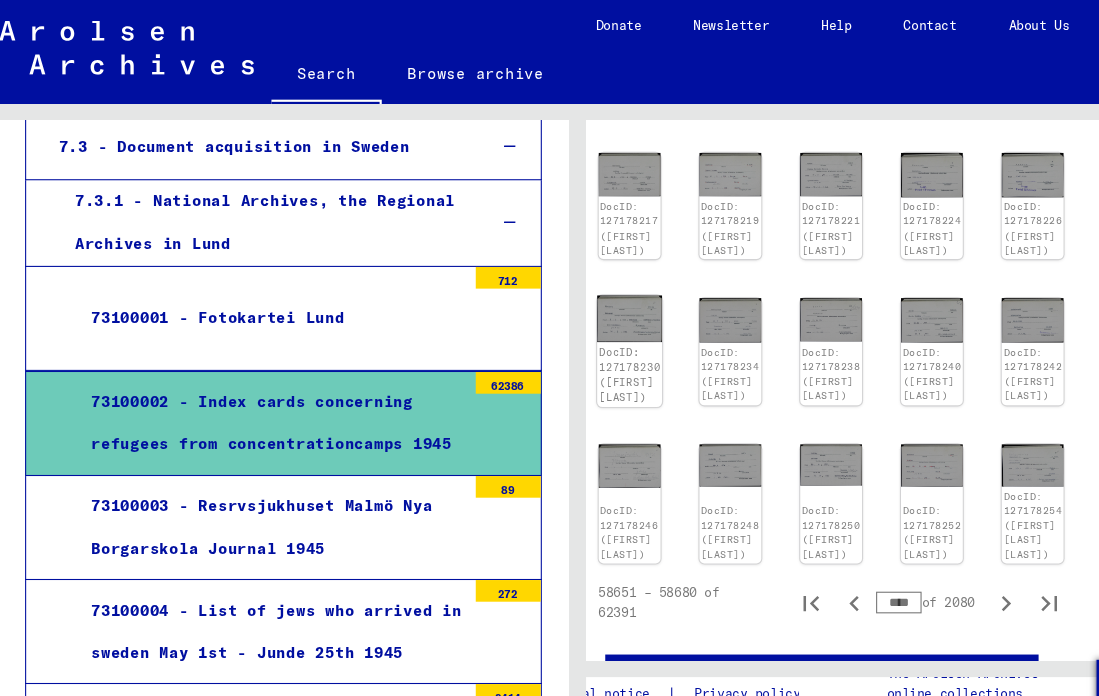 click on "DocID: 127178230 ([FIRST] [LAST])" 